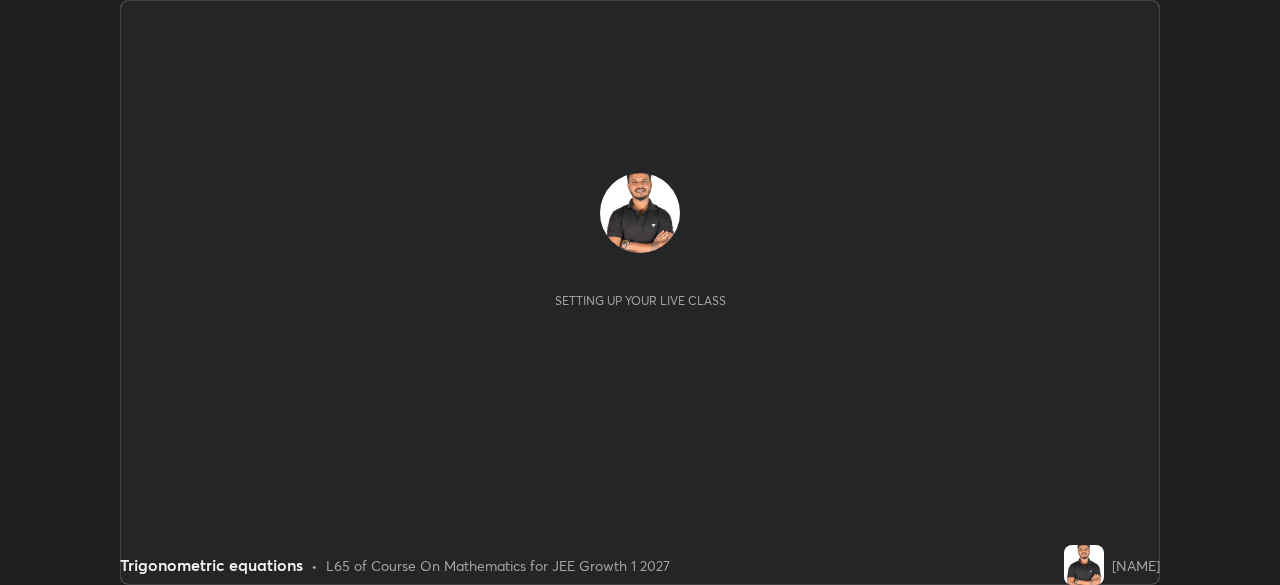 scroll, scrollTop: 0, scrollLeft: 0, axis: both 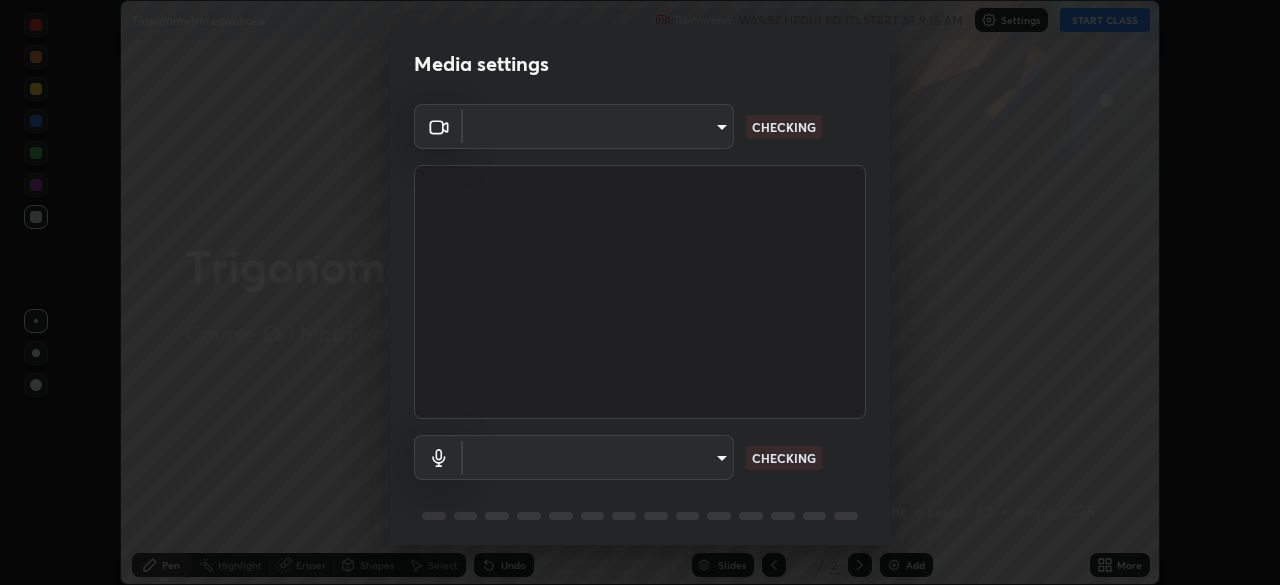 type on "e74ca63ae388f954bfaf6653c56e5440299f2e2585bfa252c10ec08d26b876d3" 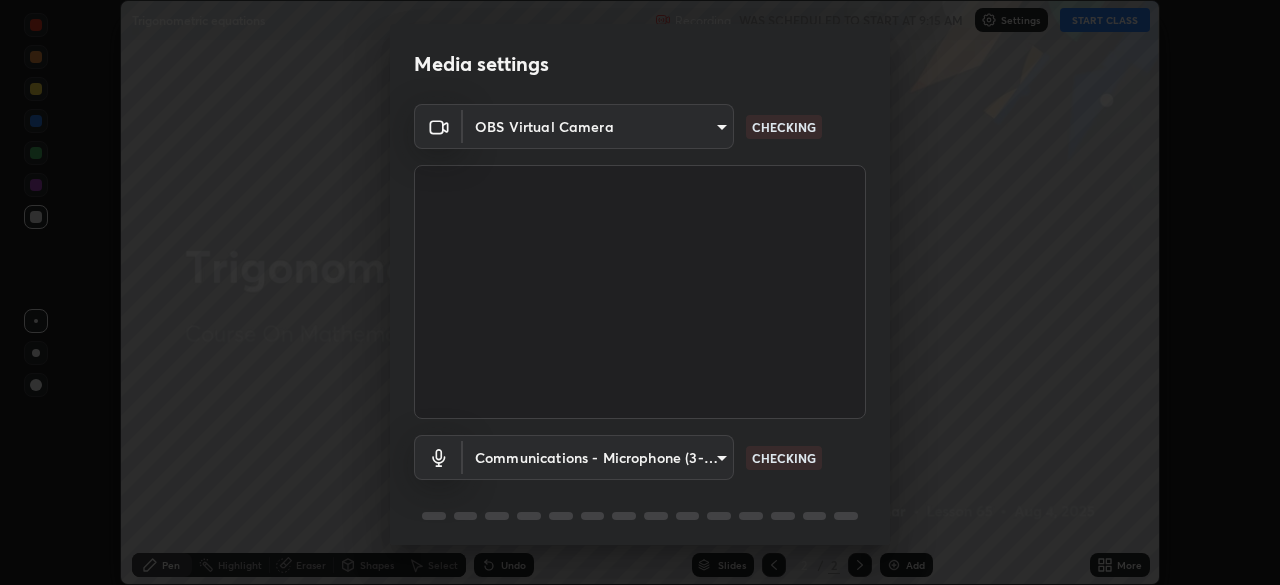 click on "Erase all Trigonometric equations Recording WAS SCHEDULED TO START AT 9:15 AM Settings START CLASS Setting up your live class Trigonometric equations • L65 of Course On Mathematics for JEE Growth 1 2027 [NAME] Pen Highlight Eraser Shapes Select Undo Slides 2 / 2 Add More No doubts shared Encourage your learners to ask a doubt for better clarity Report an issue Reason for reporting Buffering Chat not working Audio - Video sync issue Educator video quality low ​ Attach an image Report Media settings OBS Virtual Camera e74ca63ae388f954bfaf6653c56e5440299f2e2585bfa252c10ec08d26b876d3 CHECKING Communications - Microphone (3- USB PnP Sound Device) communications CHECKING 1 / 5 Next" at bounding box center [640, 292] 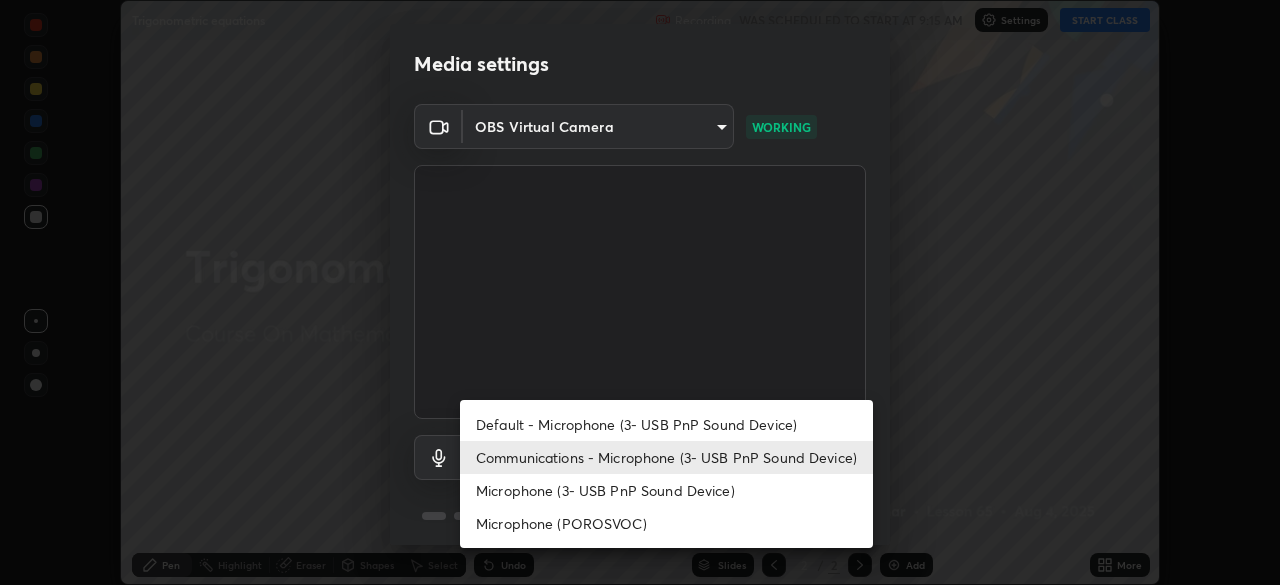 click on "Default - Microphone (3- USB PnP Sound Device)" at bounding box center (666, 424) 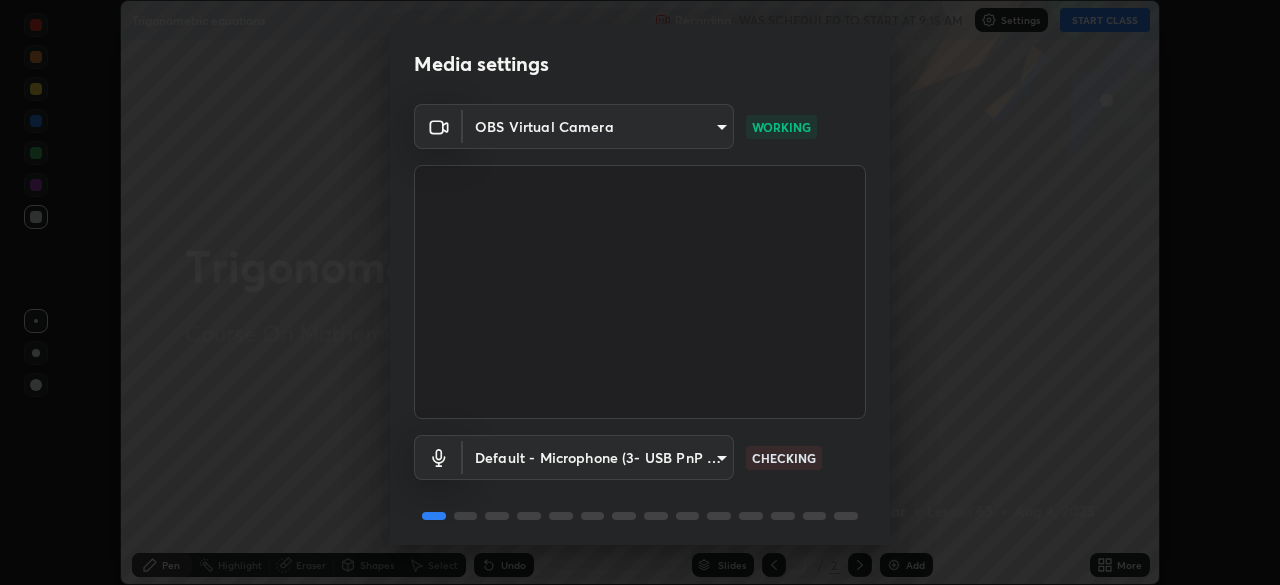 scroll, scrollTop: 71, scrollLeft: 0, axis: vertical 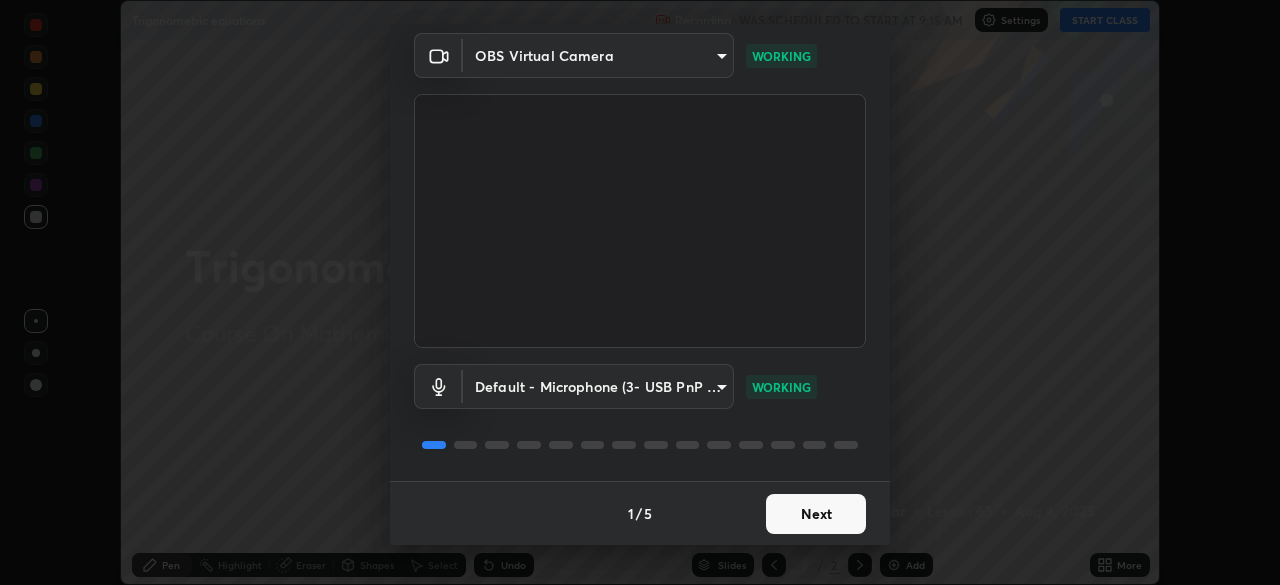 click on "Next" at bounding box center (816, 514) 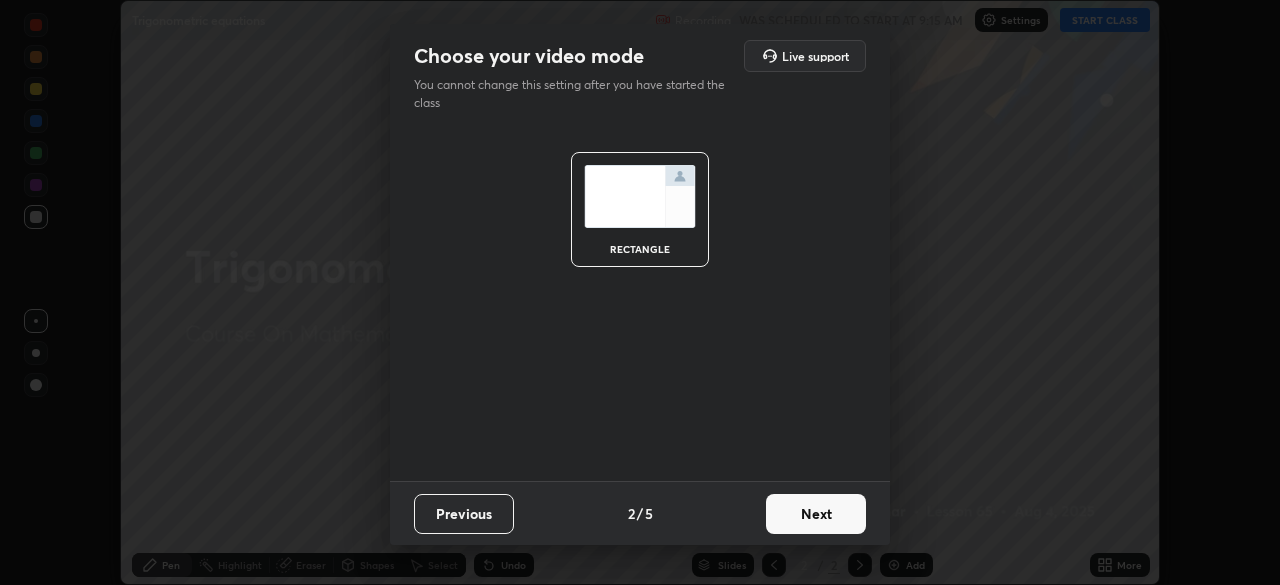click on "Next" at bounding box center [816, 514] 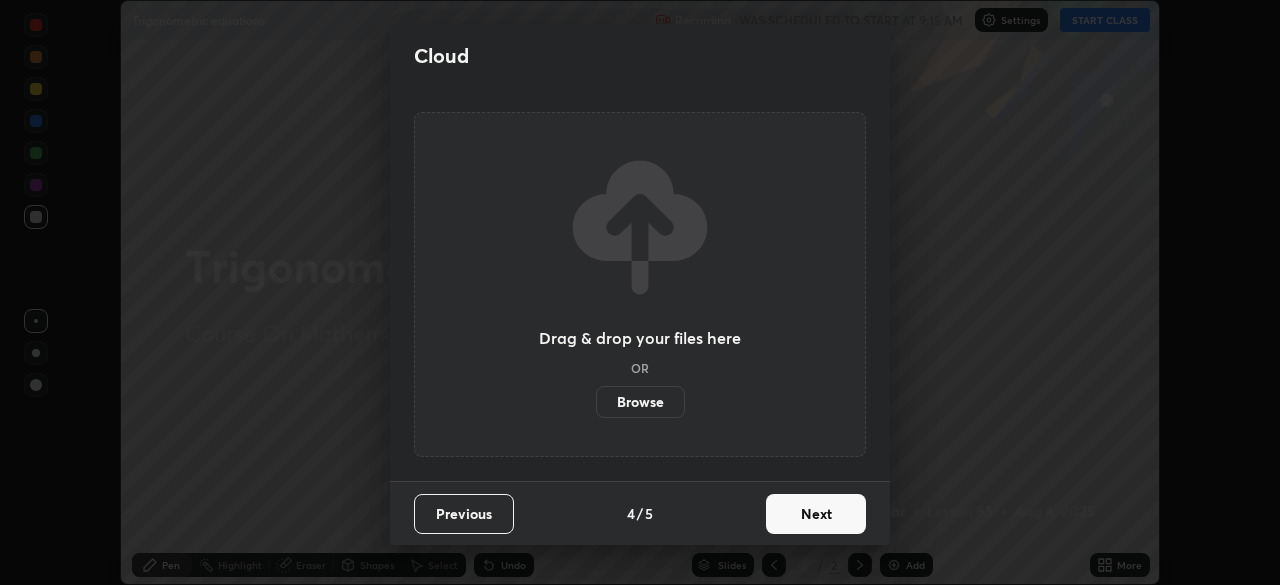 click on "Next" at bounding box center (816, 514) 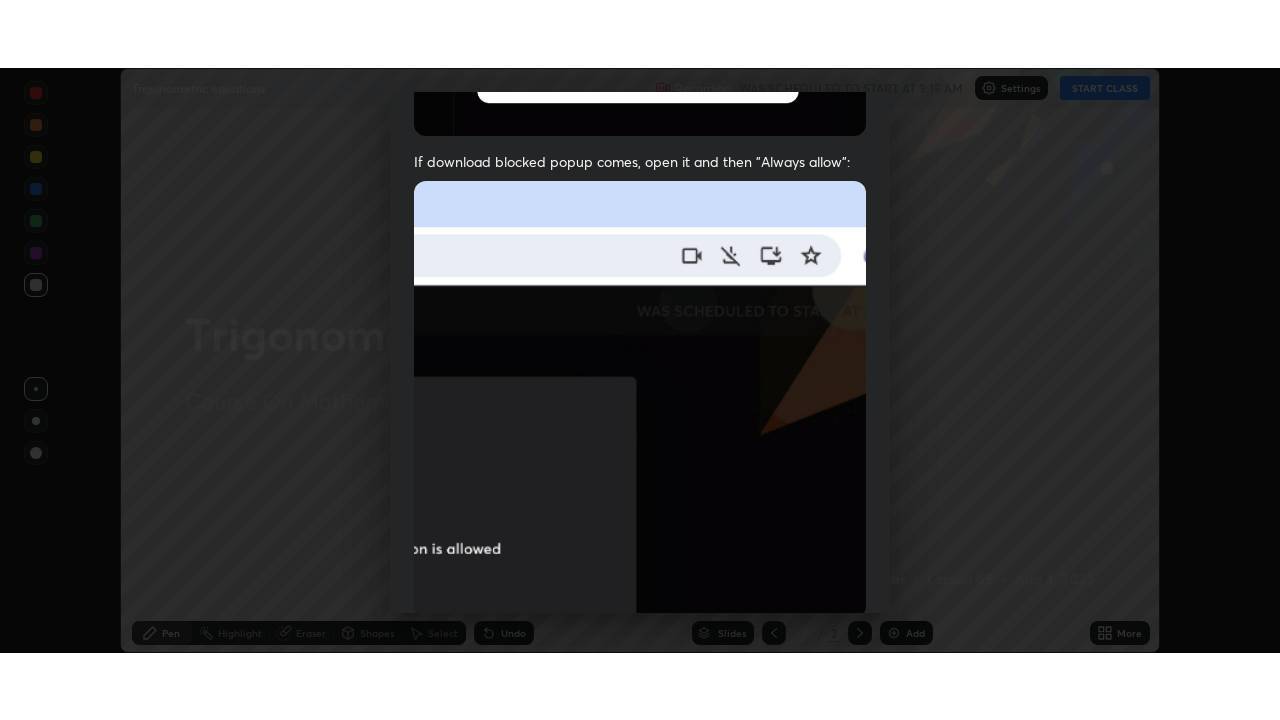 scroll, scrollTop: 479, scrollLeft: 0, axis: vertical 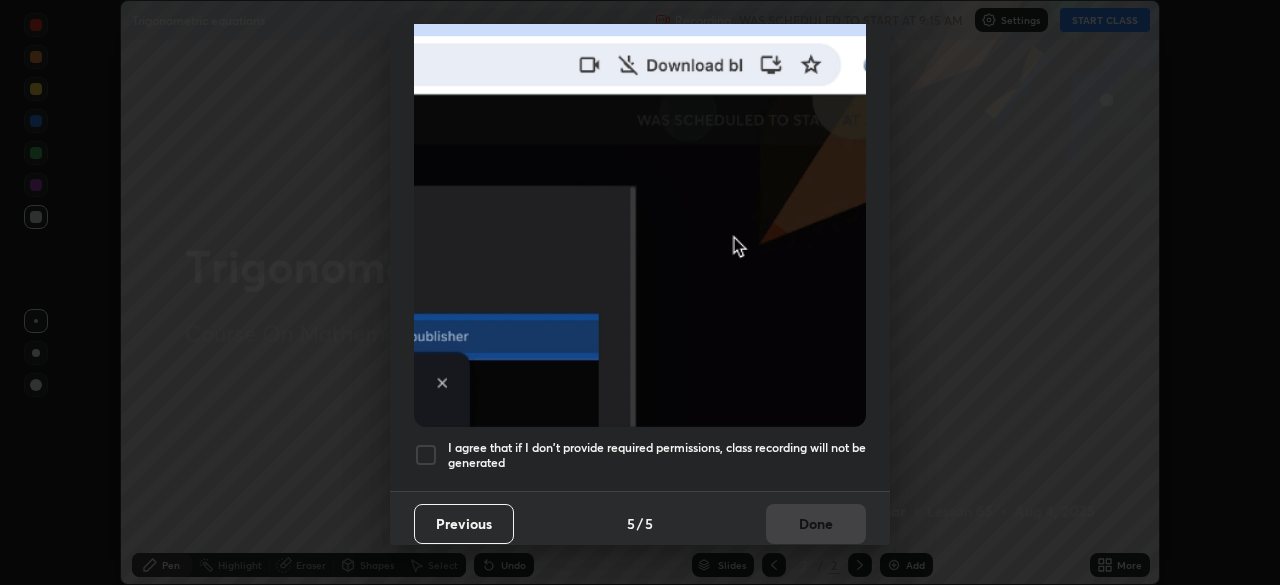 click on "I agree that if I don't provide required permissions, class recording will not be generated" at bounding box center (657, 455) 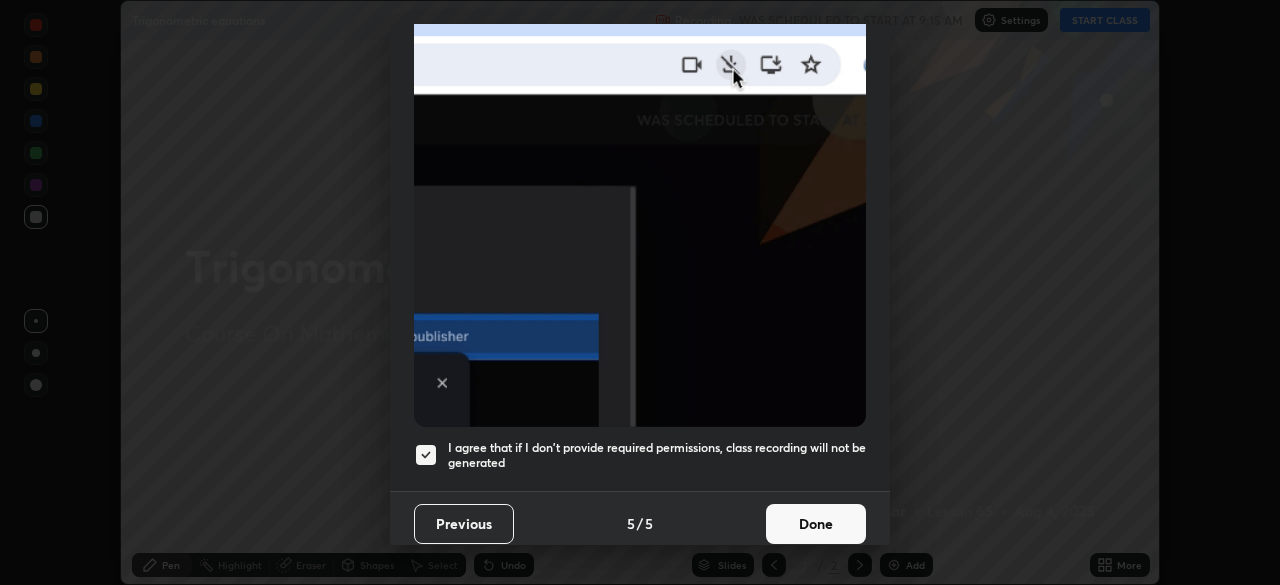 click on "Done" at bounding box center [816, 524] 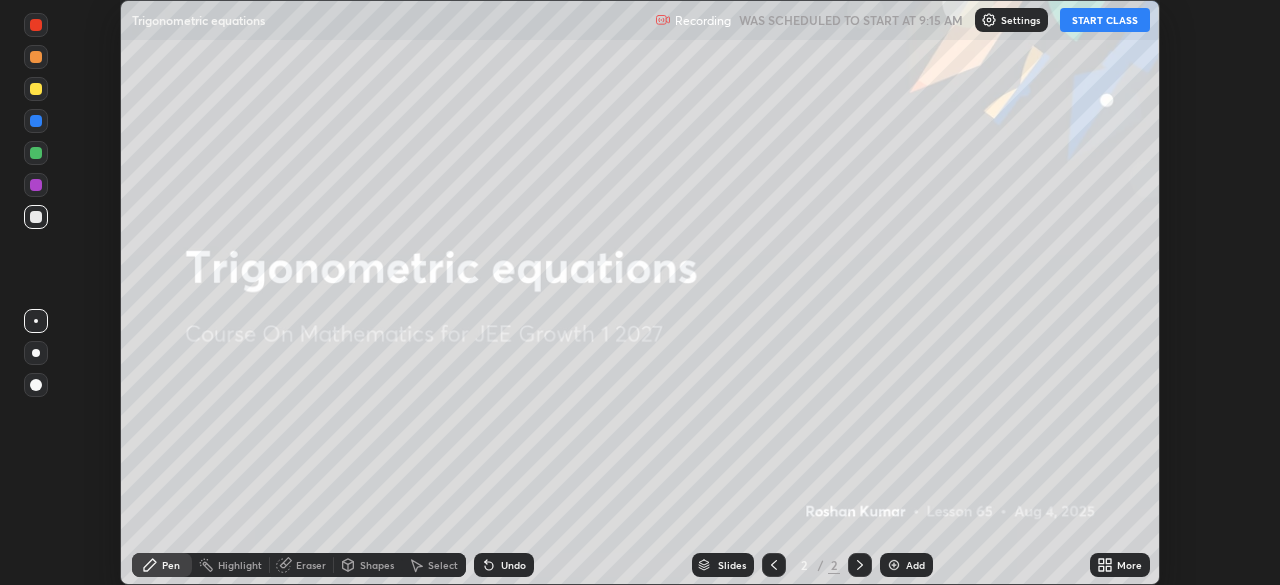 click on "START CLASS" at bounding box center [1105, 20] 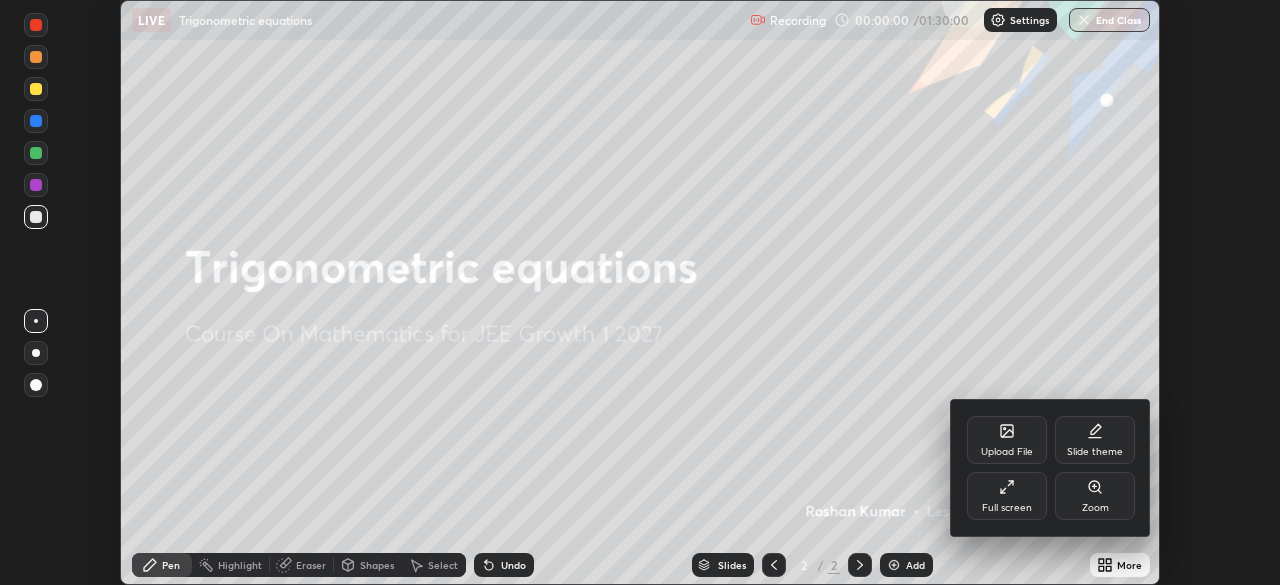 click on "Full screen" at bounding box center (1007, 496) 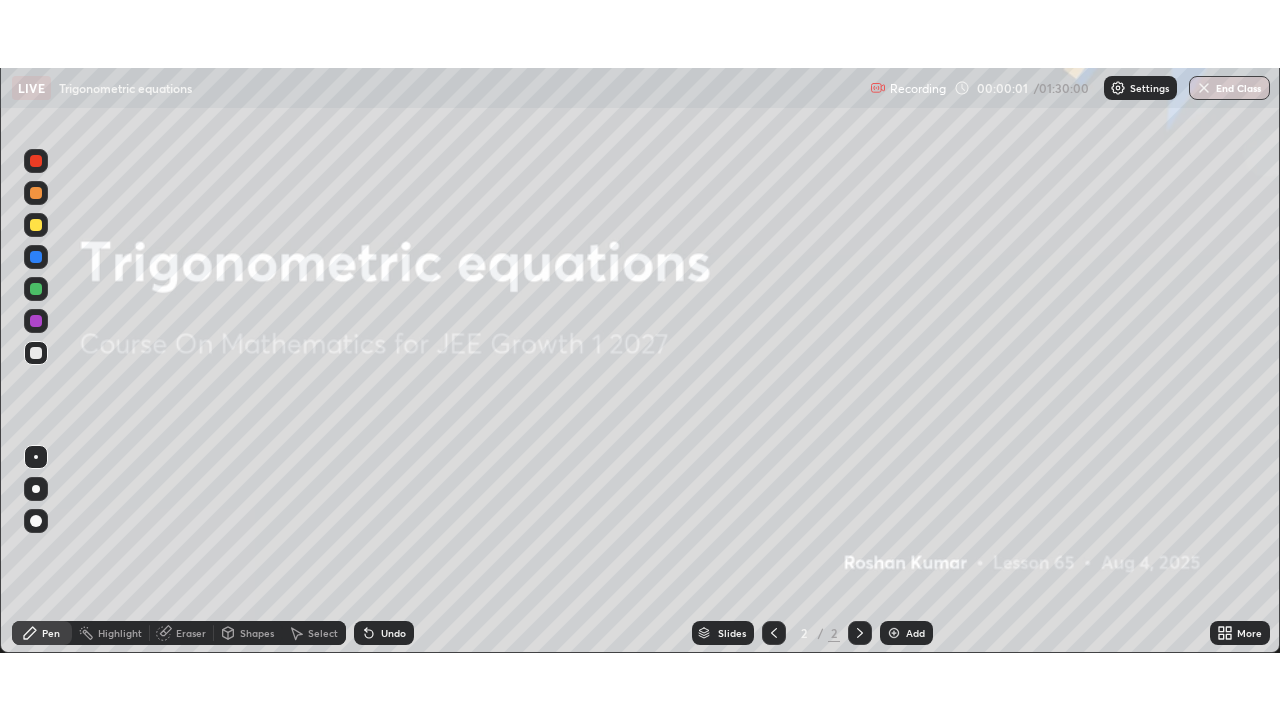 scroll, scrollTop: 99280, scrollLeft: 98720, axis: both 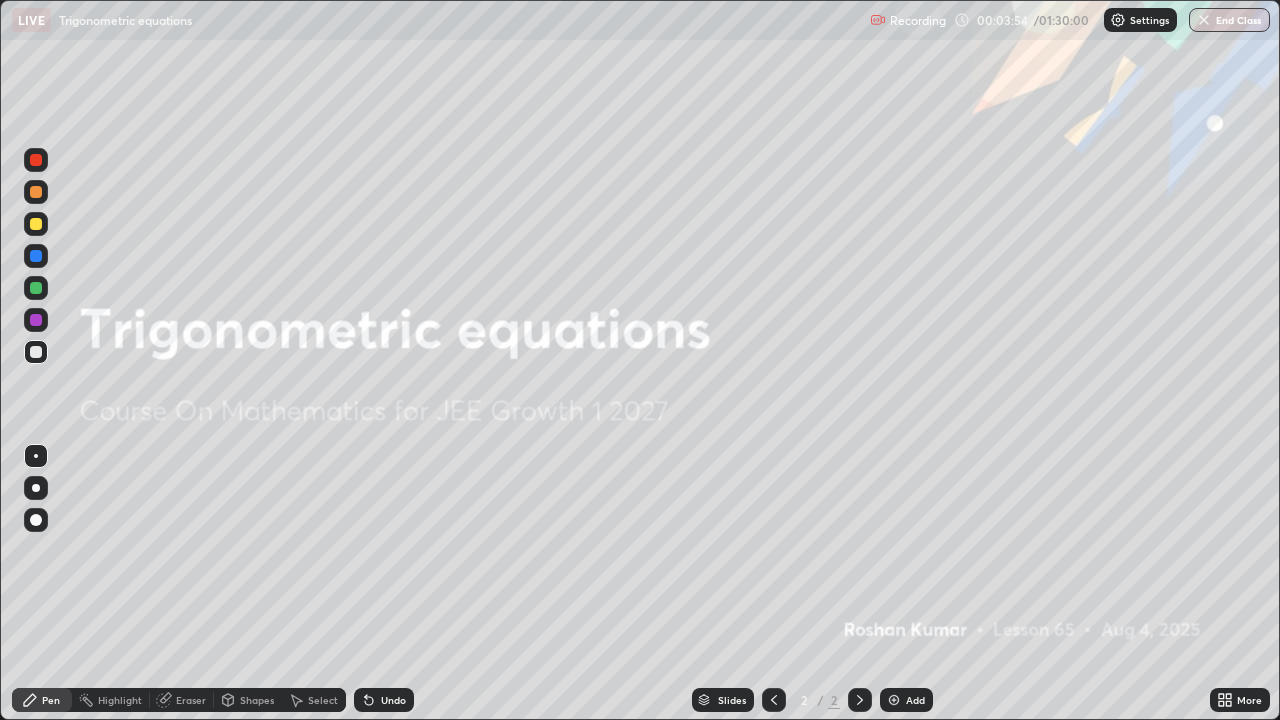 click at bounding box center (894, 700) 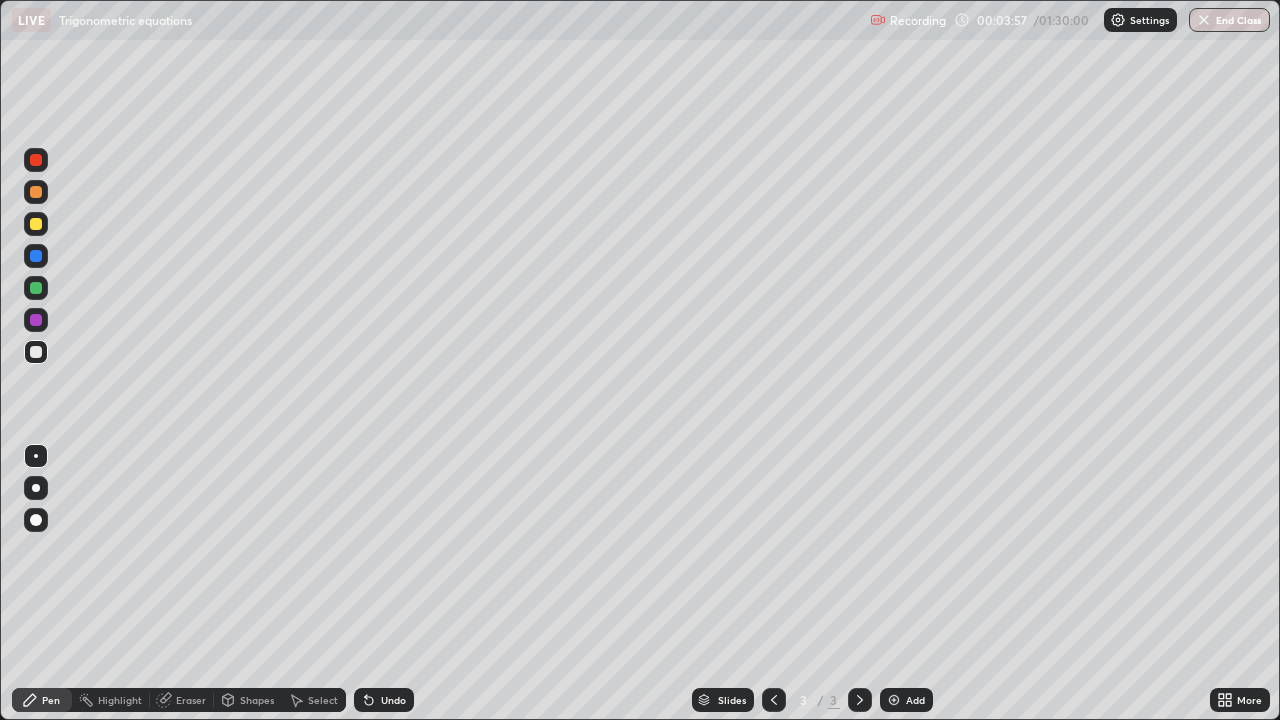 click at bounding box center (36, 520) 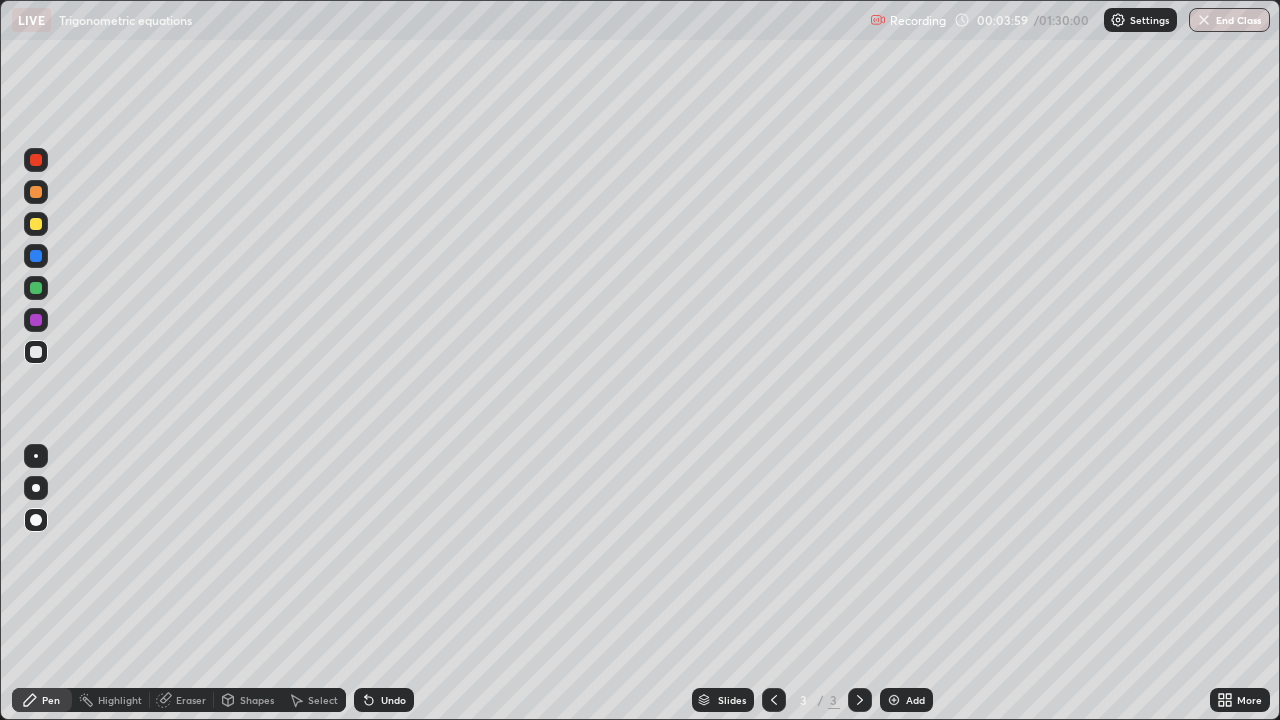 click at bounding box center [36, 224] 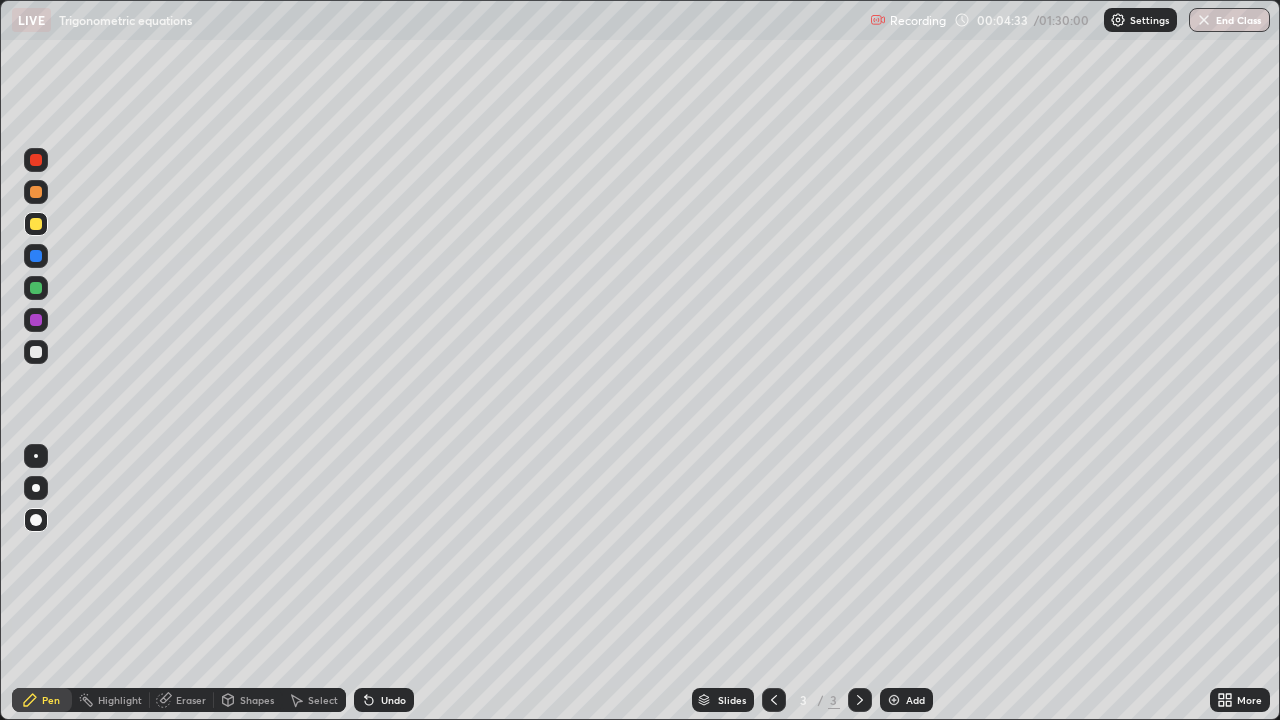 click at bounding box center (36, 256) 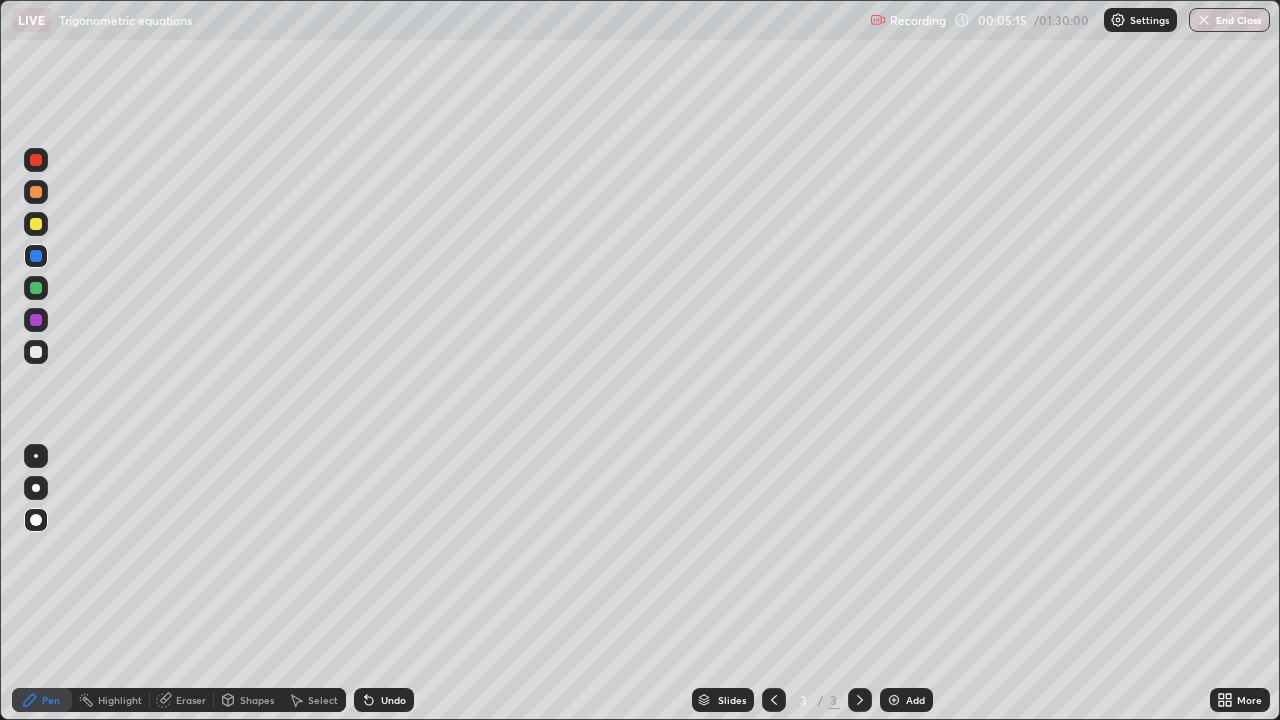click at bounding box center [36, 320] 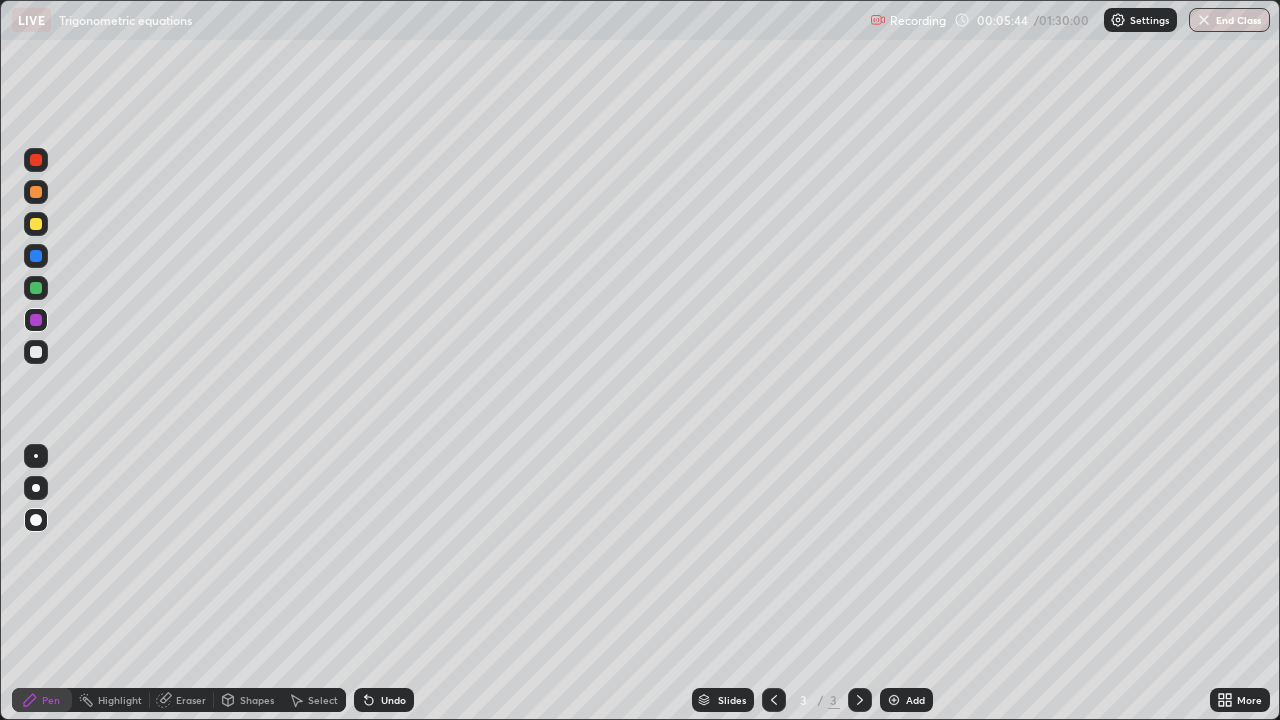 click at bounding box center (36, 288) 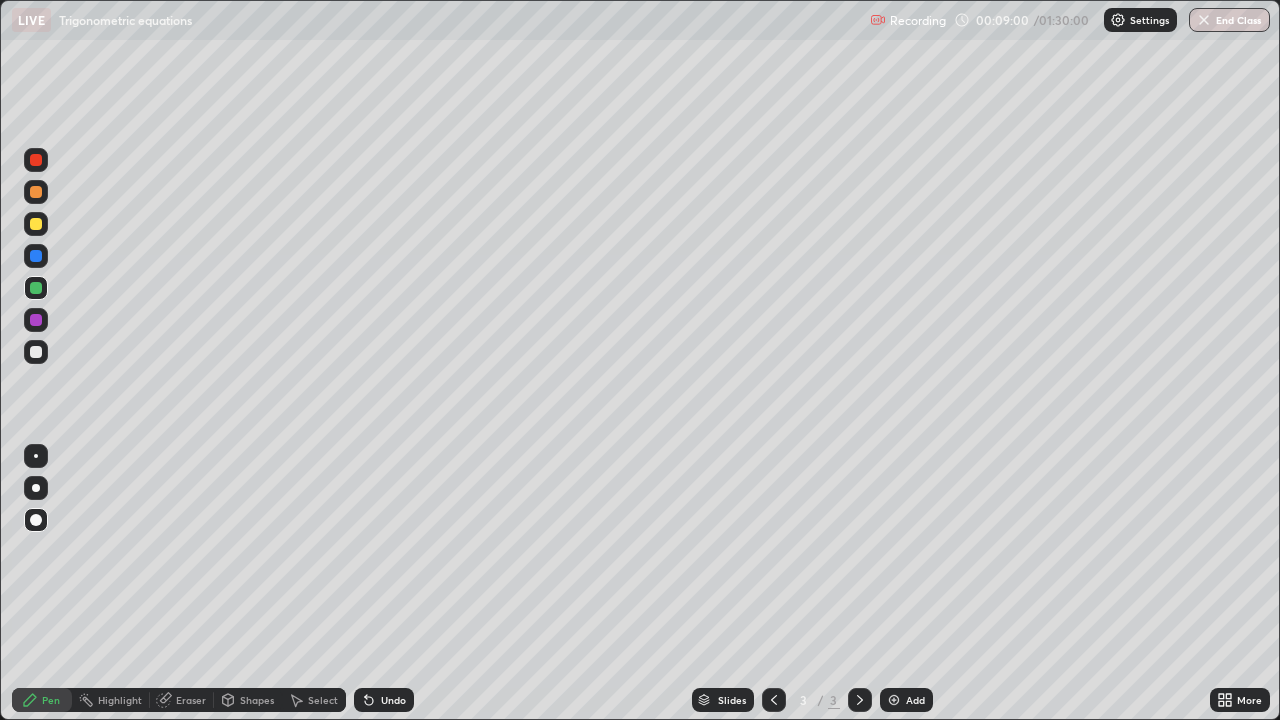 click at bounding box center (894, 700) 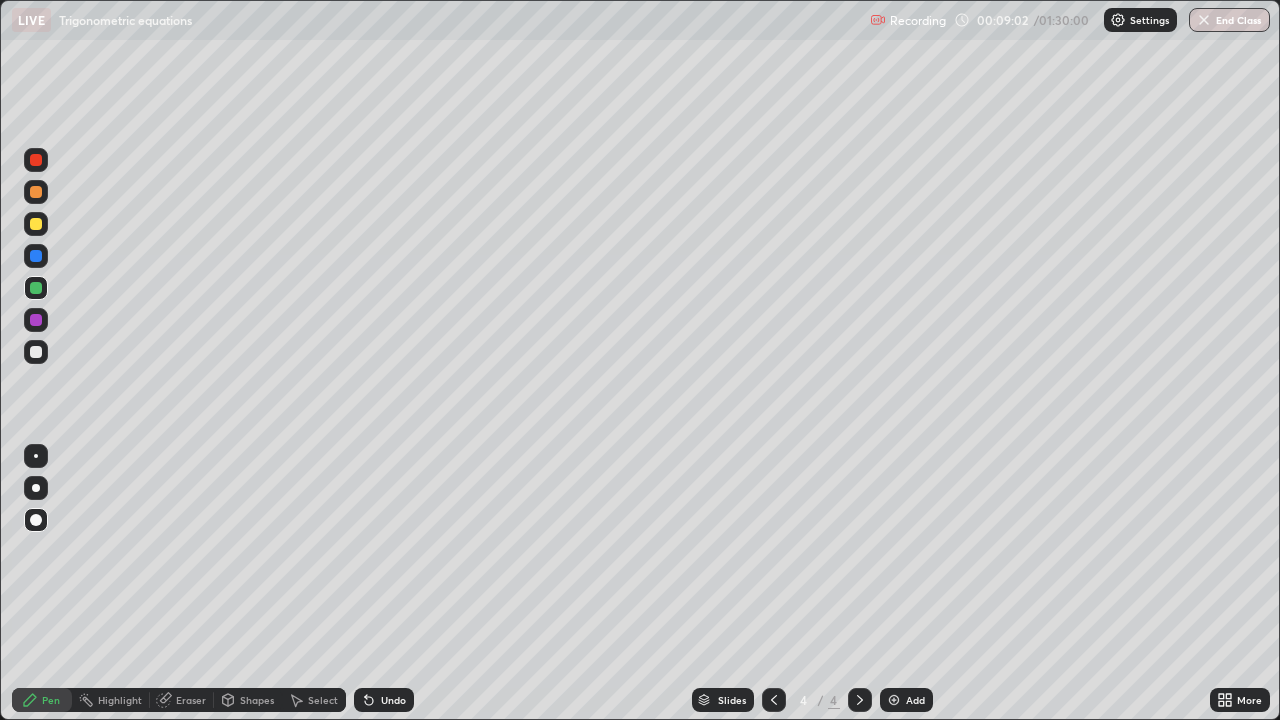 click at bounding box center [36, 192] 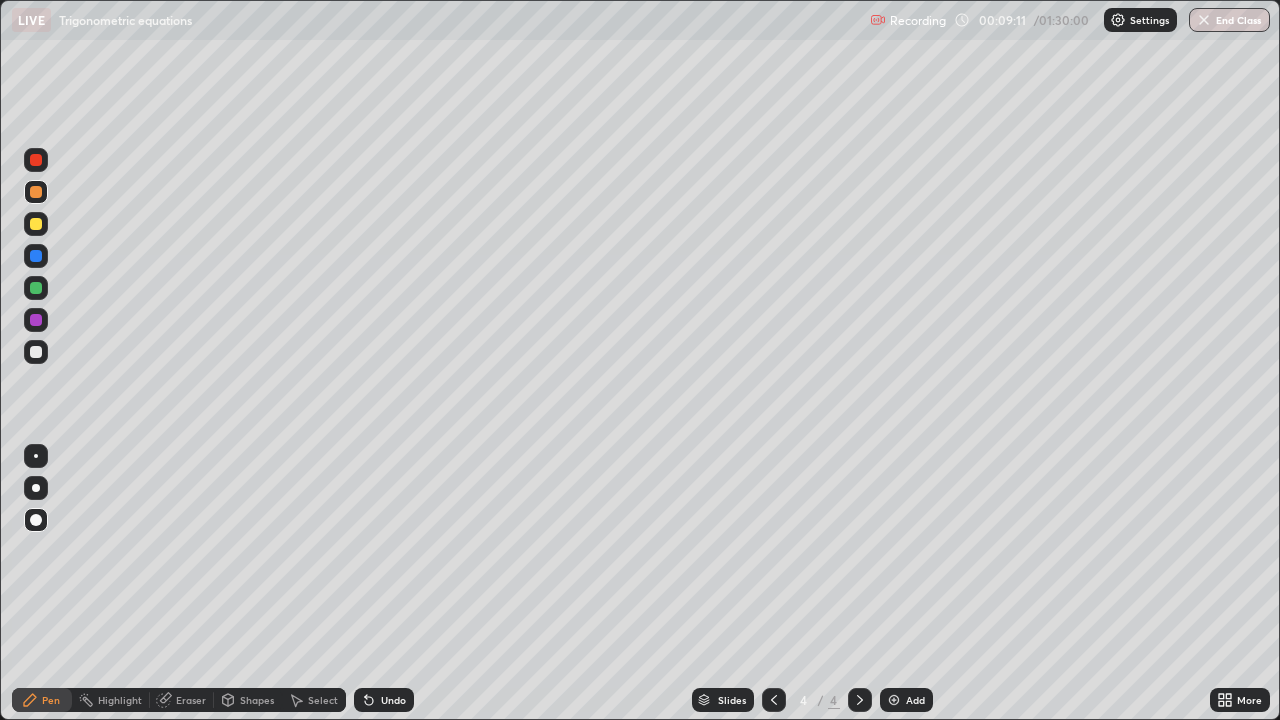 click at bounding box center [36, 160] 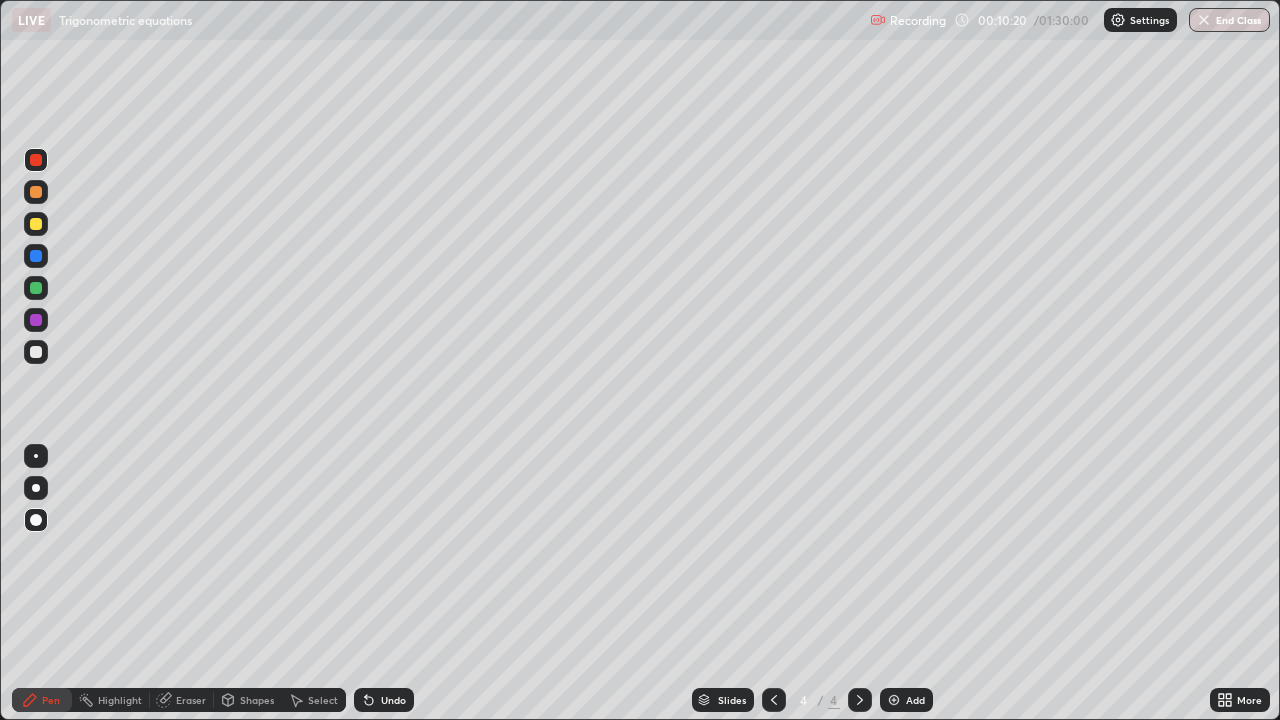 click at bounding box center [36, 320] 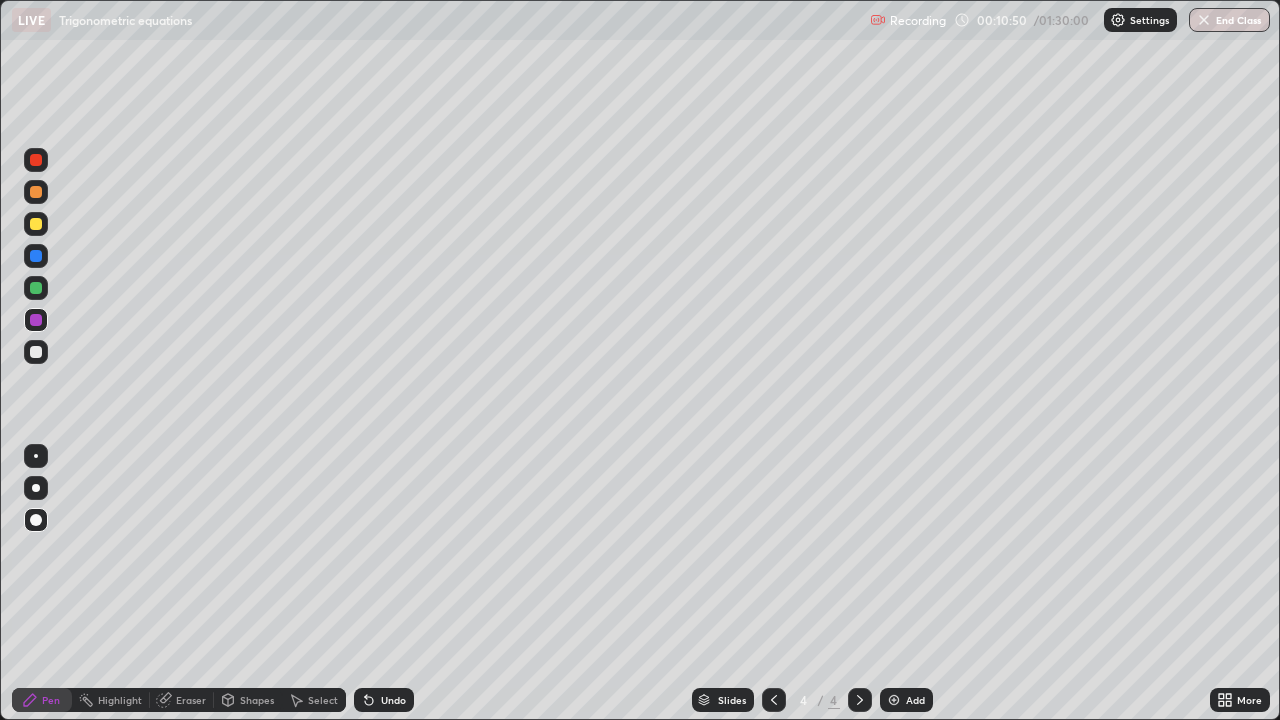click at bounding box center (36, 288) 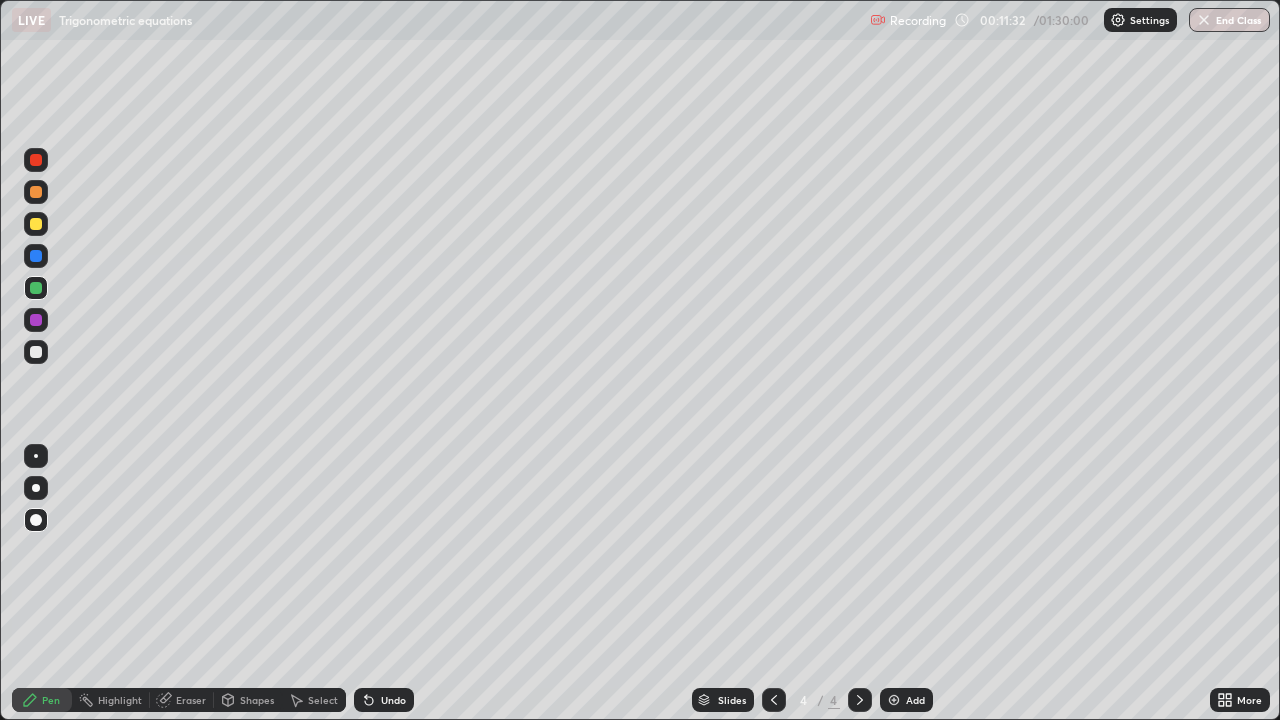 click at bounding box center (36, 192) 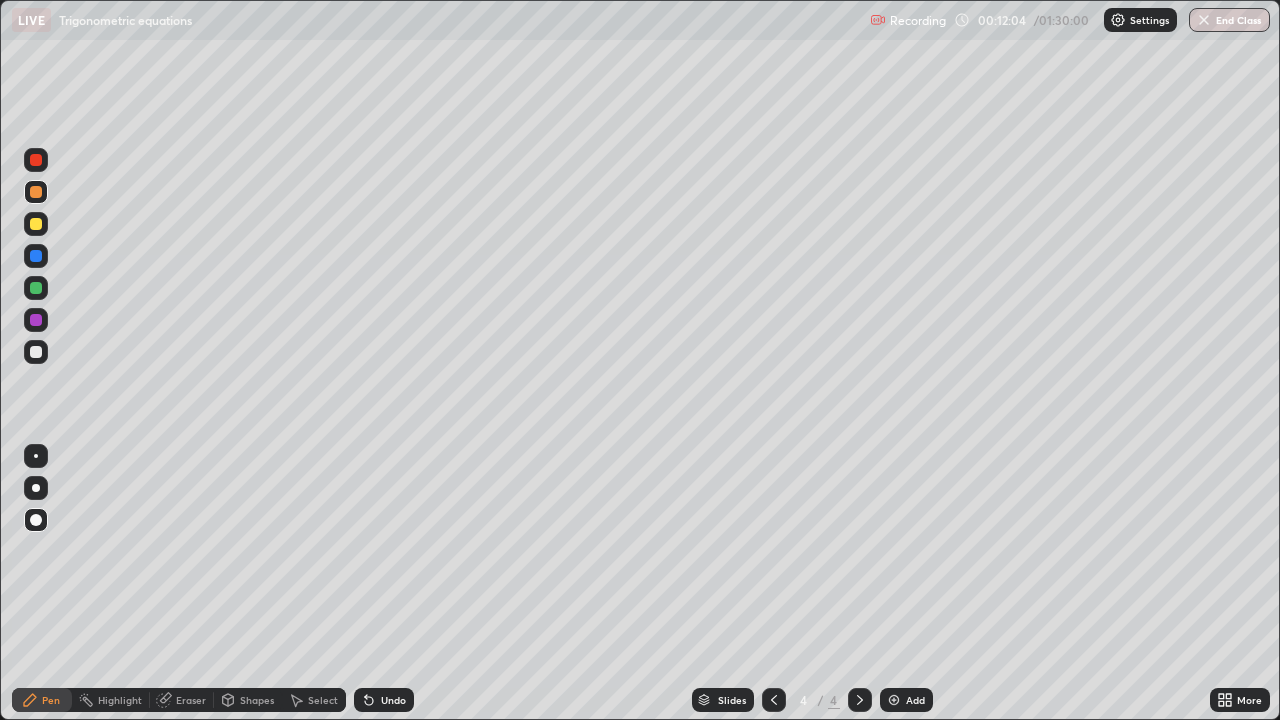 click at bounding box center [36, 352] 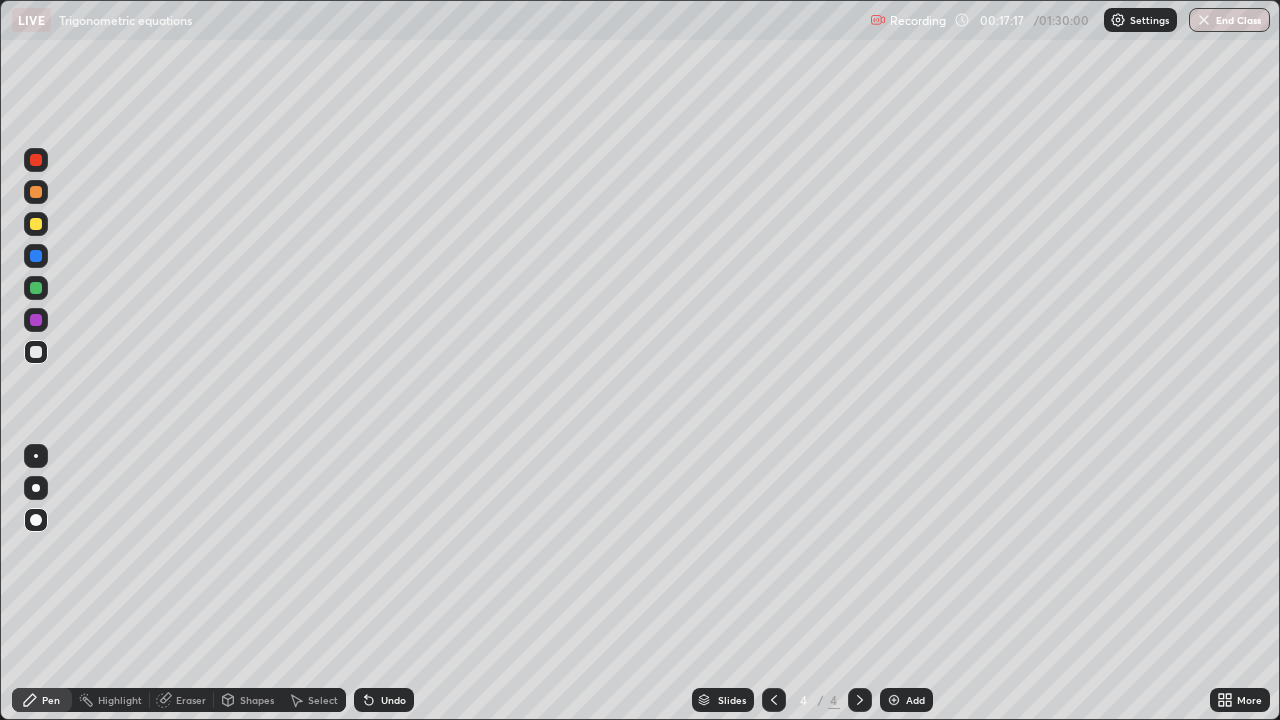 click at bounding box center (894, 700) 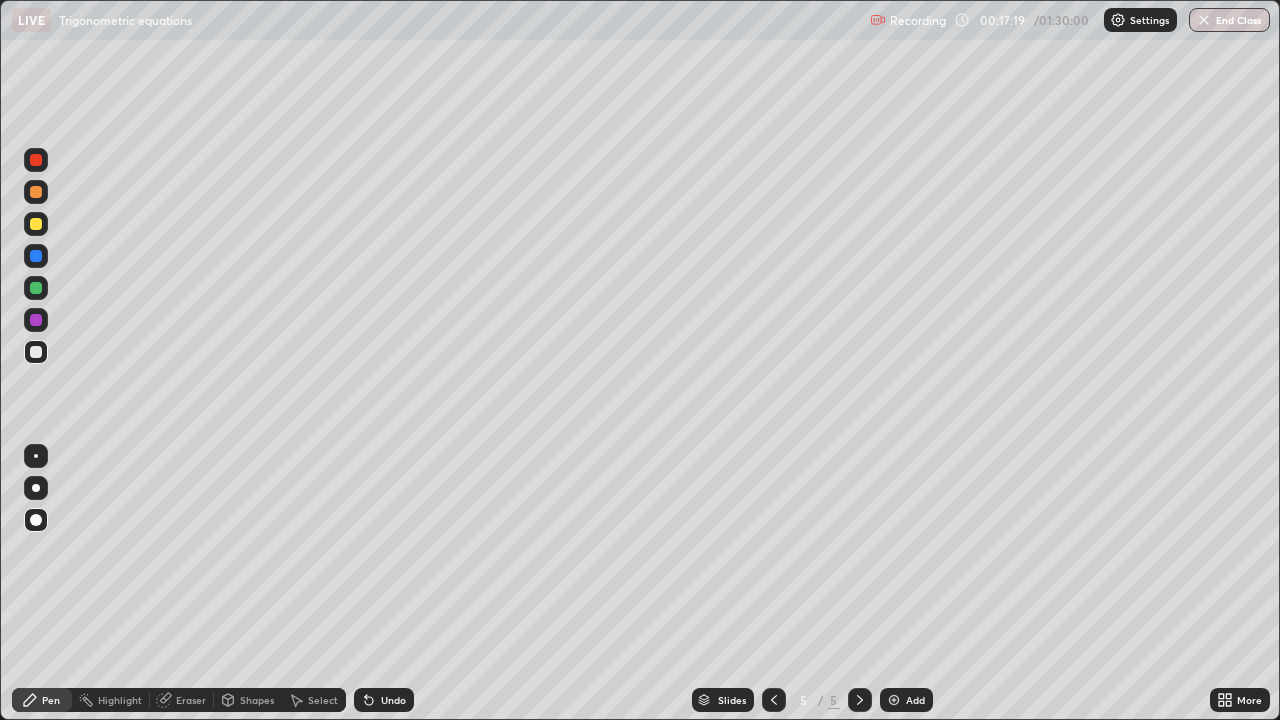 click at bounding box center [36, 256] 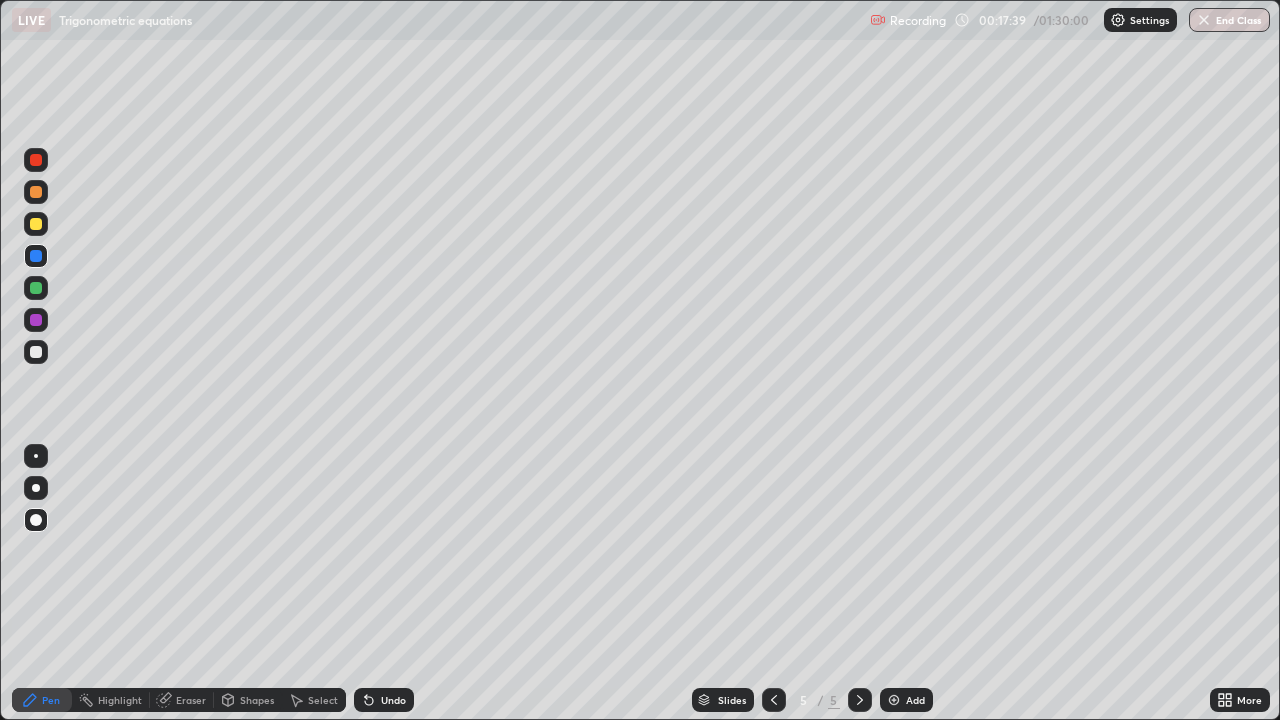 click at bounding box center (36, 288) 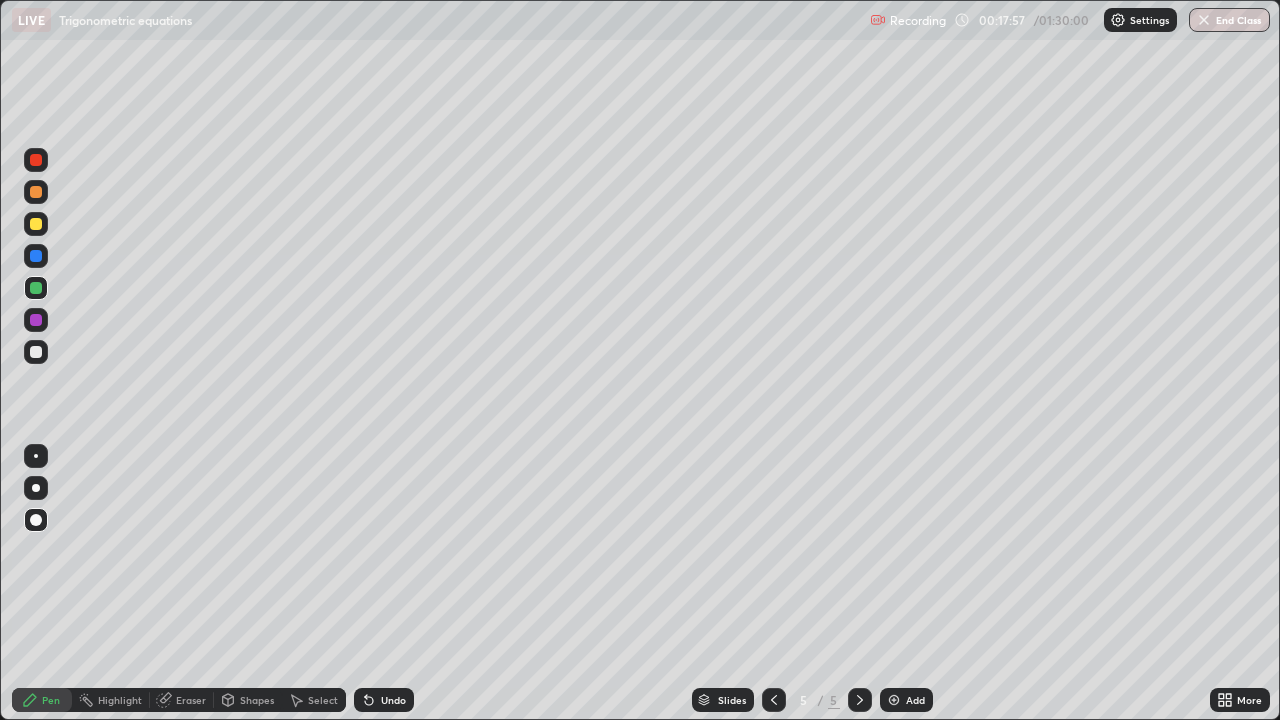 click at bounding box center (36, 256) 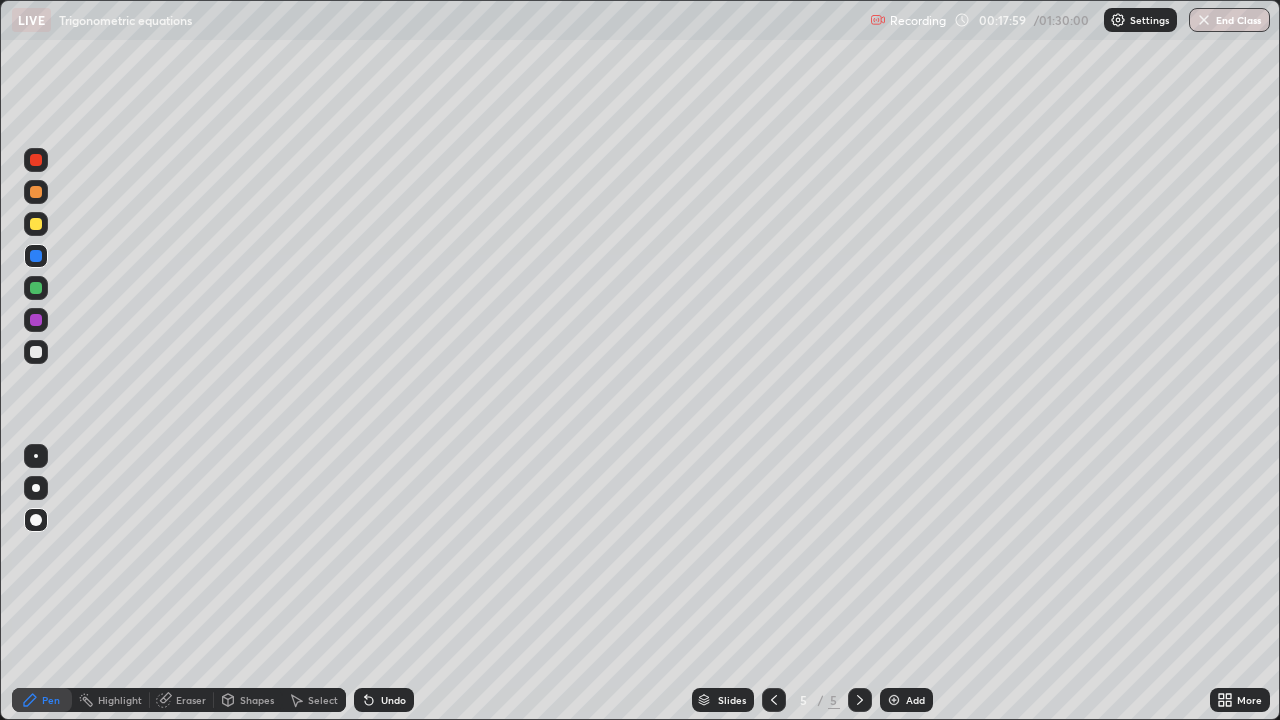 click at bounding box center (36, 320) 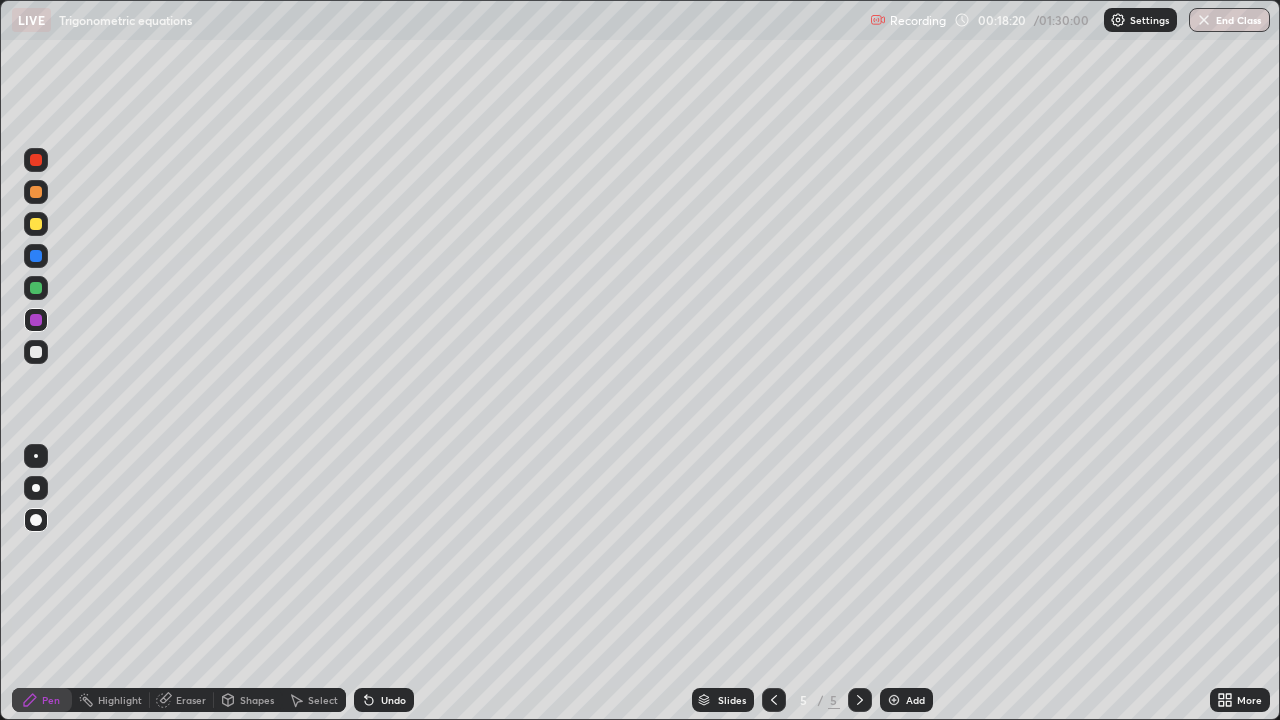 click at bounding box center (36, 192) 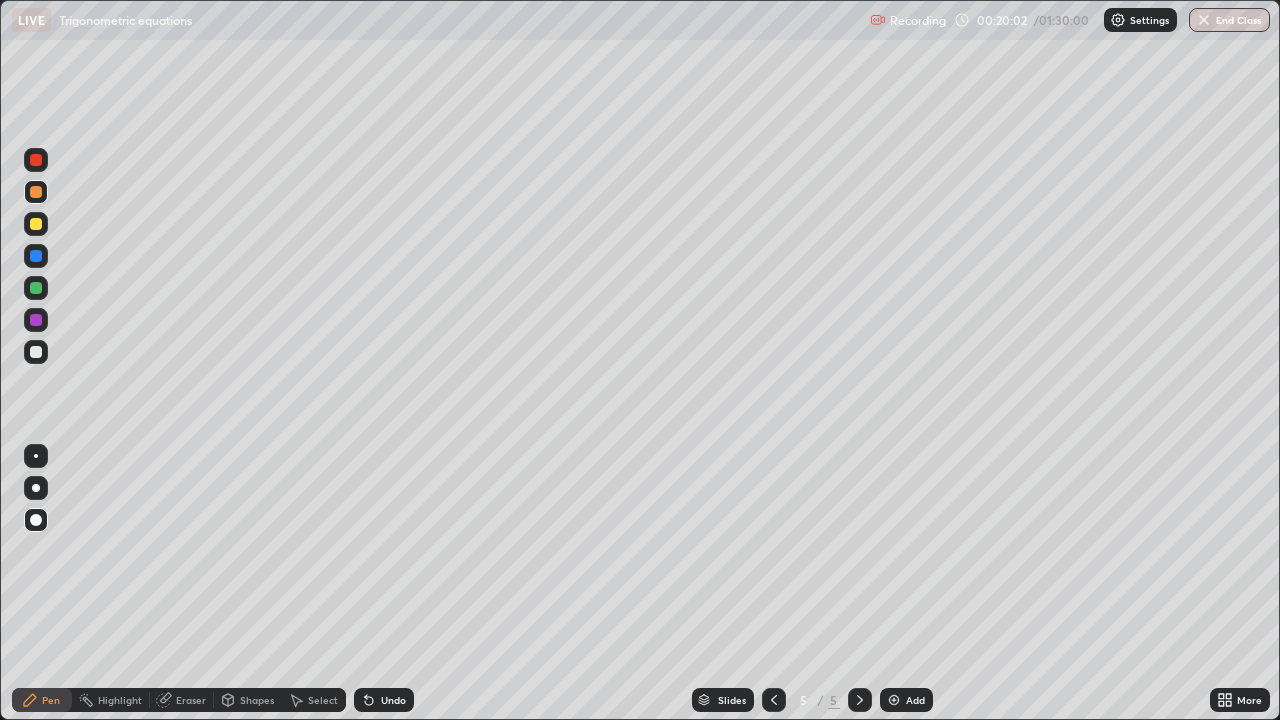 click at bounding box center [36, 288] 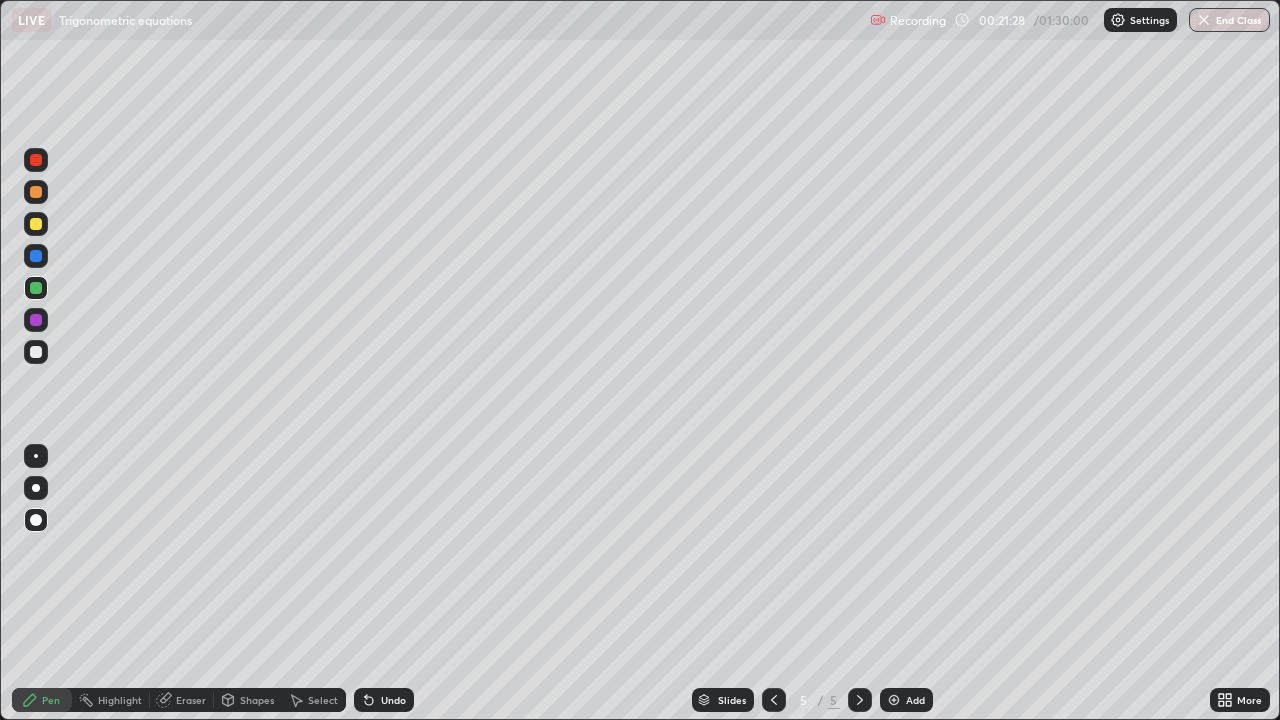 click at bounding box center (36, 192) 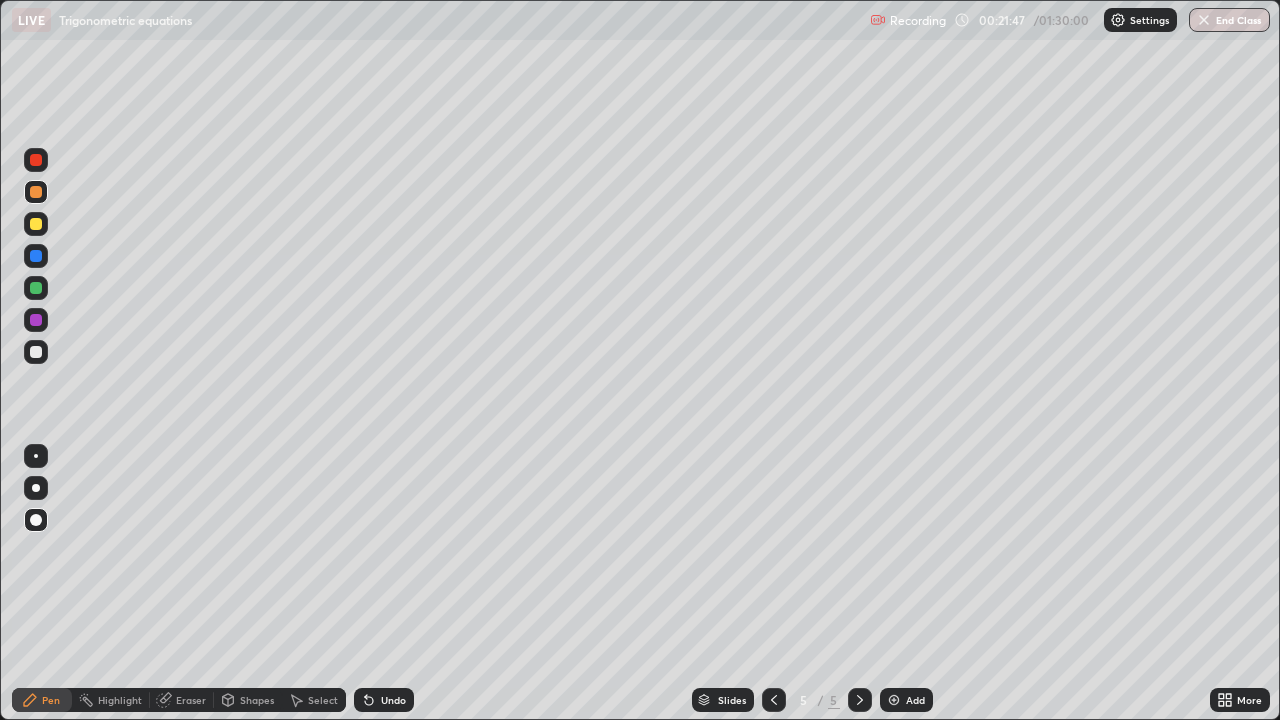 click at bounding box center (36, 288) 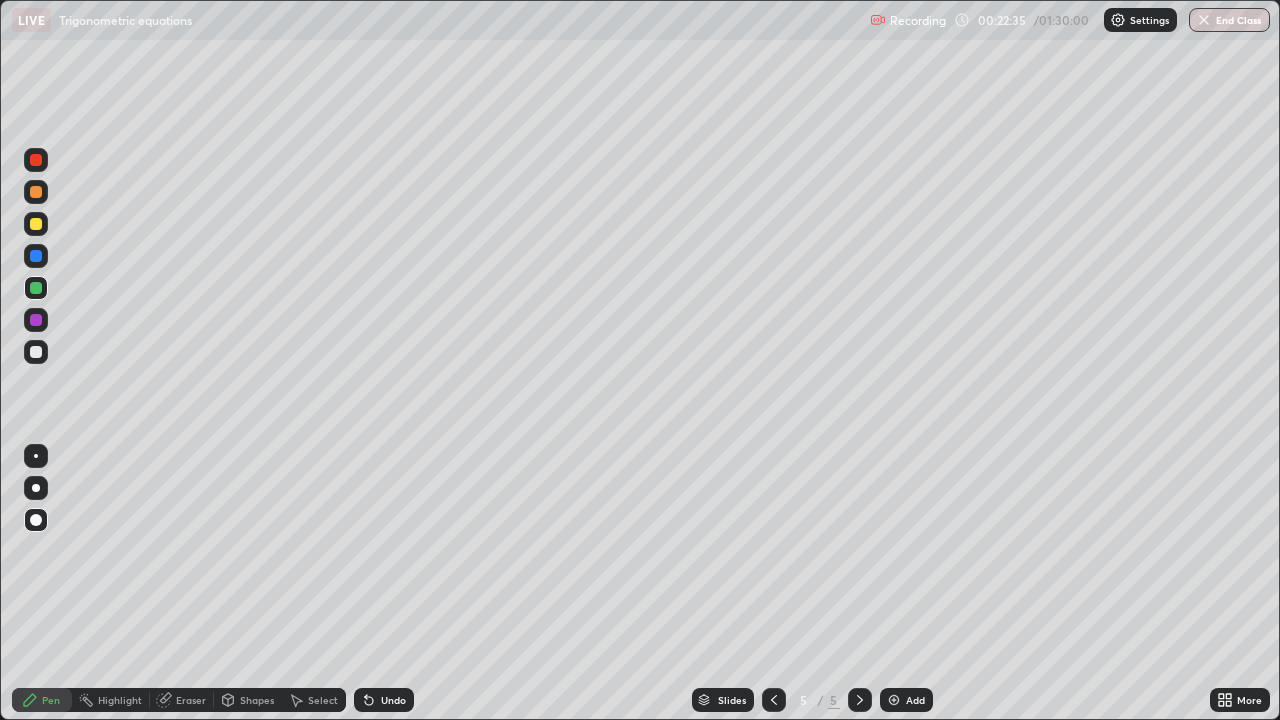 click at bounding box center [894, 700] 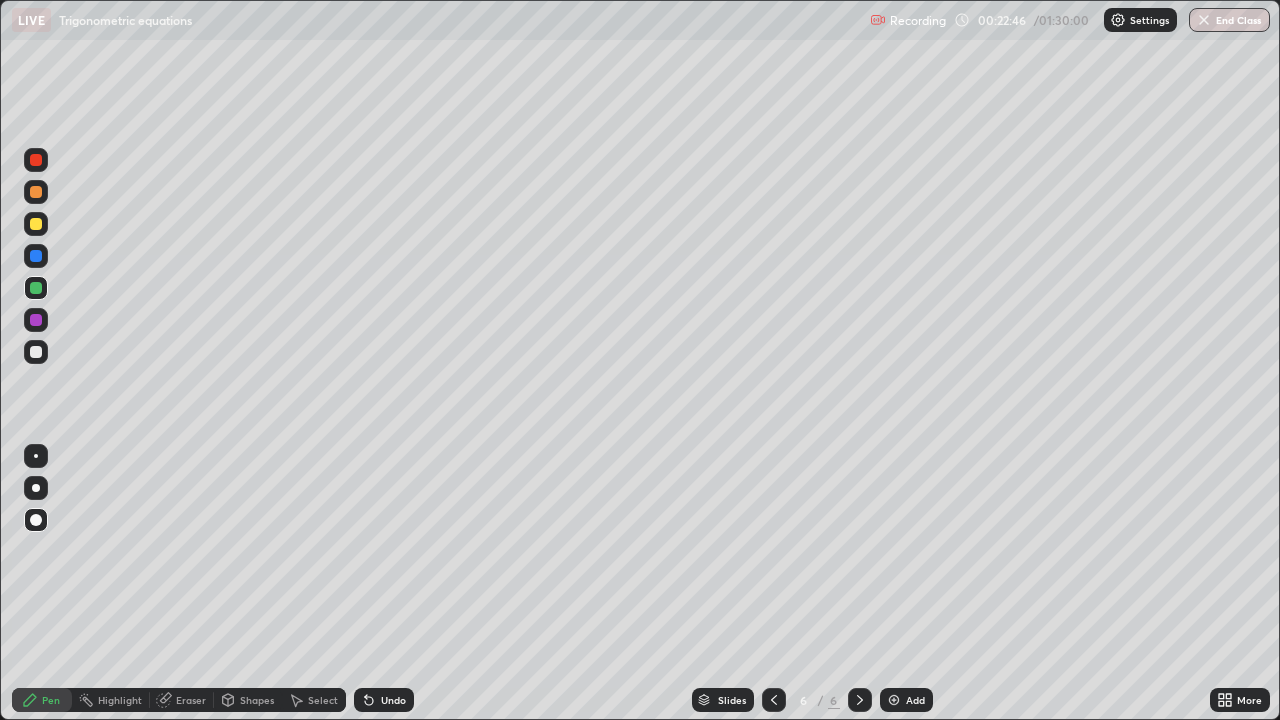 click at bounding box center (36, 224) 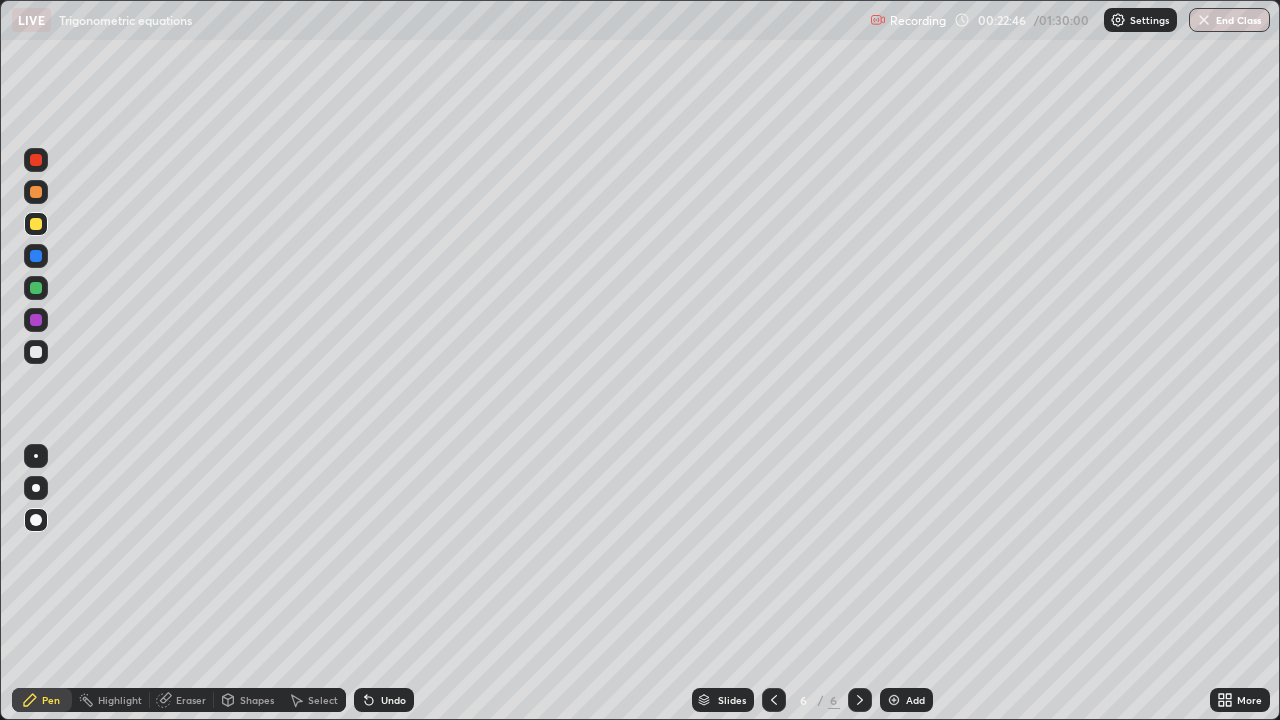 click at bounding box center (36, 160) 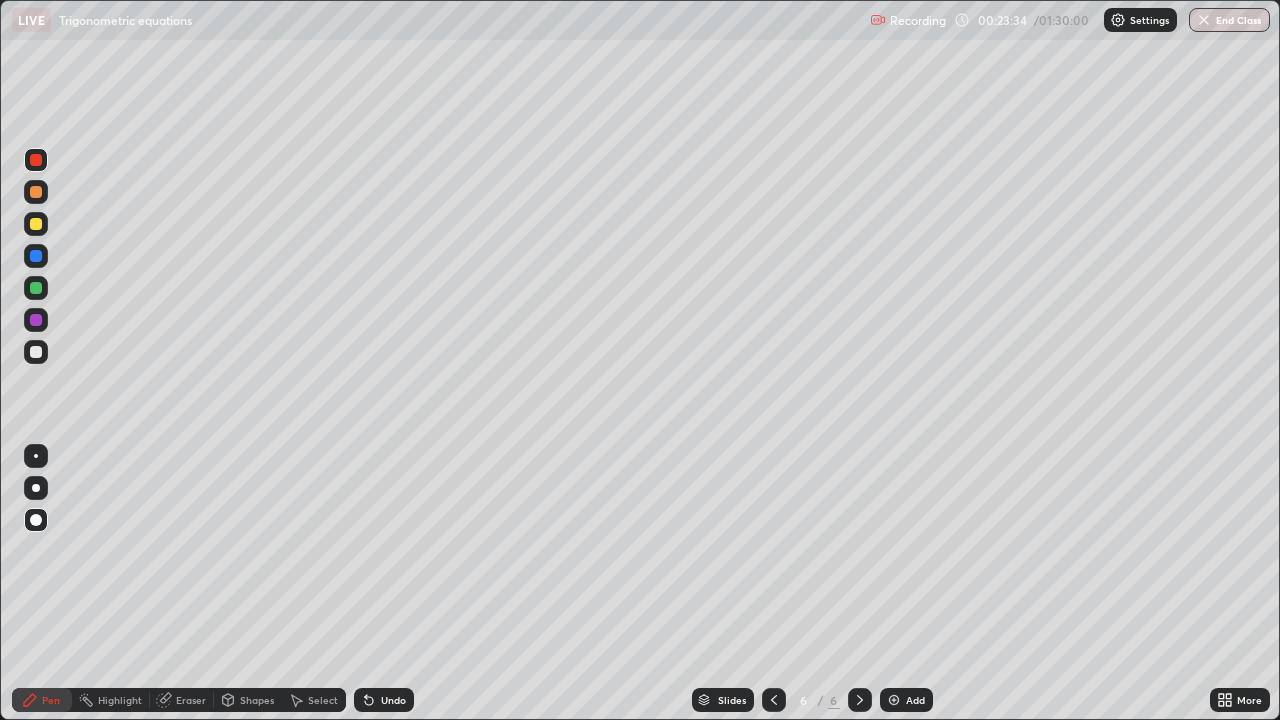click 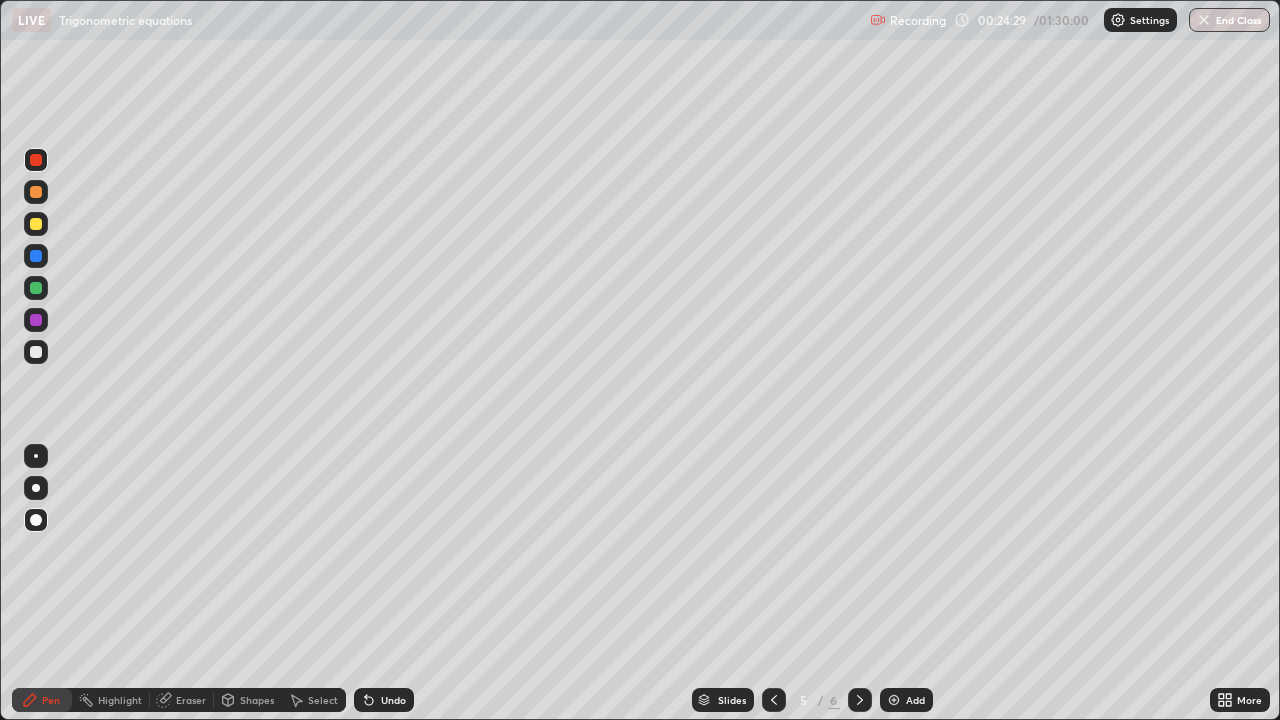 click 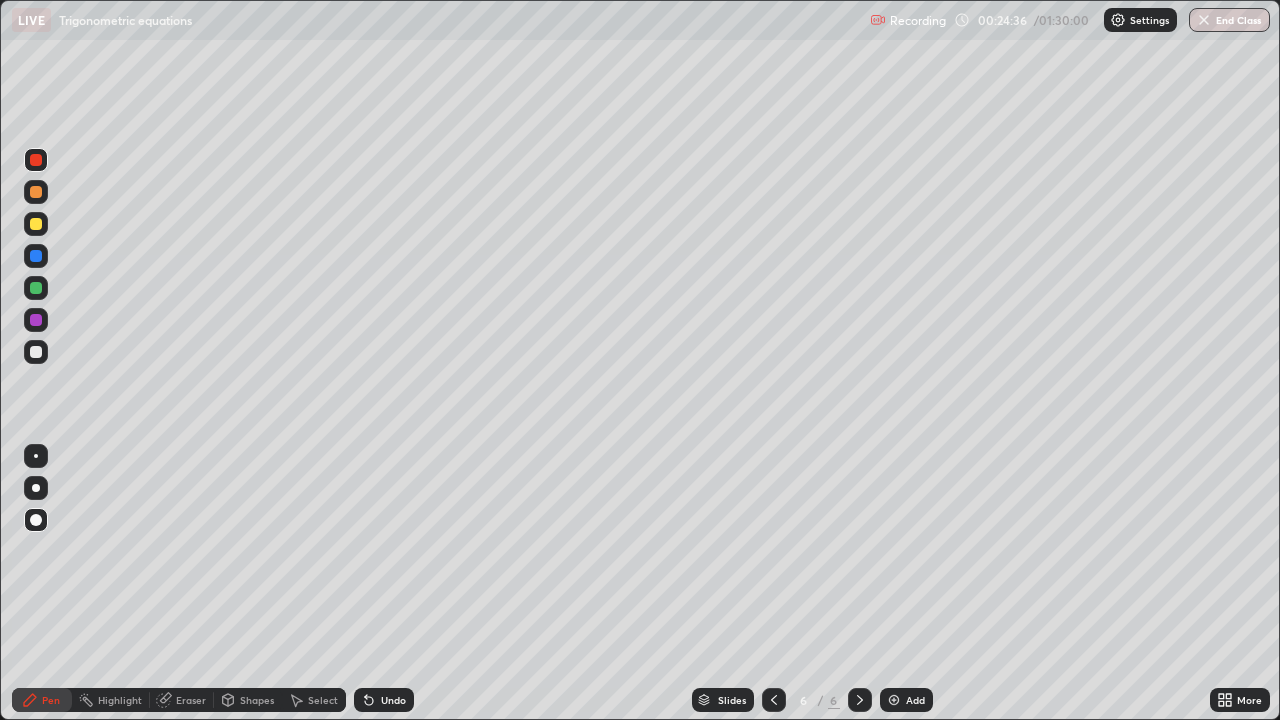 click at bounding box center (36, 352) 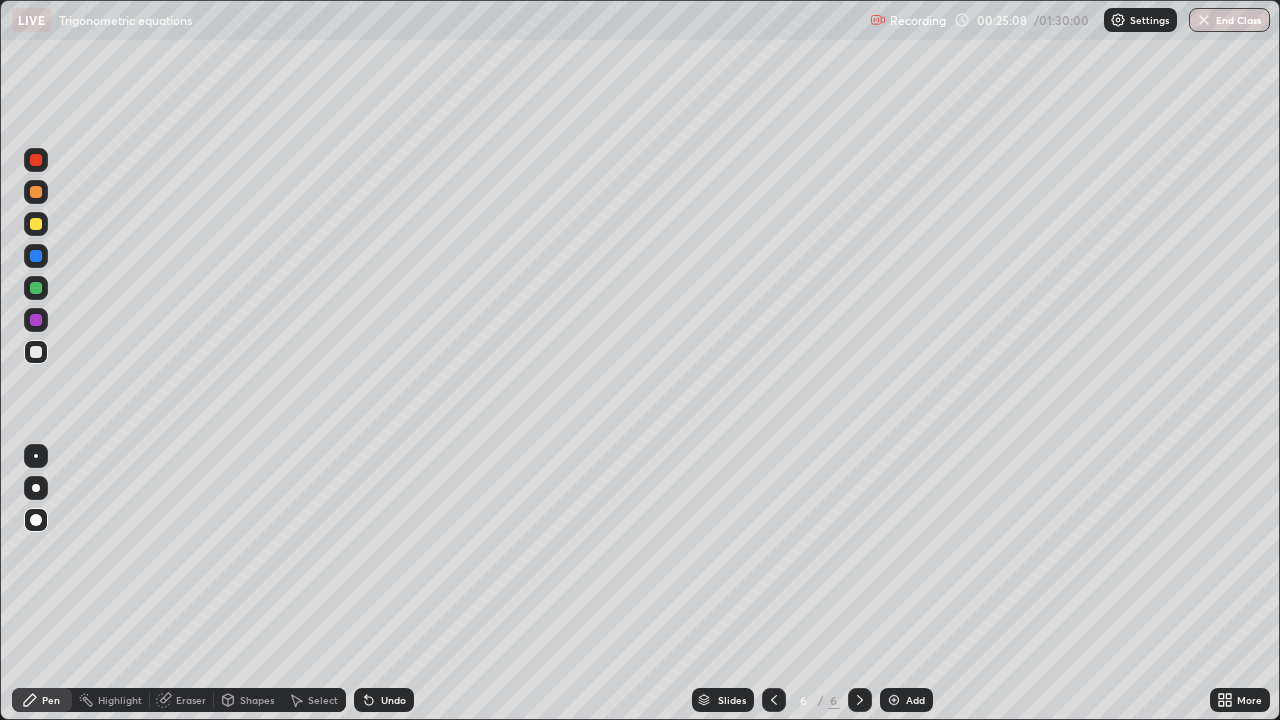 click at bounding box center (36, 320) 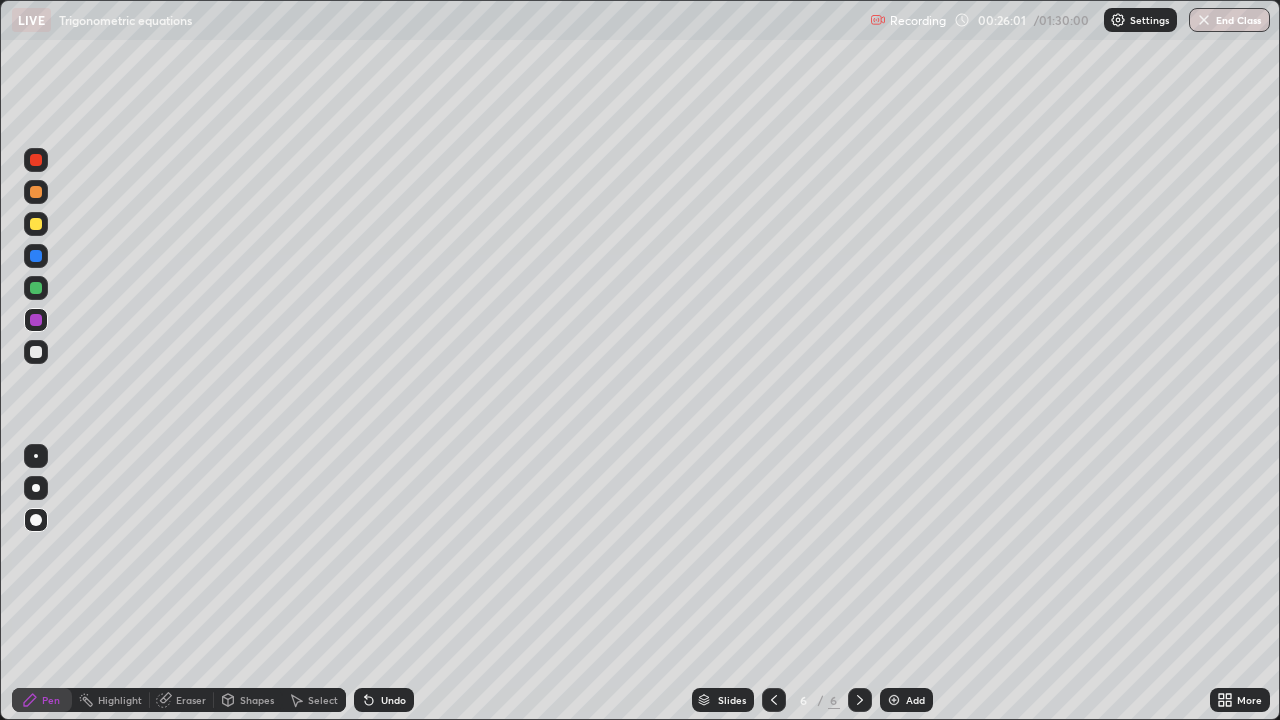 click at bounding box center [36, 288] 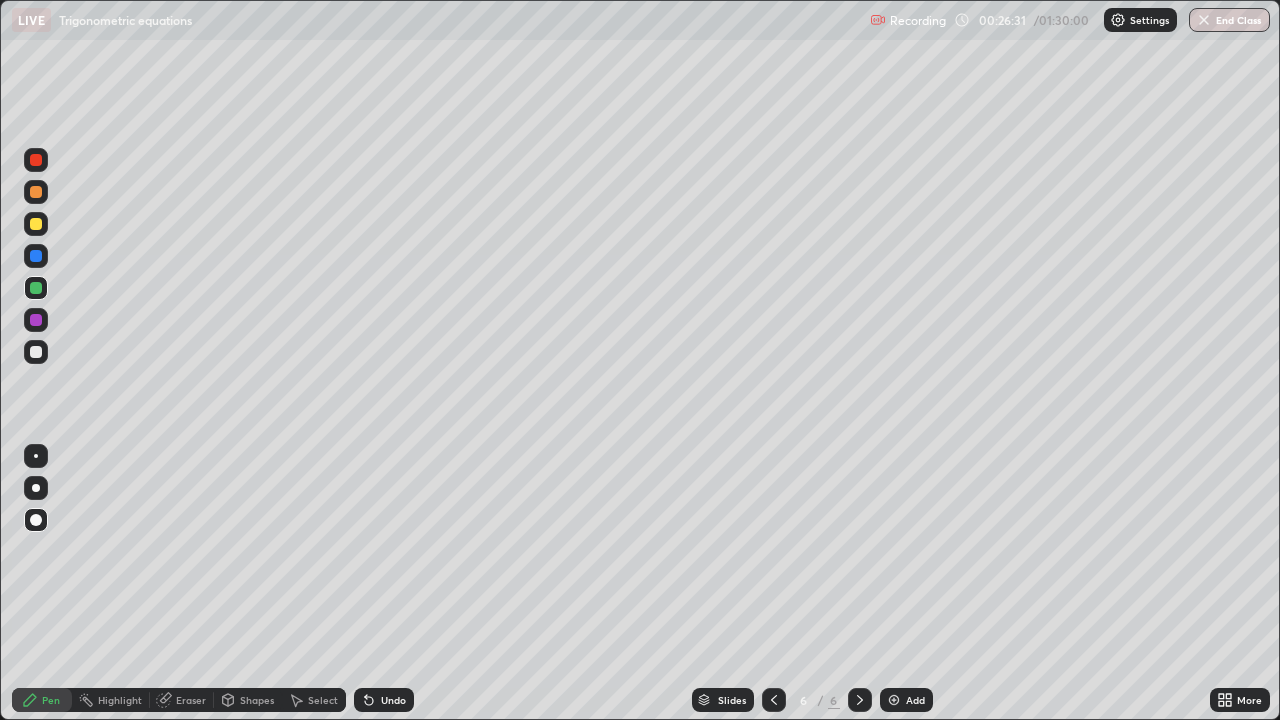 click at bounding box center [894, 700] 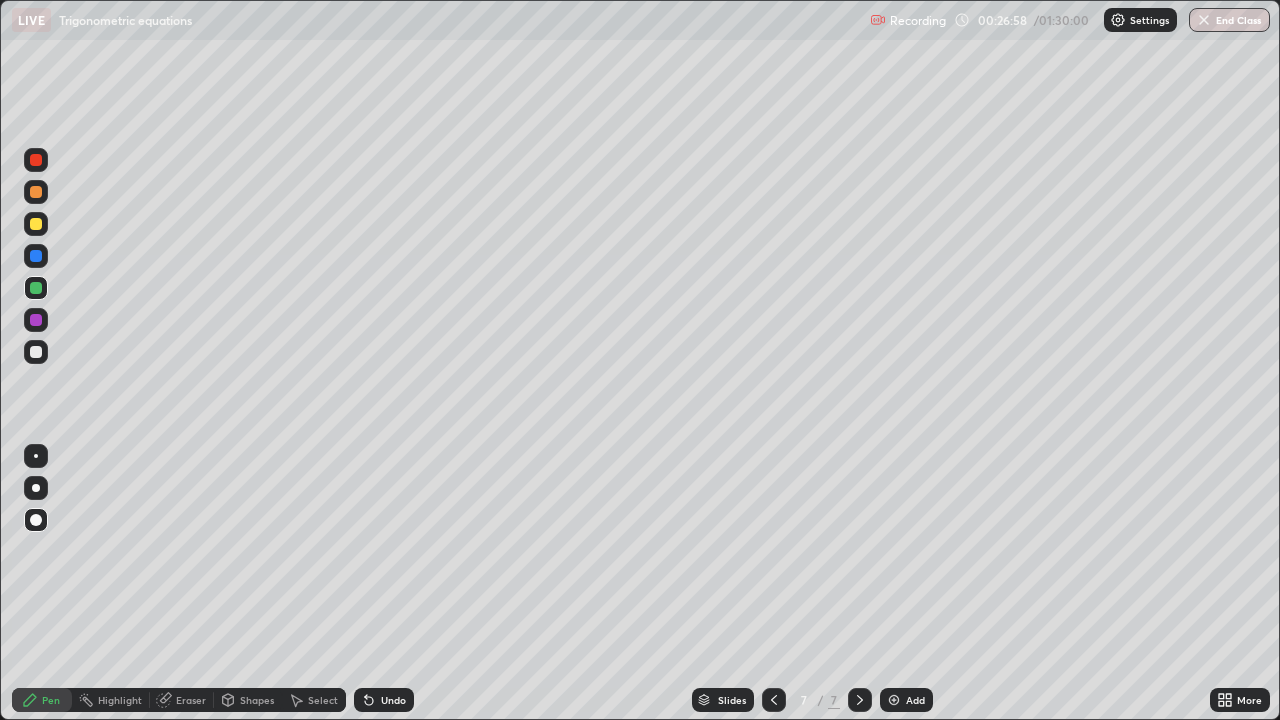 click at bounding box center (36, 320) 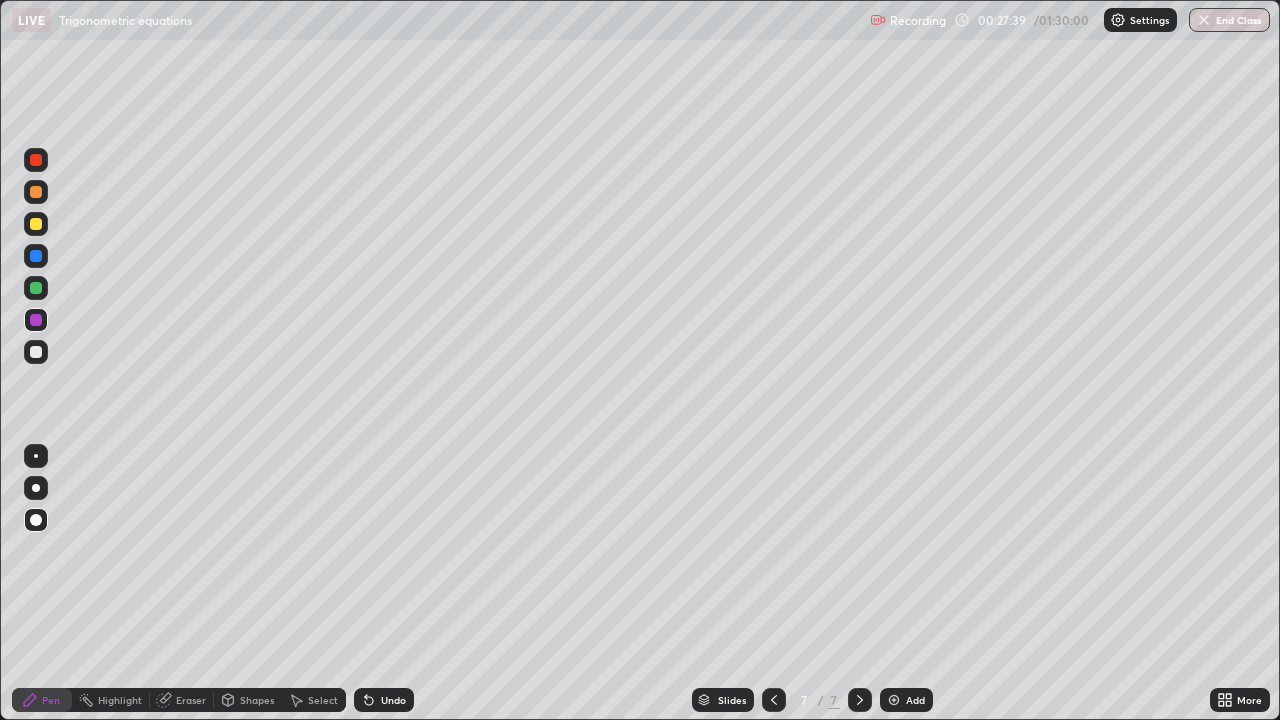click at bounding box center (36, 288) 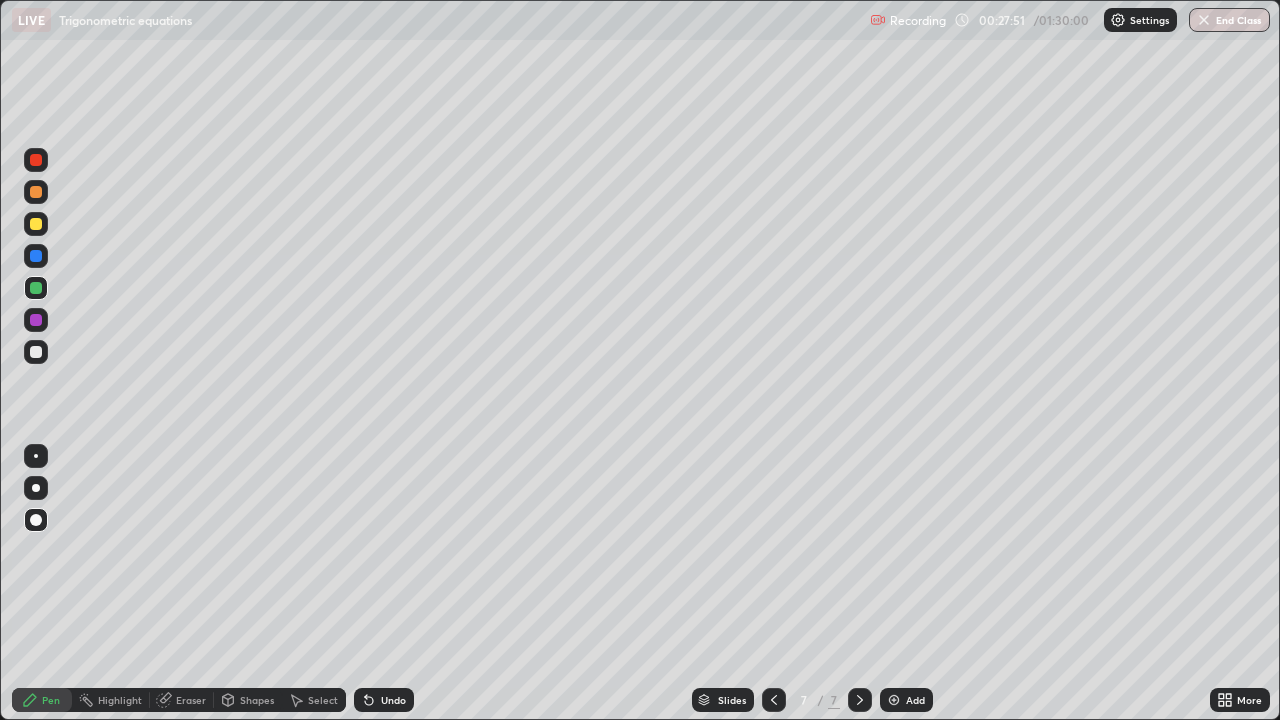click at bounding box center [36, 352] 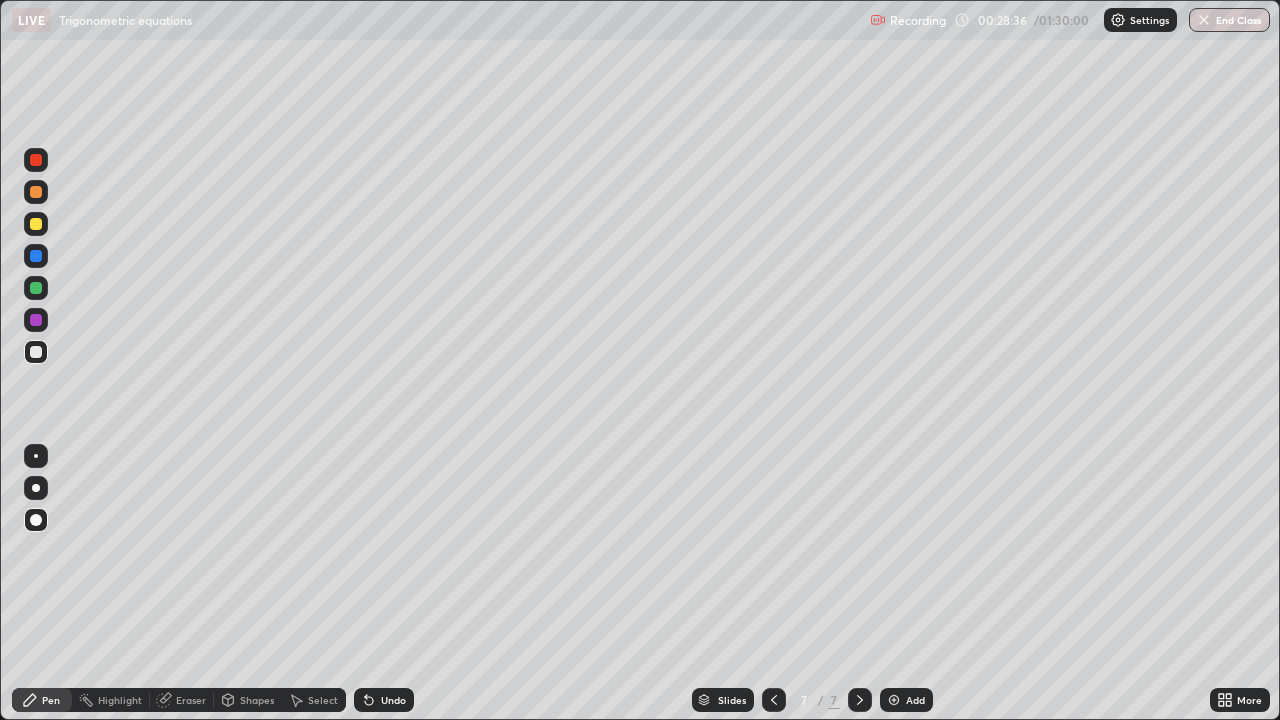 click at bounding box center (36, 256) 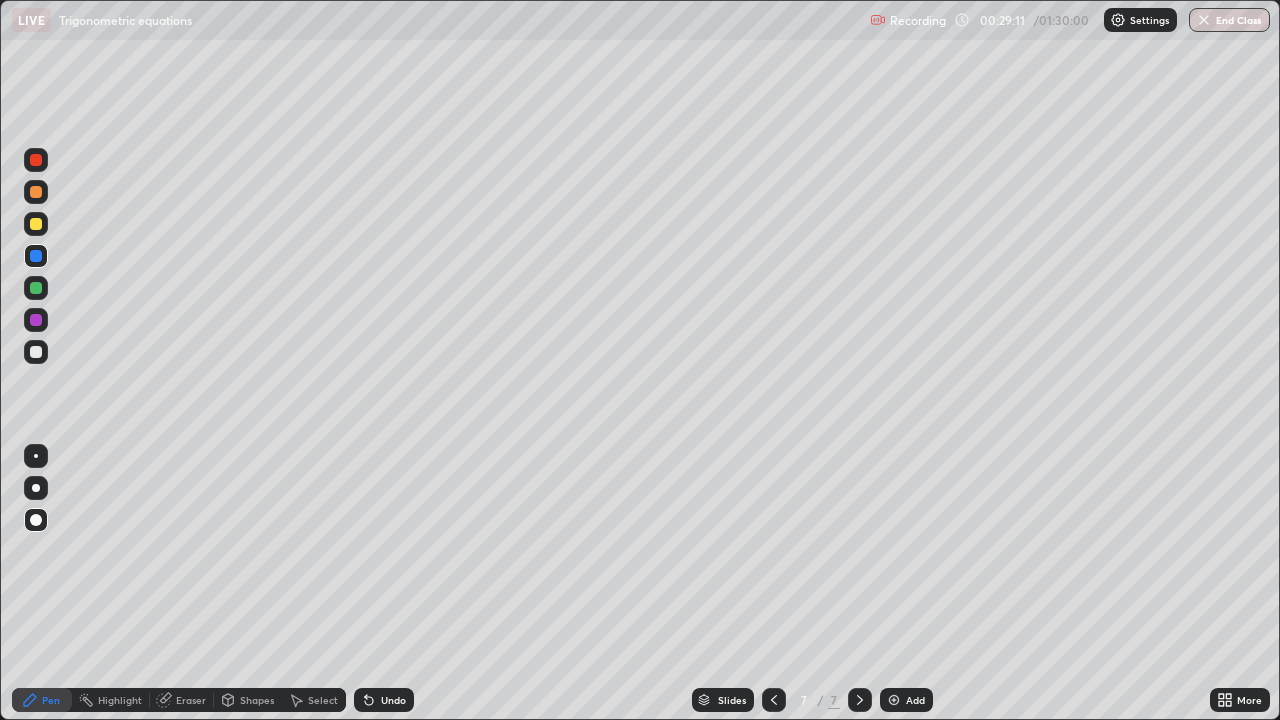 click at bounding box center (36, 320) 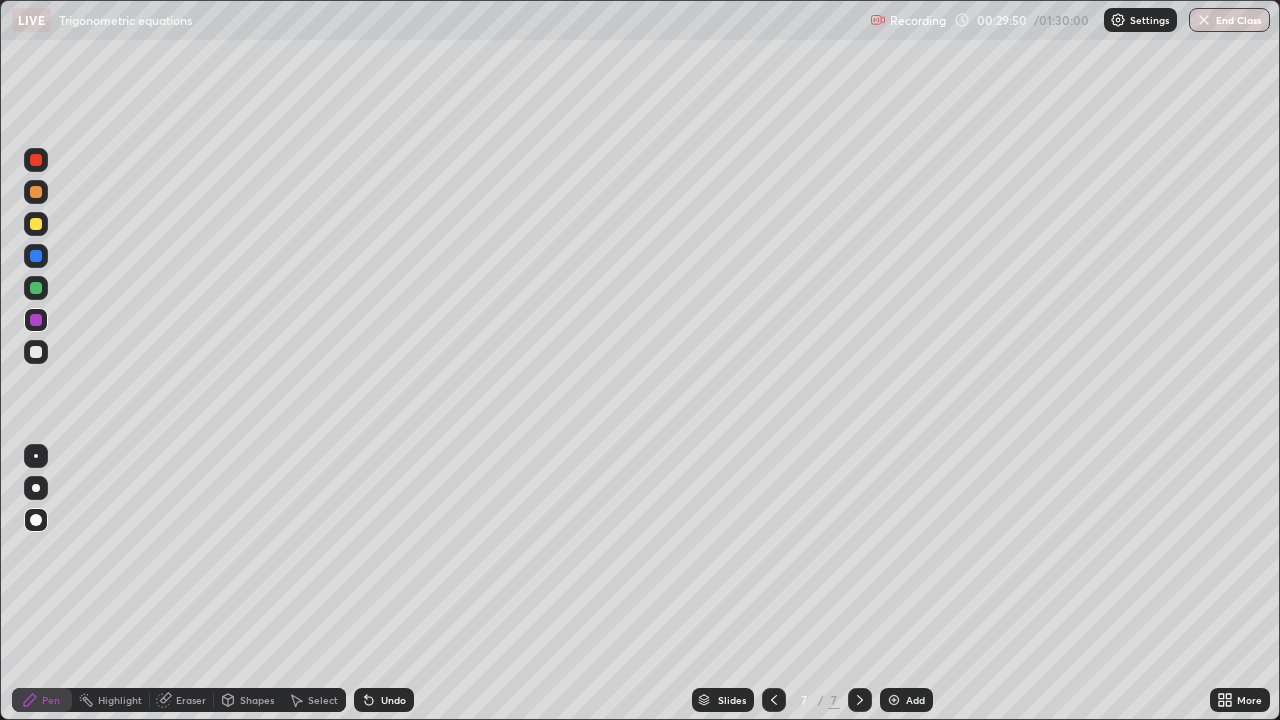 click at bounding box center [36, 352] 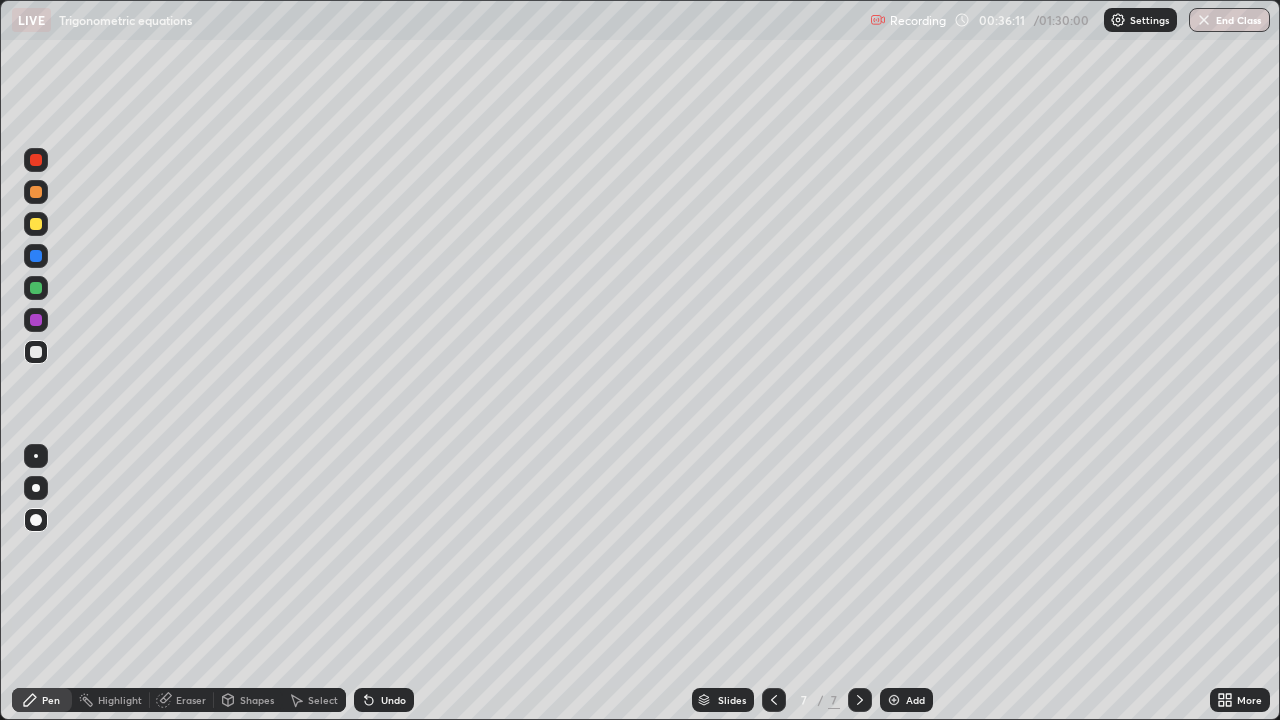click at bounding box center [894, 700] 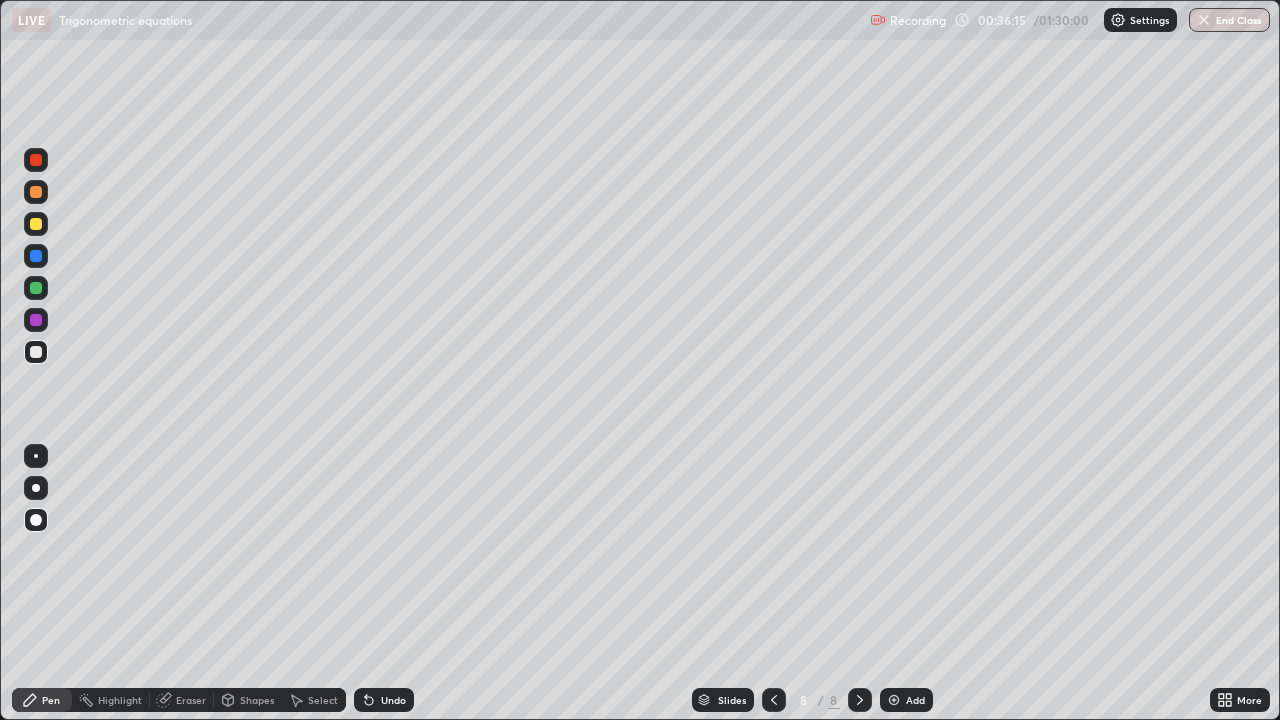 click at bounding box center (36, 160) 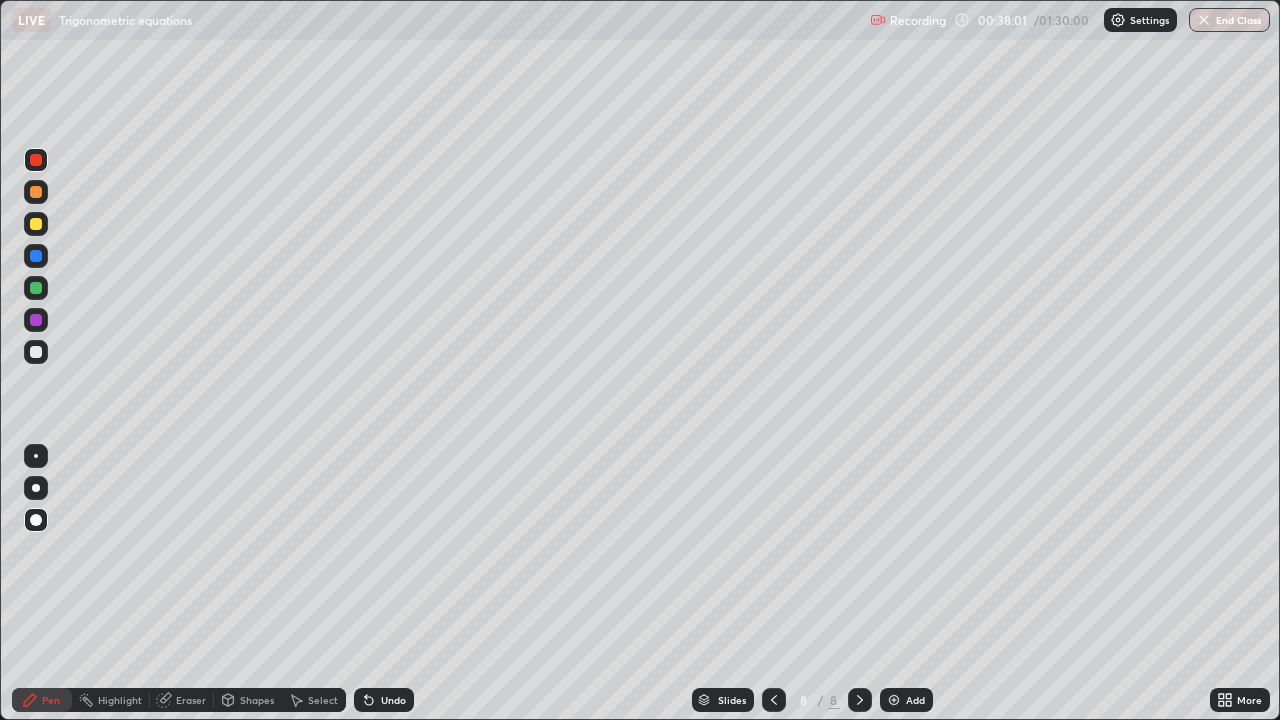 click at bounding box center (36, 256) 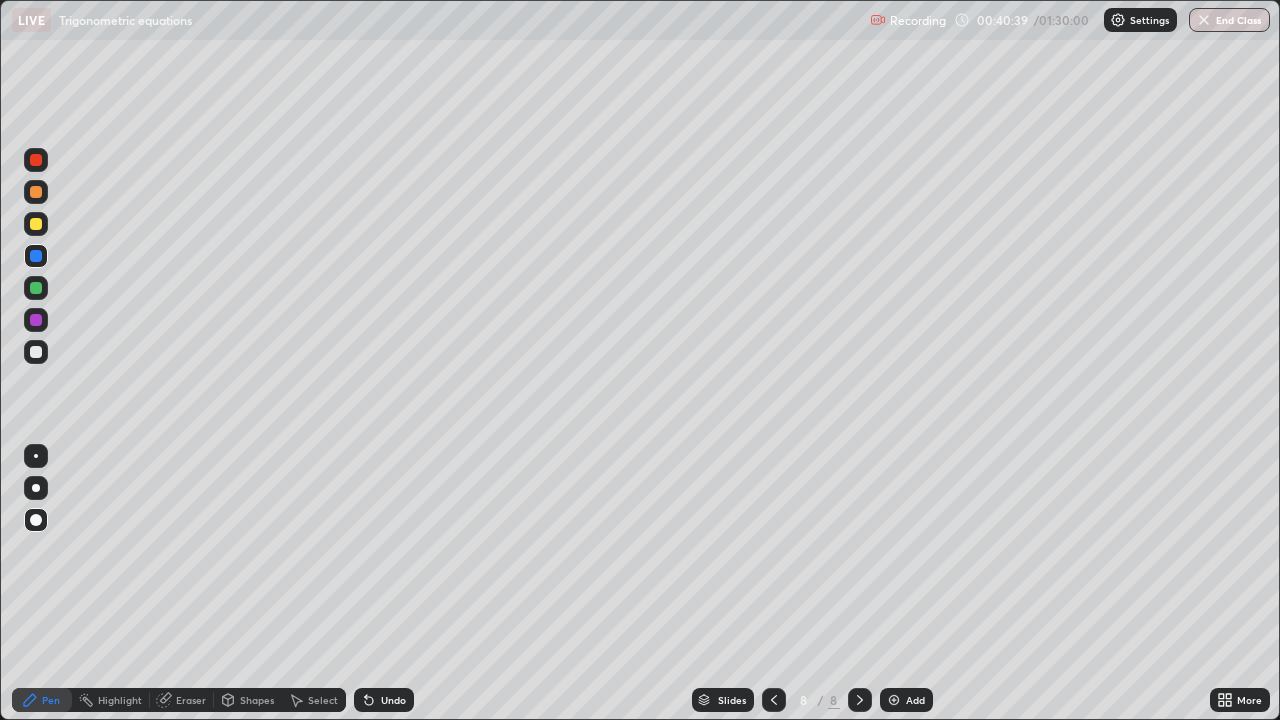 click at bounding box center (36, 224) 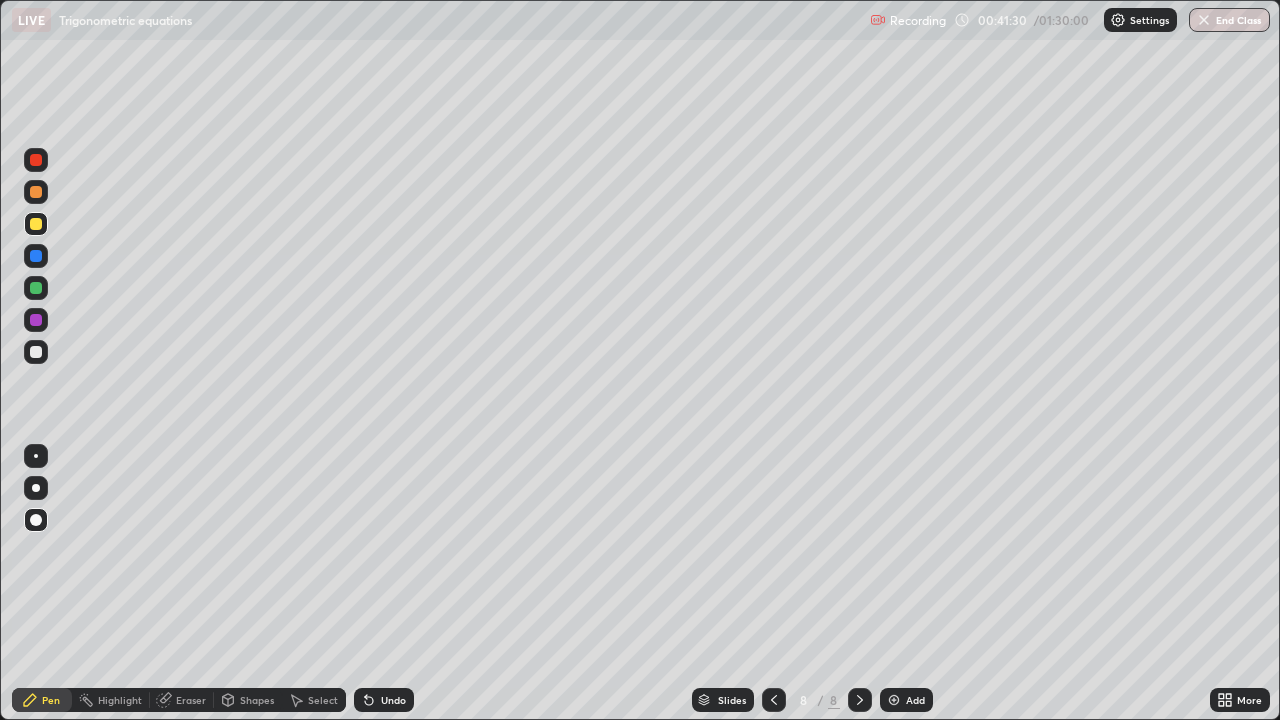 click at bounding box center [36, 288] 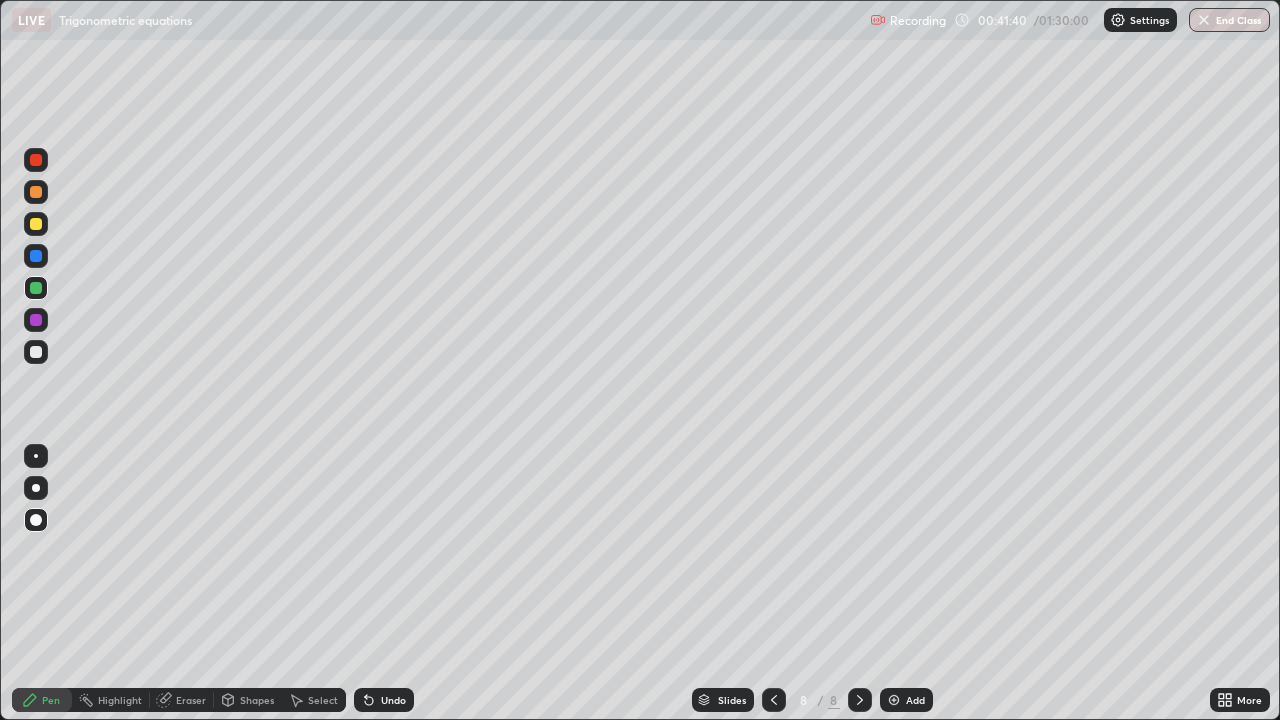click at bounding box center [36, 224] 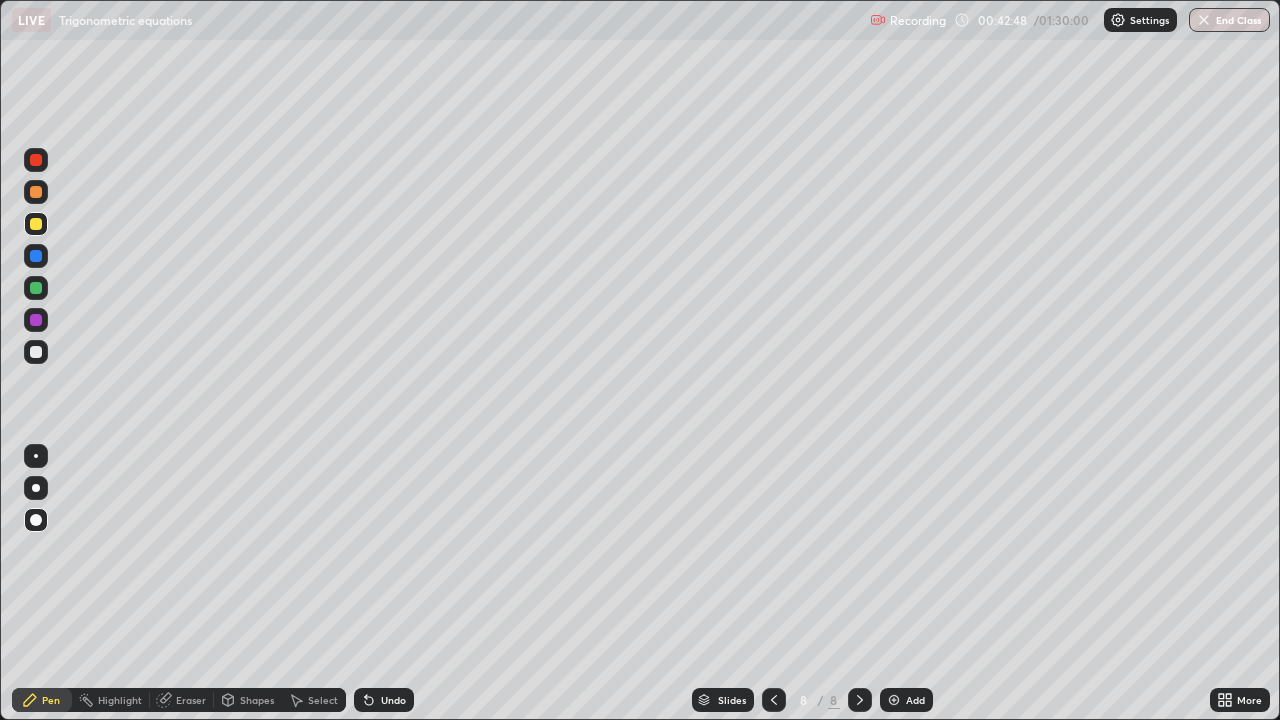 click at bounding box center (36, 160) 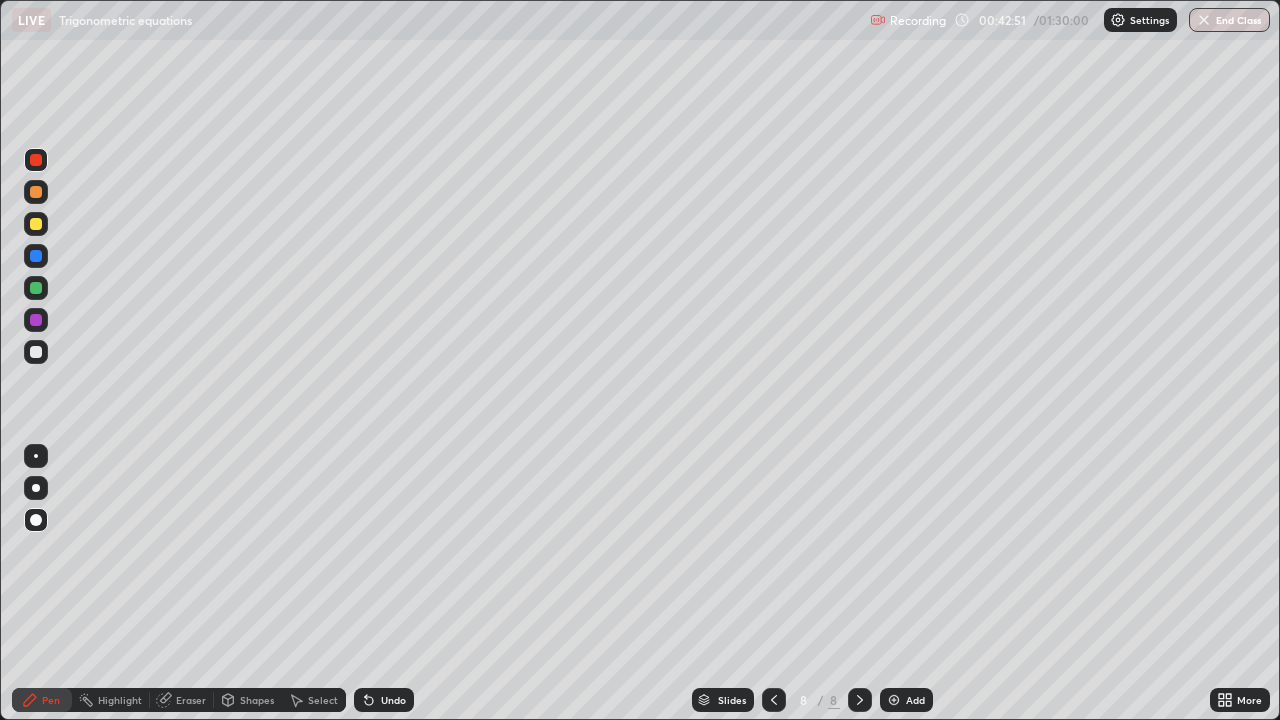 click at bounding box center [36, 320] 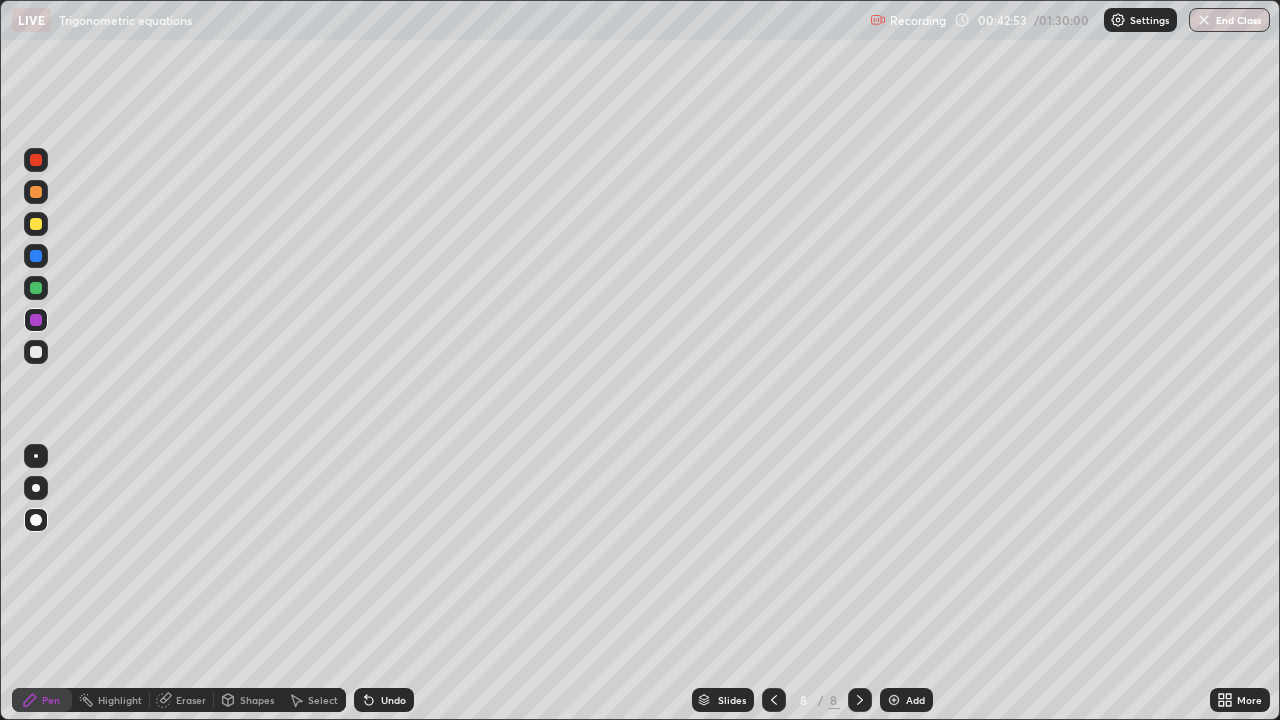 click at bounding box center (36, 352) 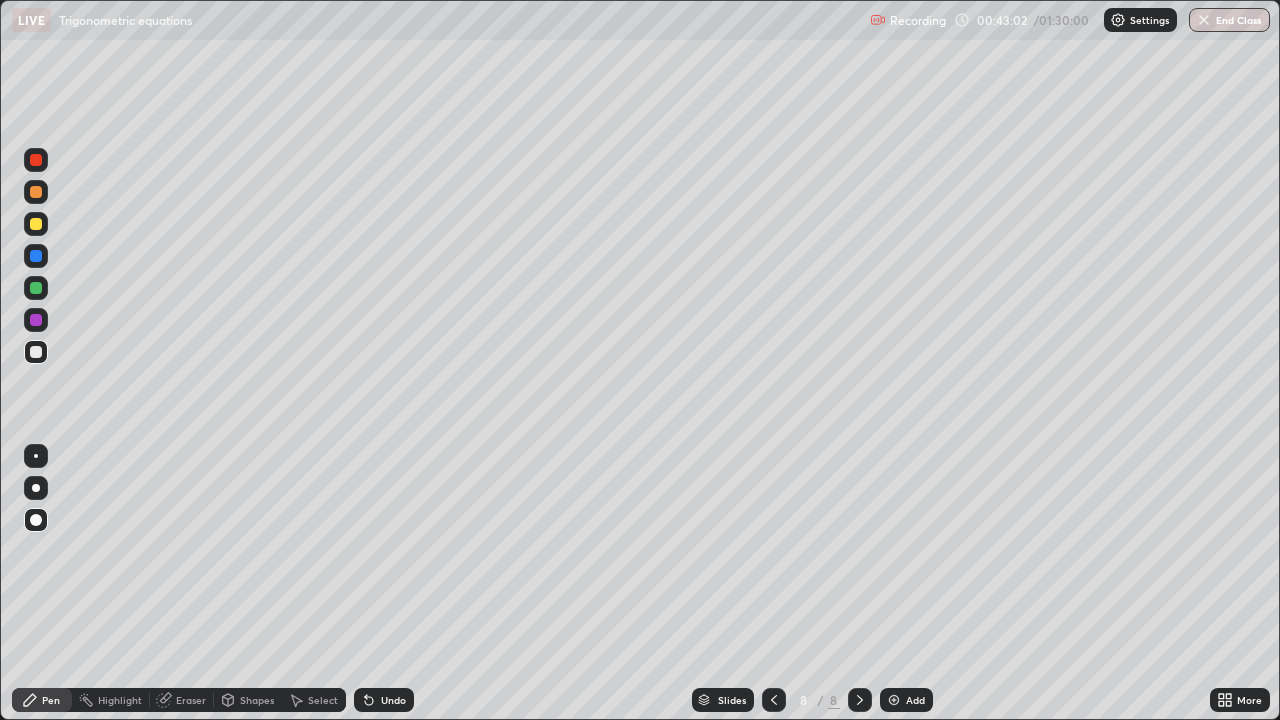 click on "Eraser" at bounding box center [191, 700] 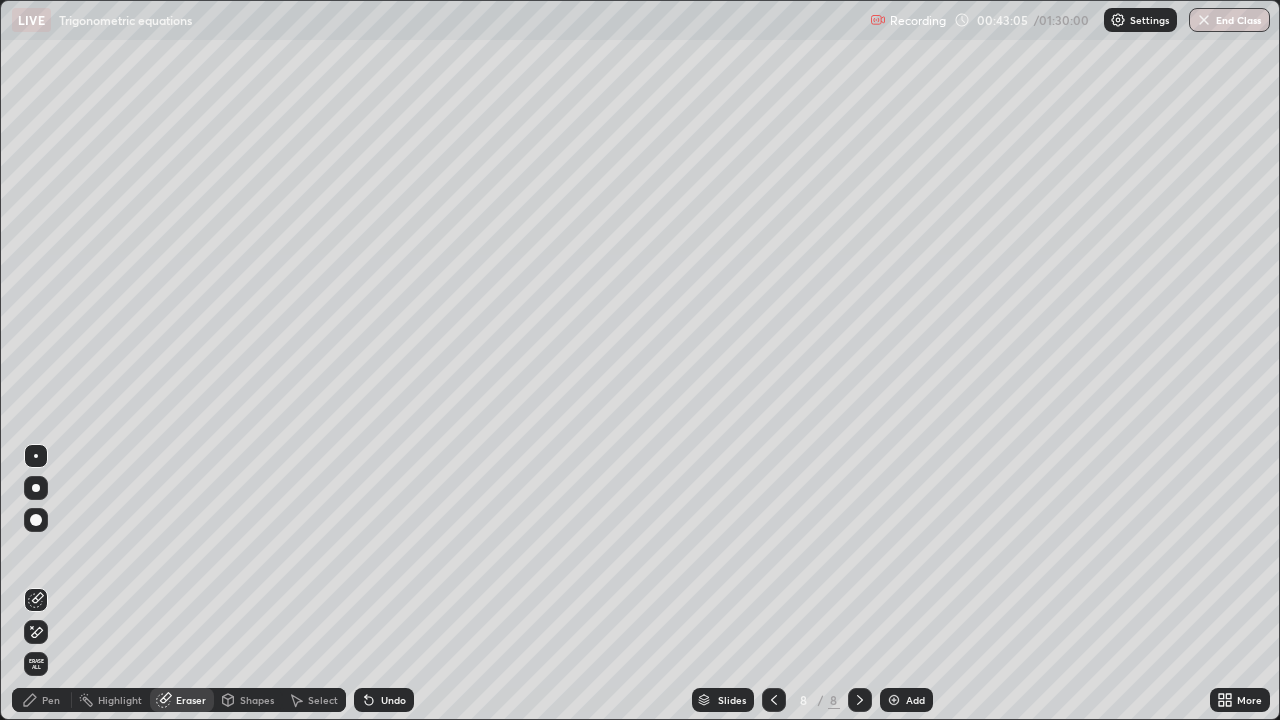 click on "Pen" at bounding box center (51, 700) 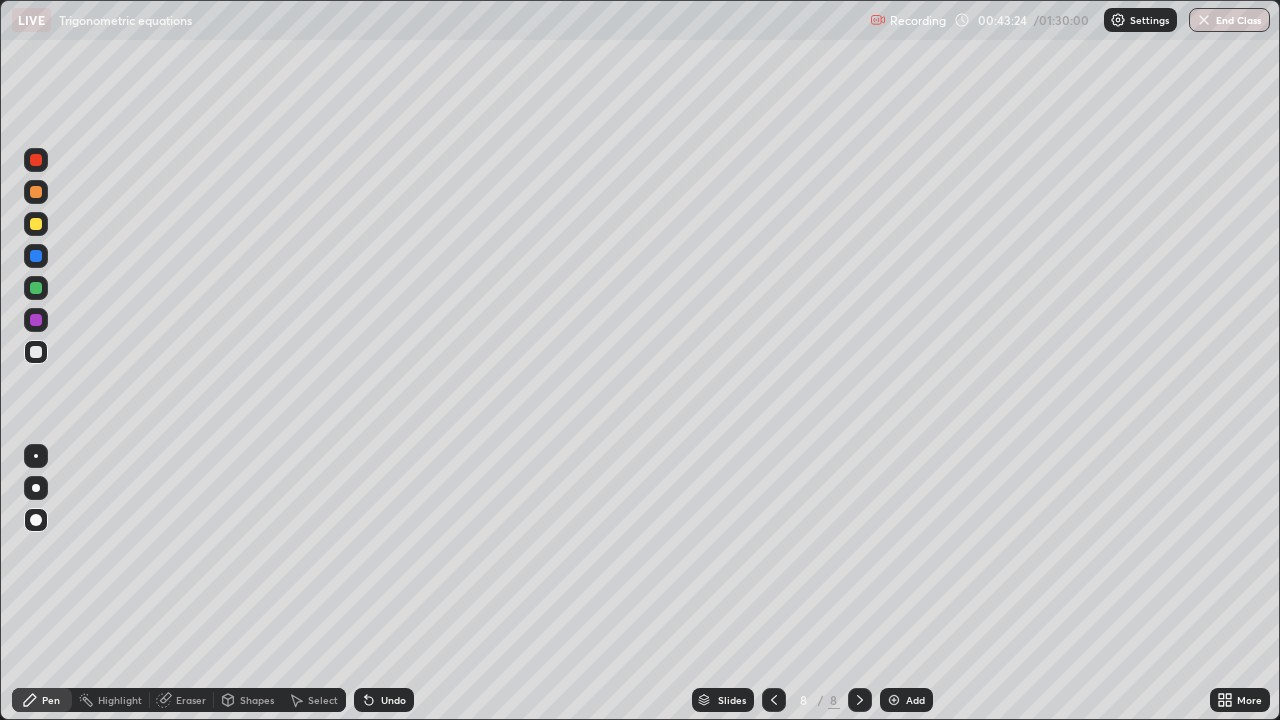 click at bounding box center [36, 224] 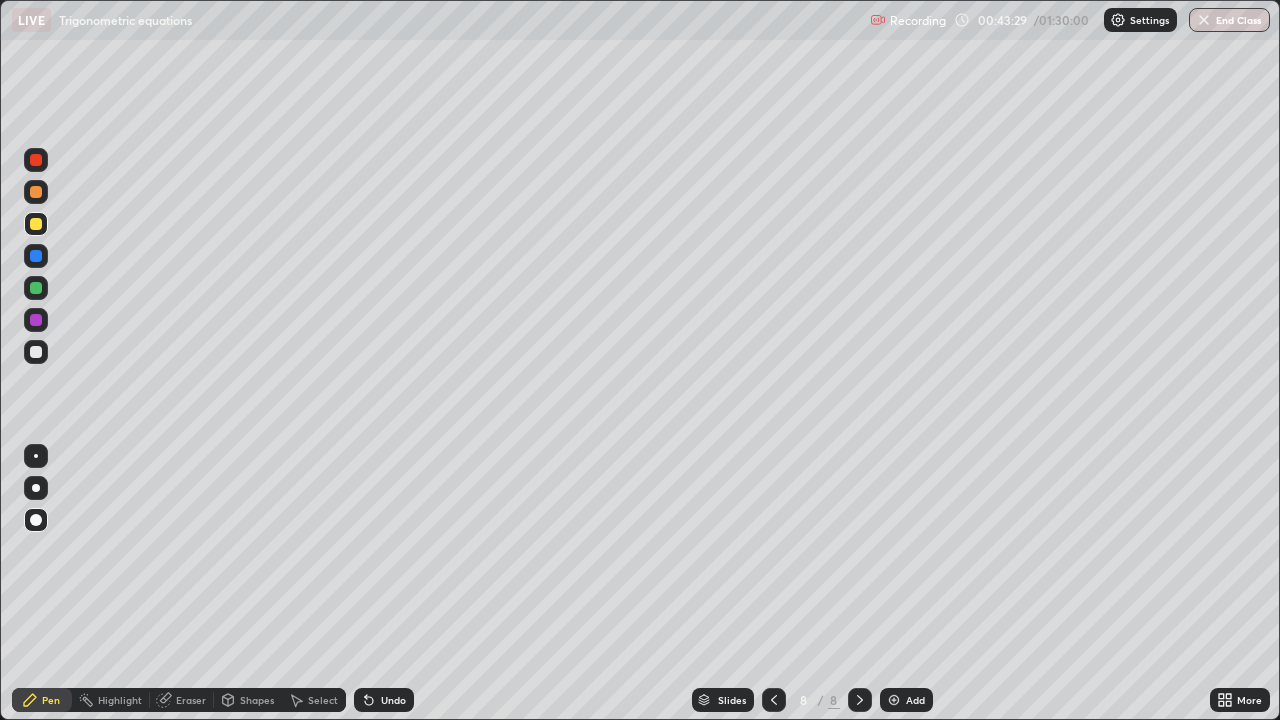 click at bounding box center (36, 288) 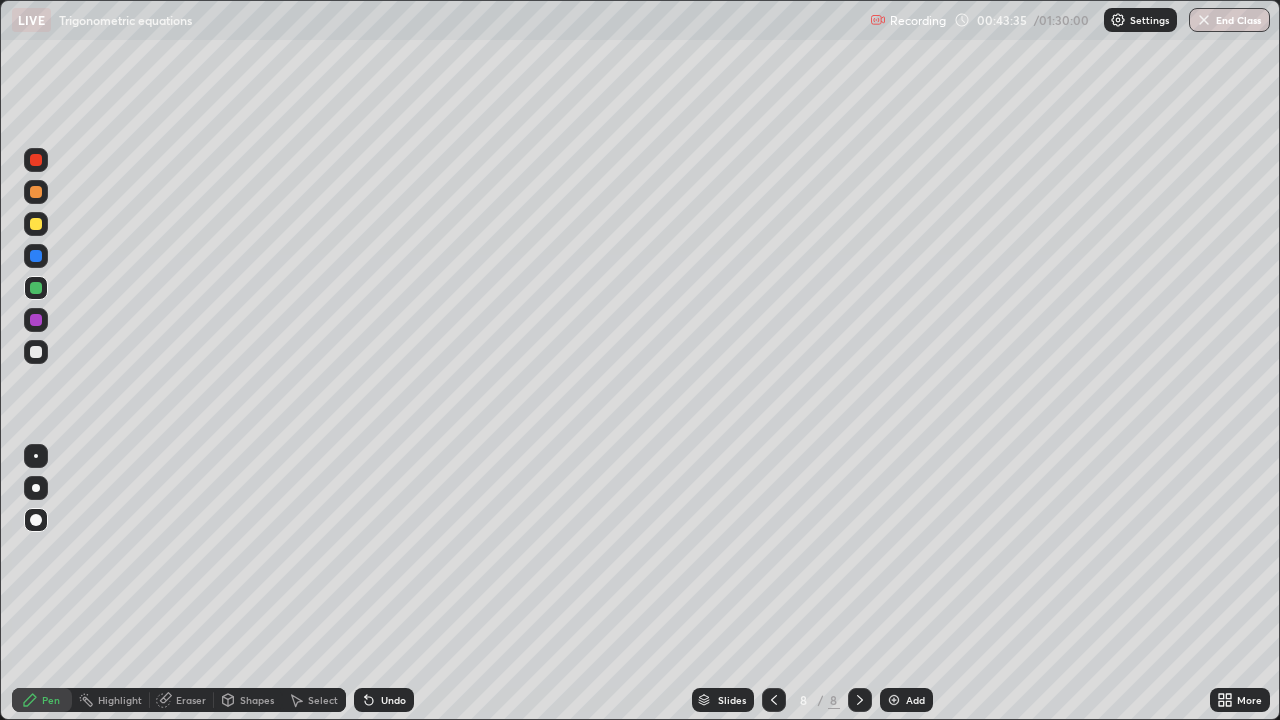 click at bounding box center [36, 352] 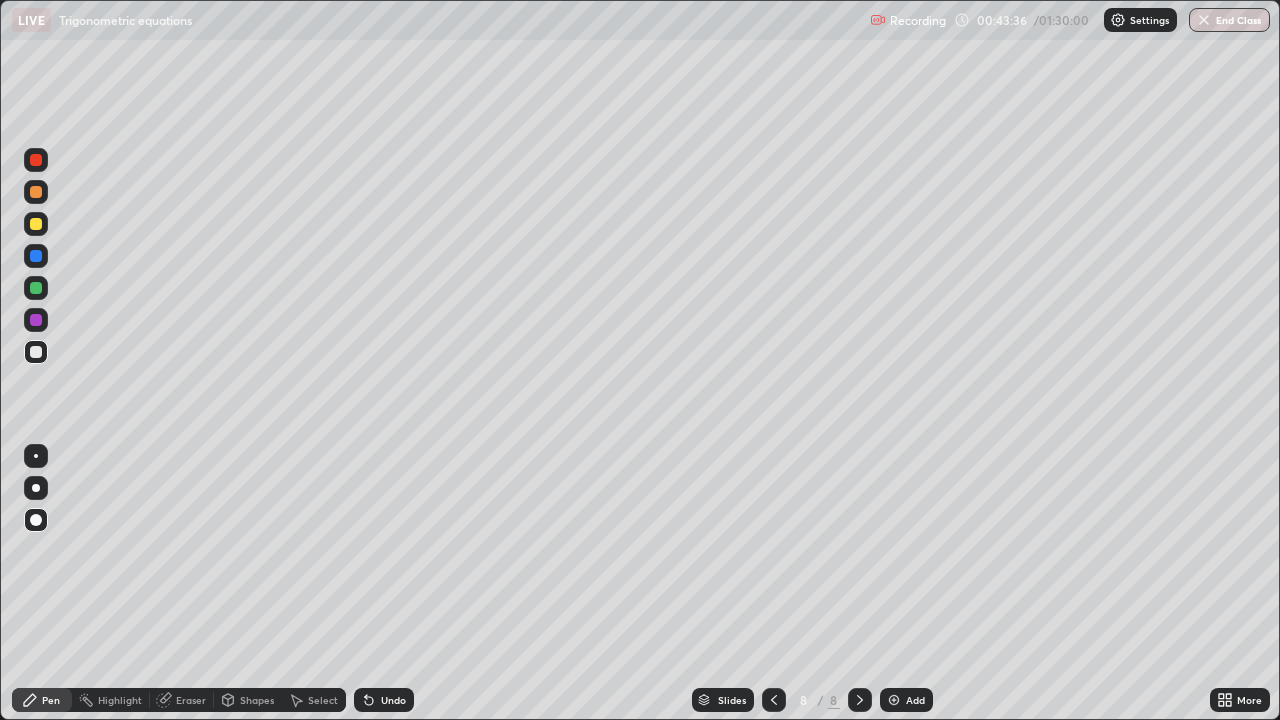 click at bounding box center [36, 320] 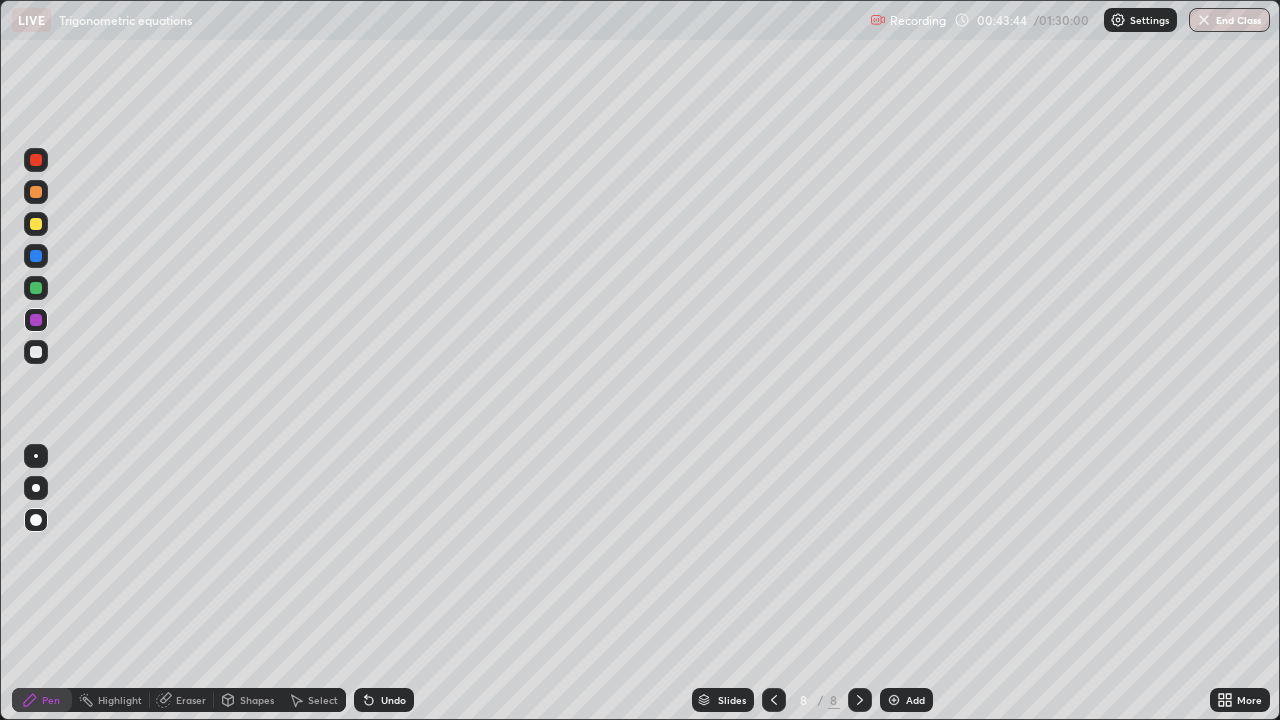 click at bounding box center [36, 288] 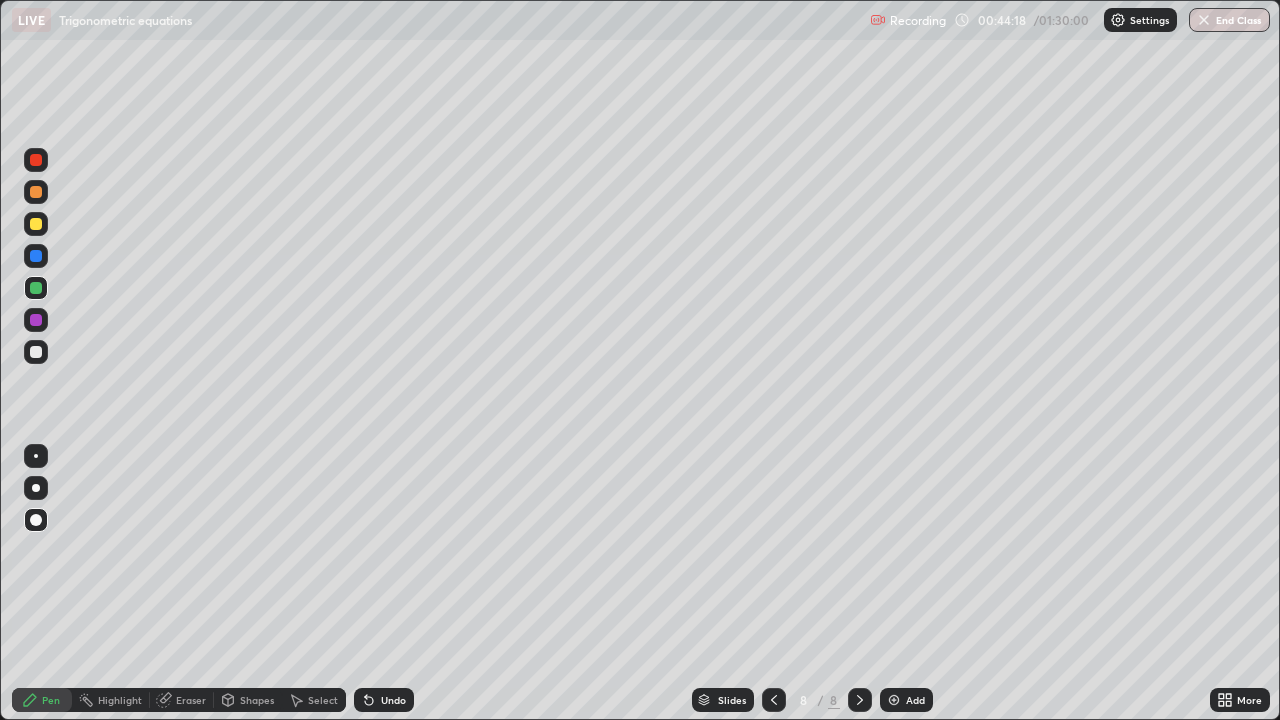 click at bounding box center [36, 224] 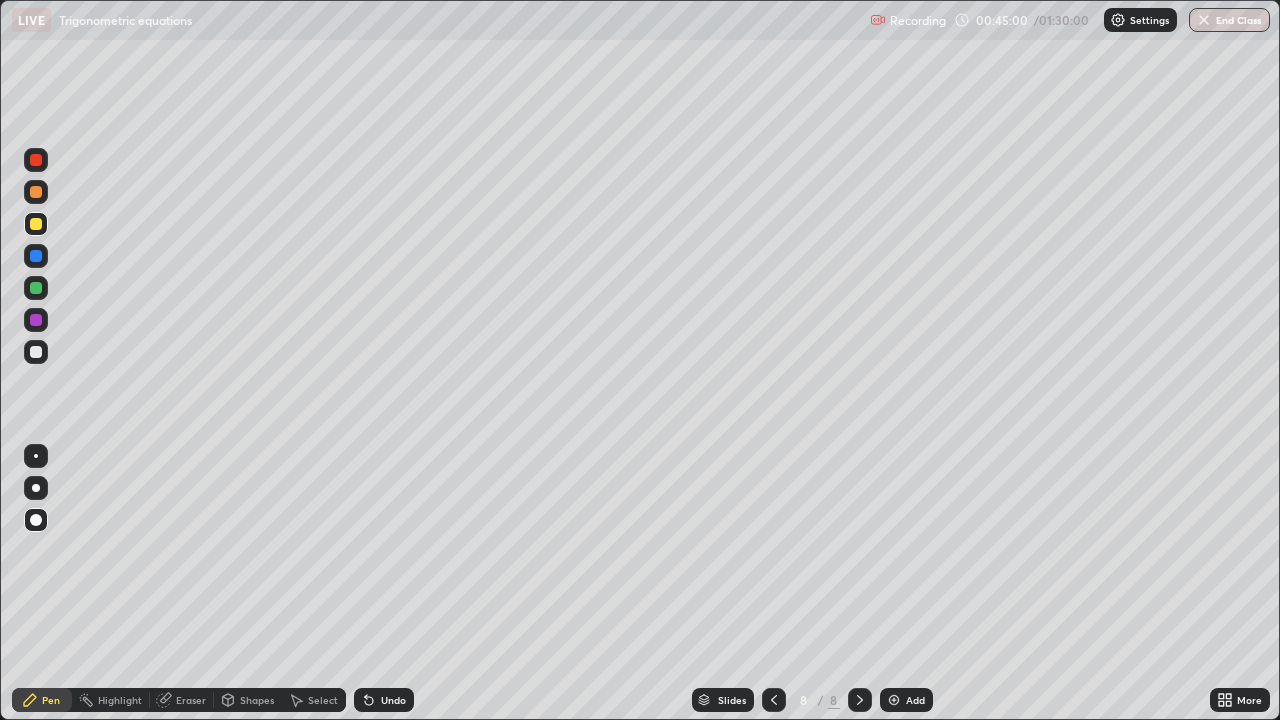 click at bounding box center [36, 288] 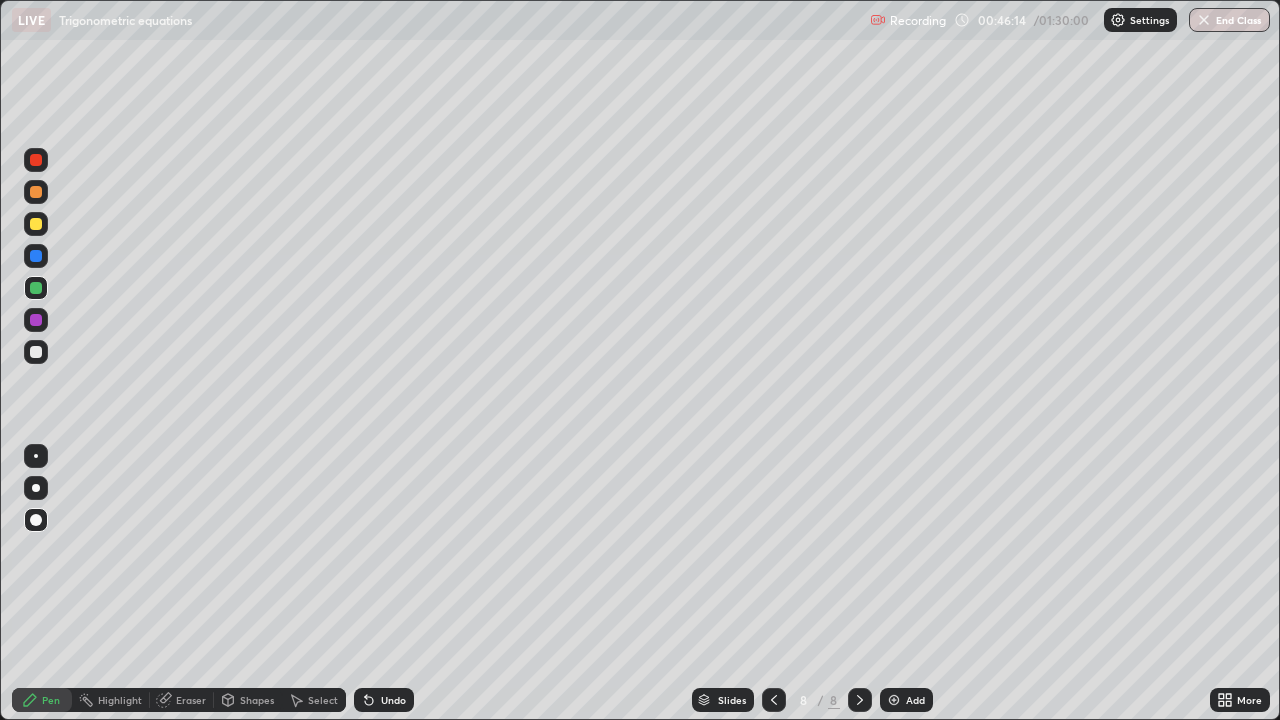 click at bounding box center [36, 320] 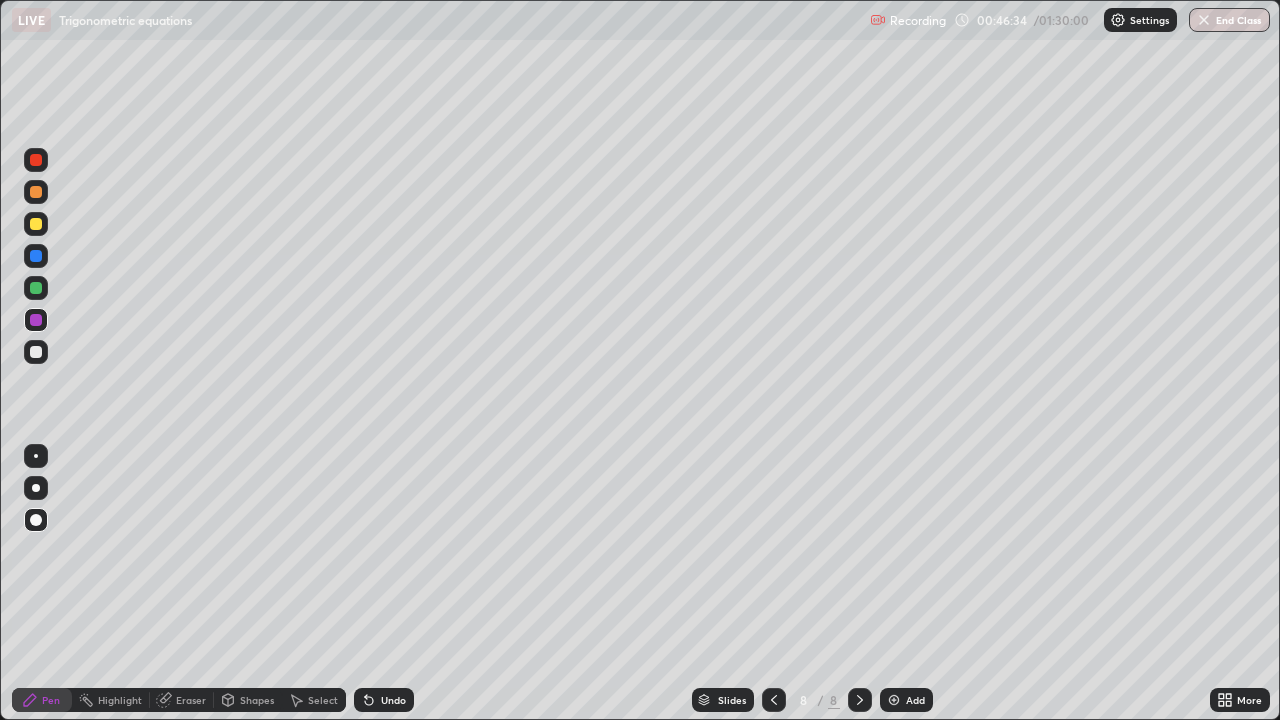 click at bounding box center [36, 256] 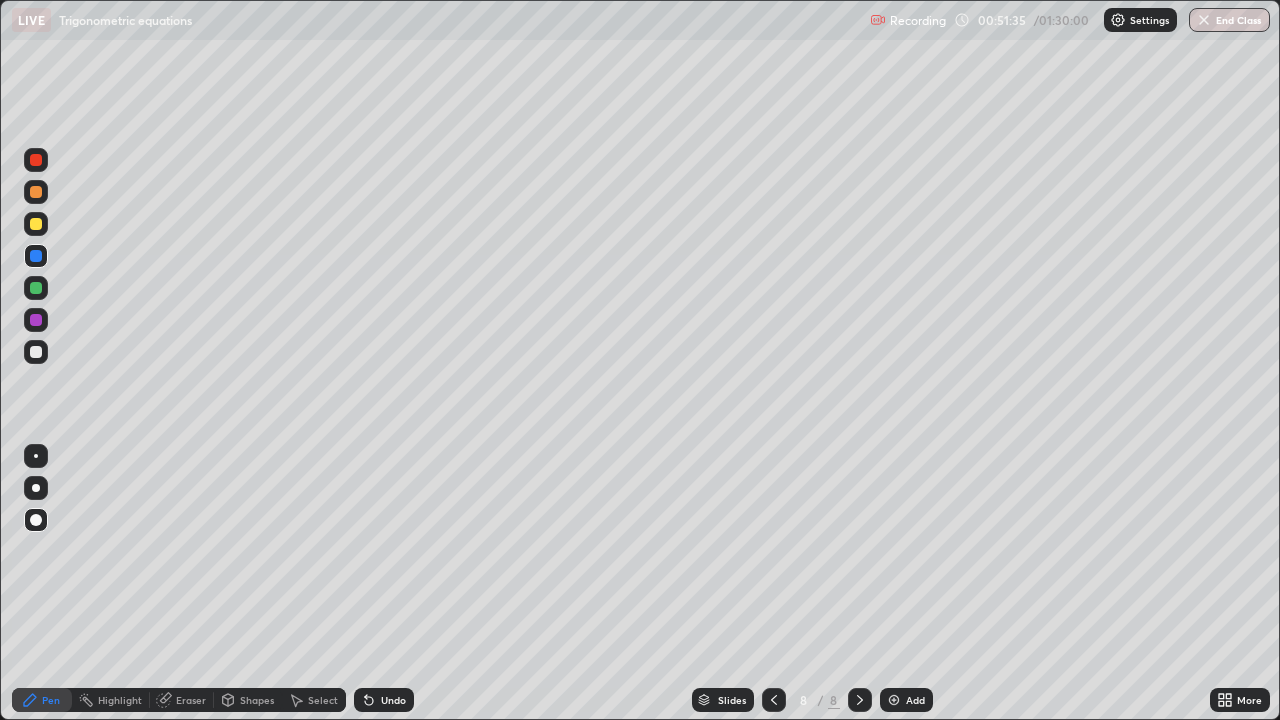 click at bounding box center [894, 700] 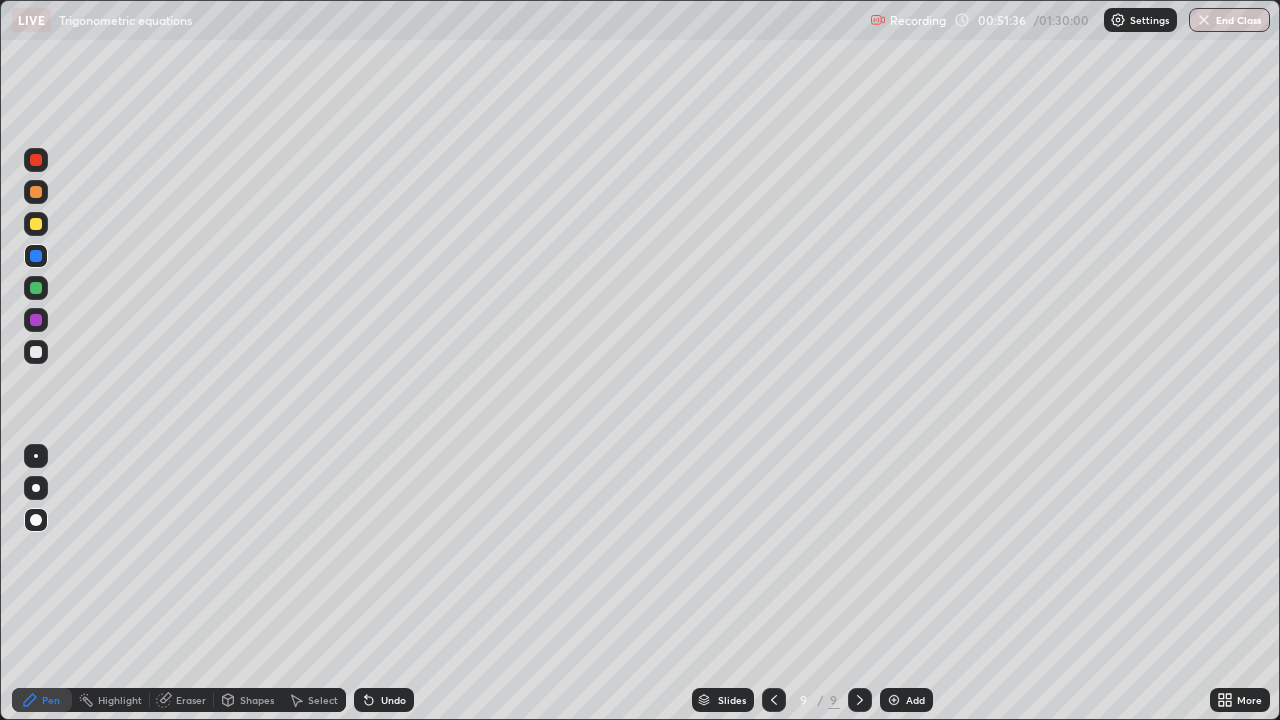 click at bounding box center (36, 192) 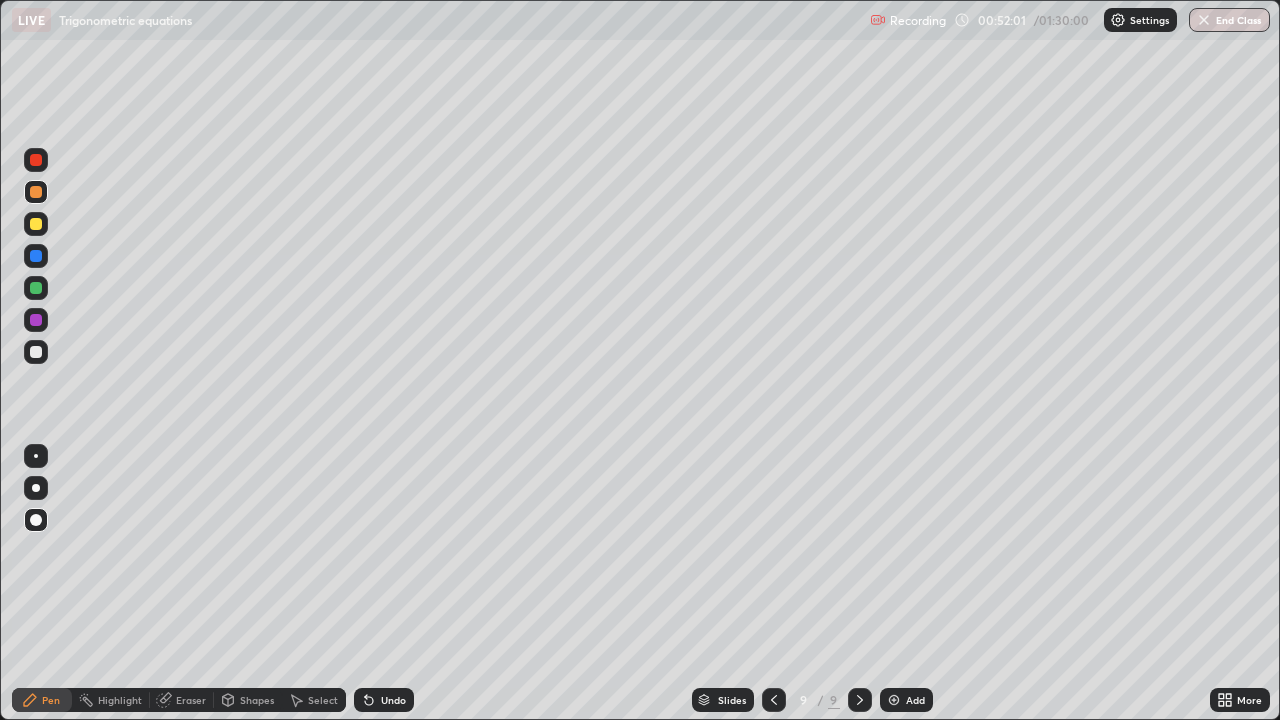 click at bounding box center [36, 320] 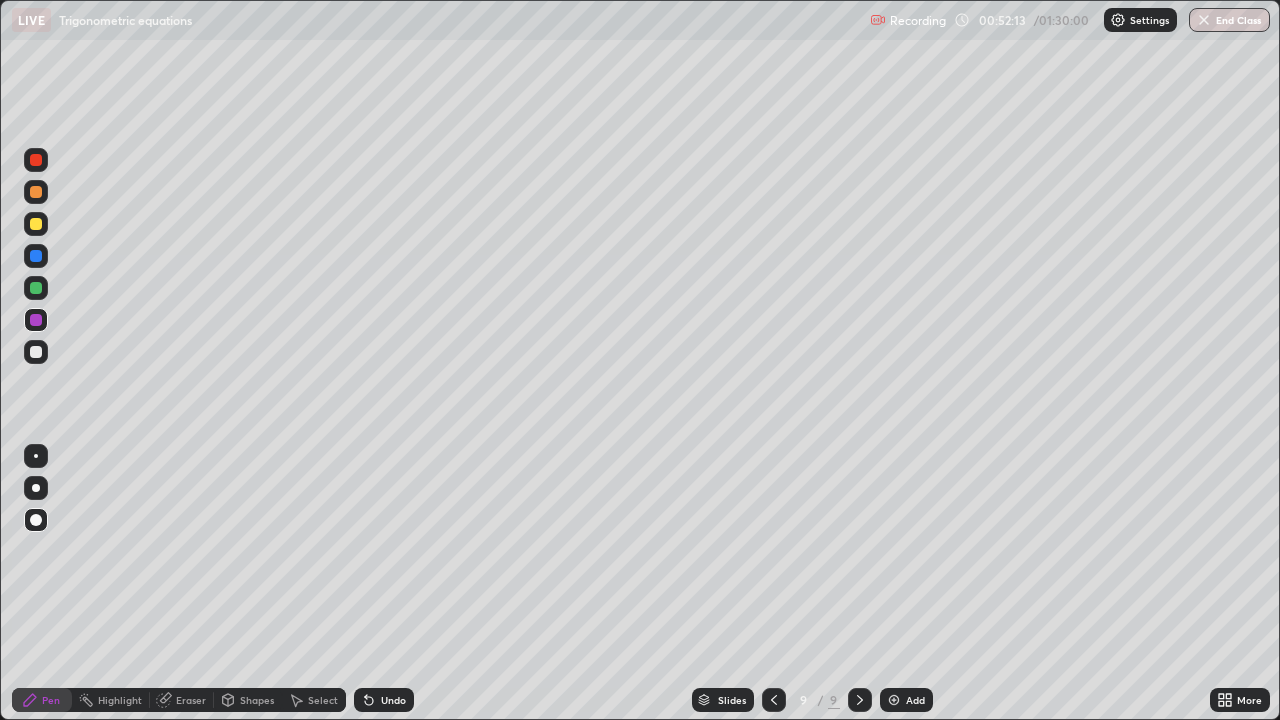 click at bounding box center [36, 288] 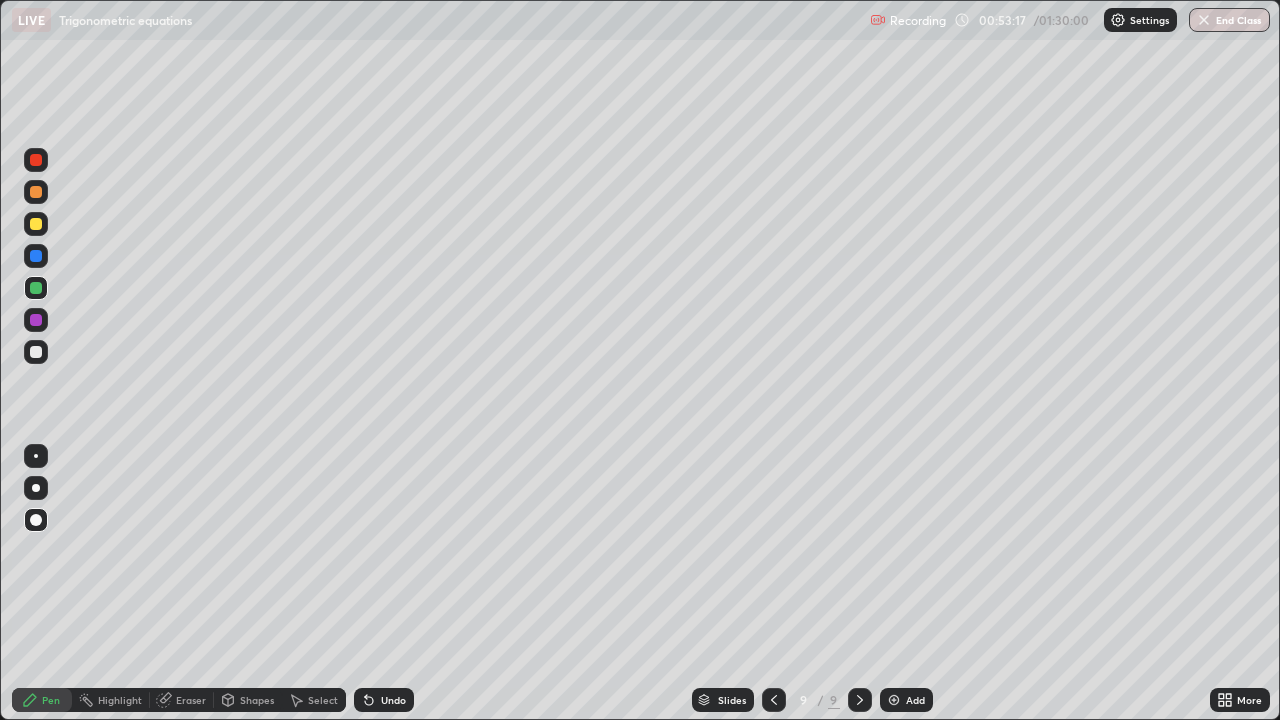click at bounding box center [36, 224] 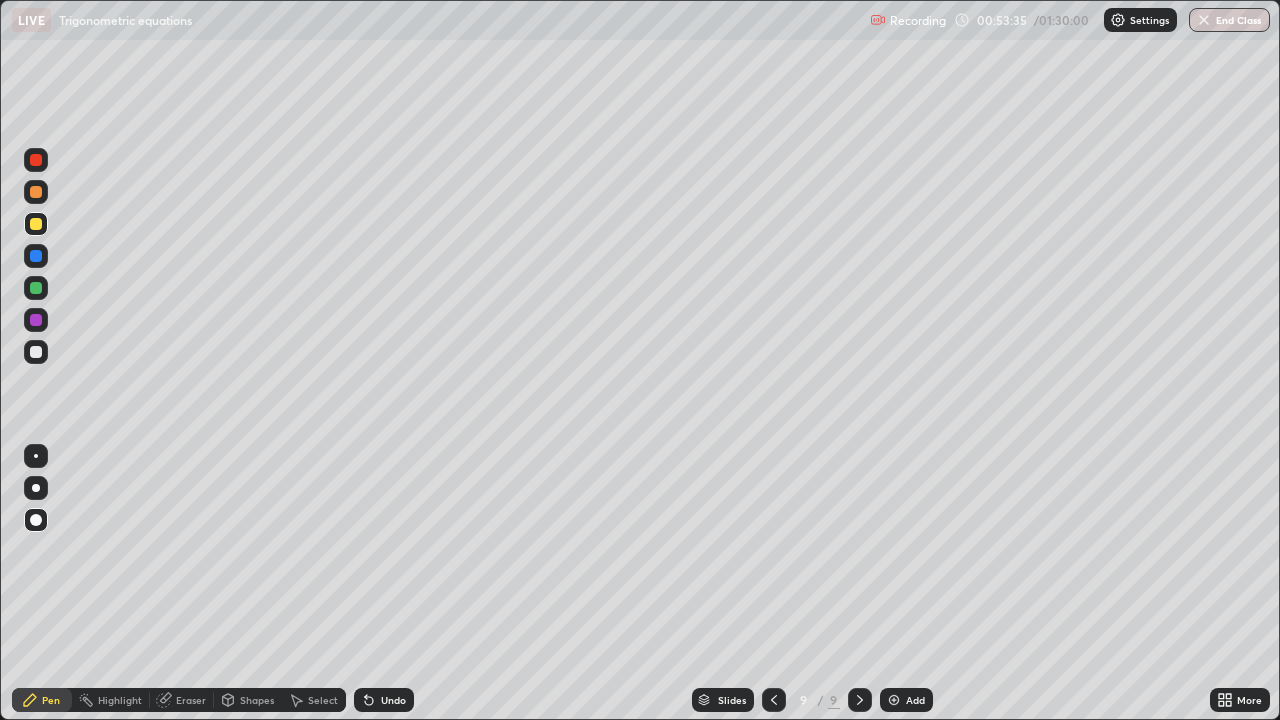 click at bounding box center [36, 256] 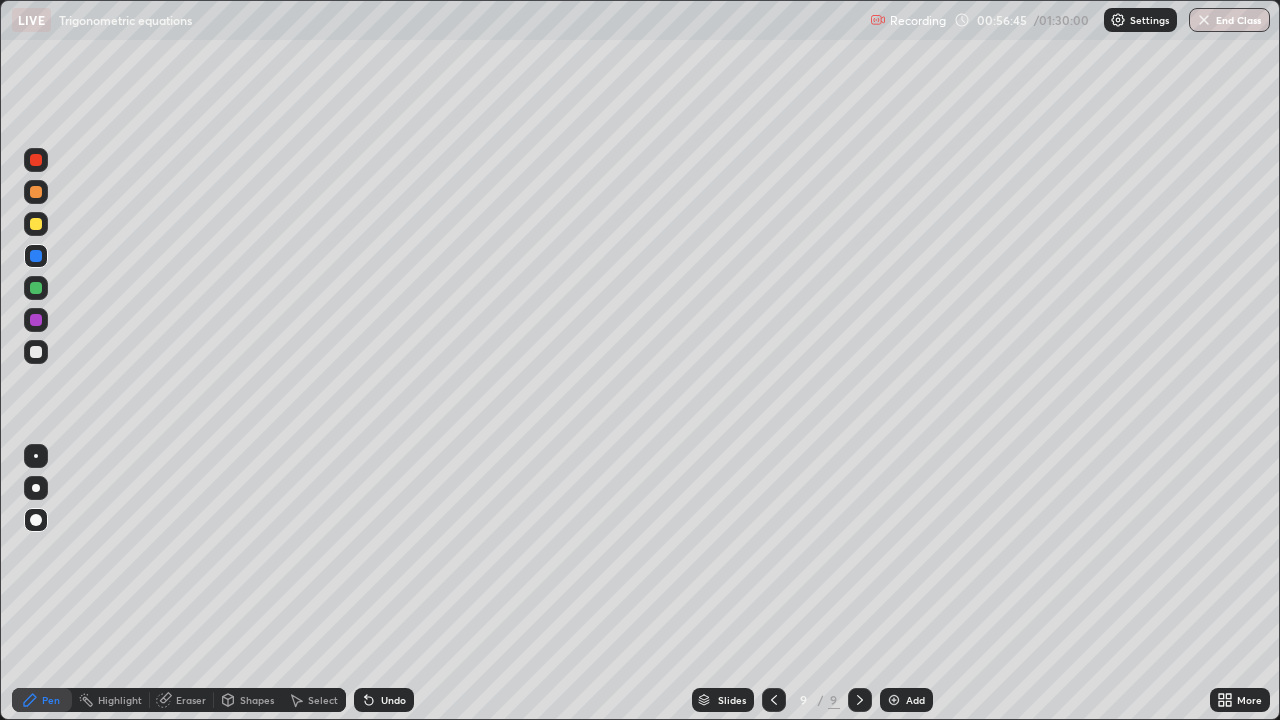 click at bounding box center [36, 352] 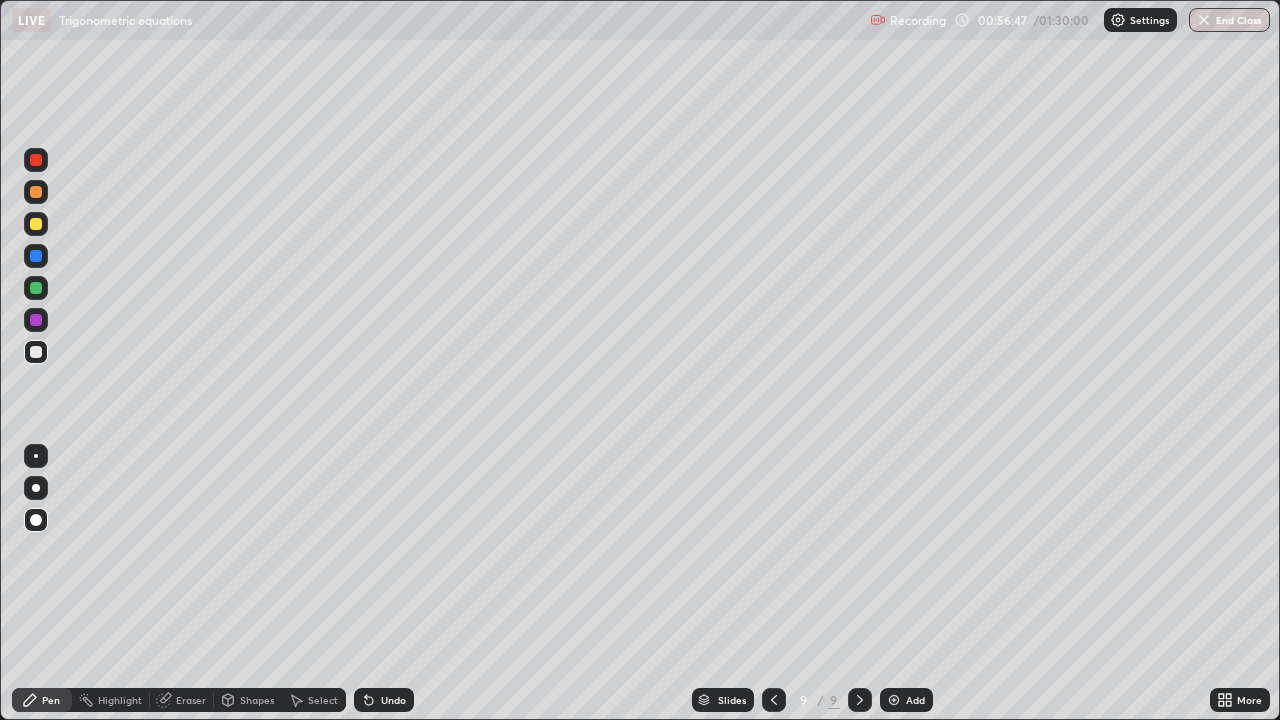 click at bounding box center [894, 700] 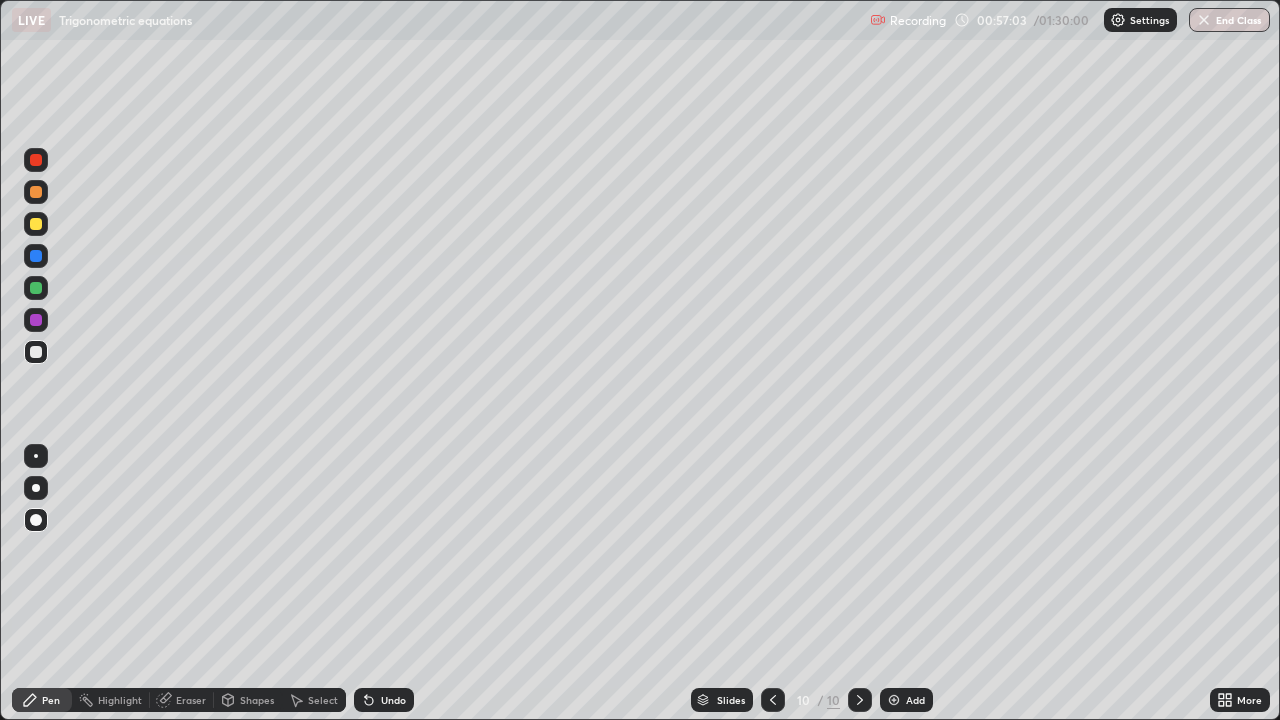 click at bounding box center (36, 192) 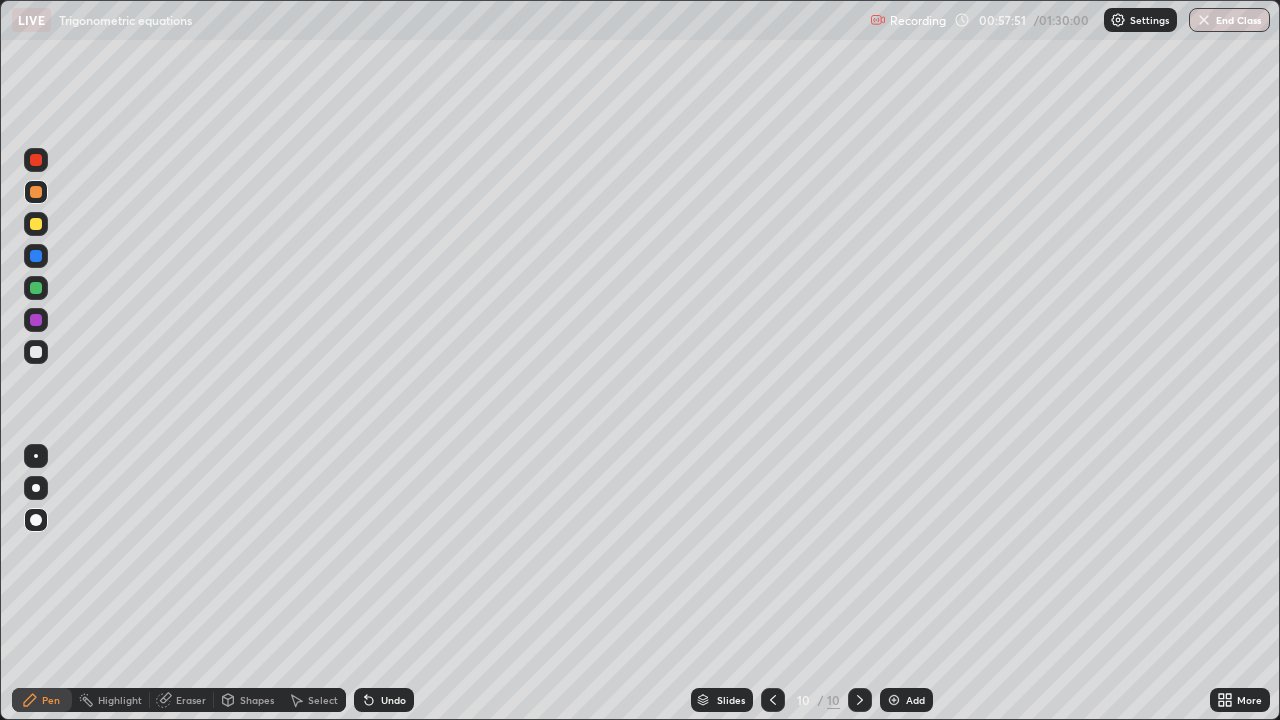 click at bounding box center (36, 320) 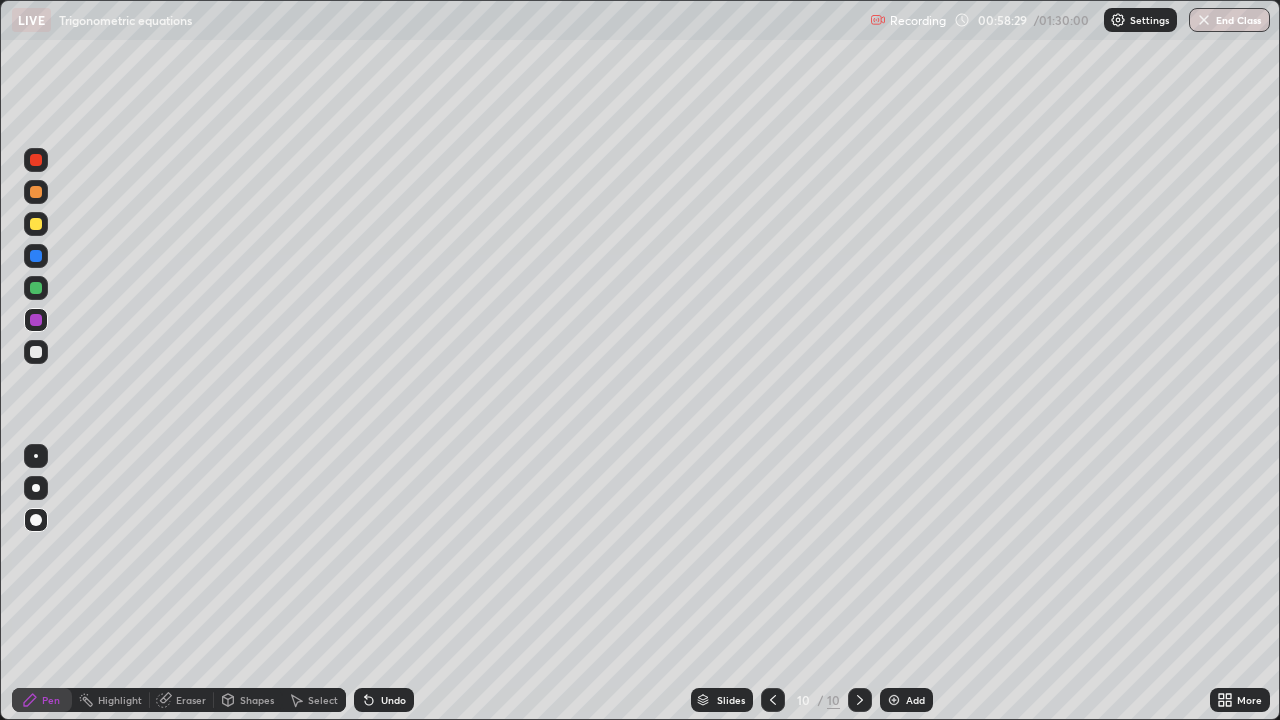 click at bounding box center [36, 288] 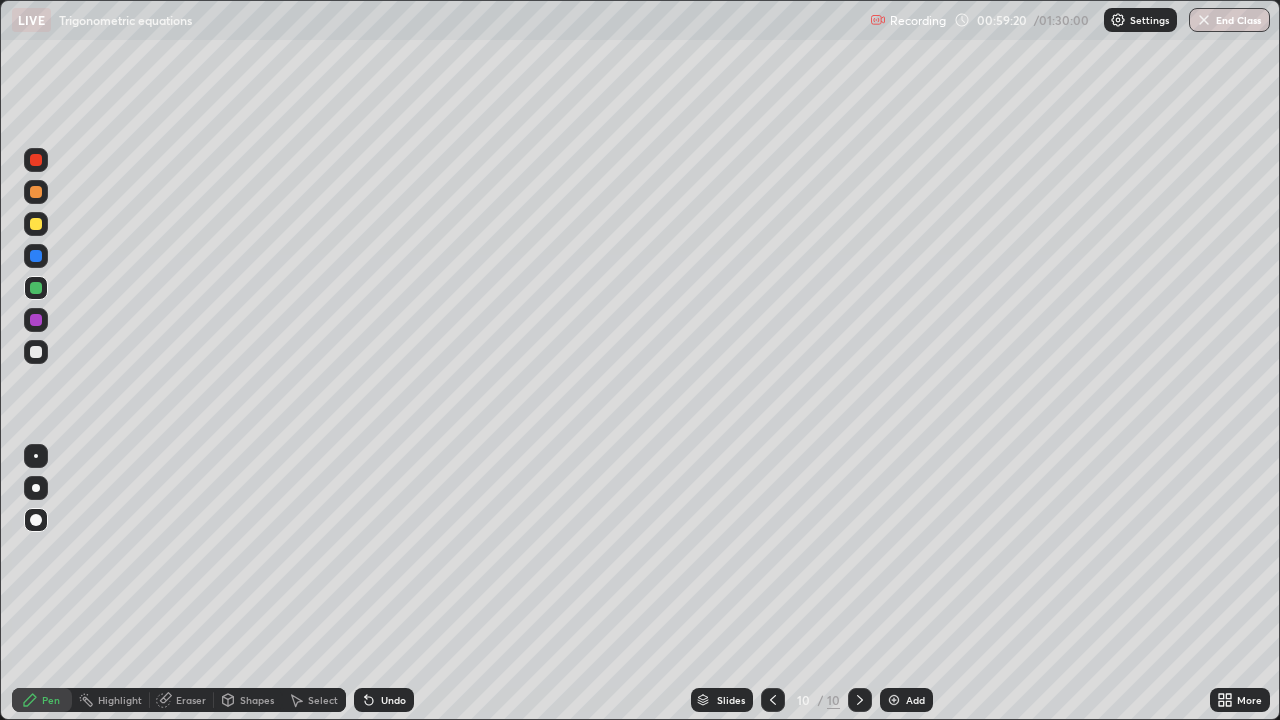 click at bounding box center (36, 320) 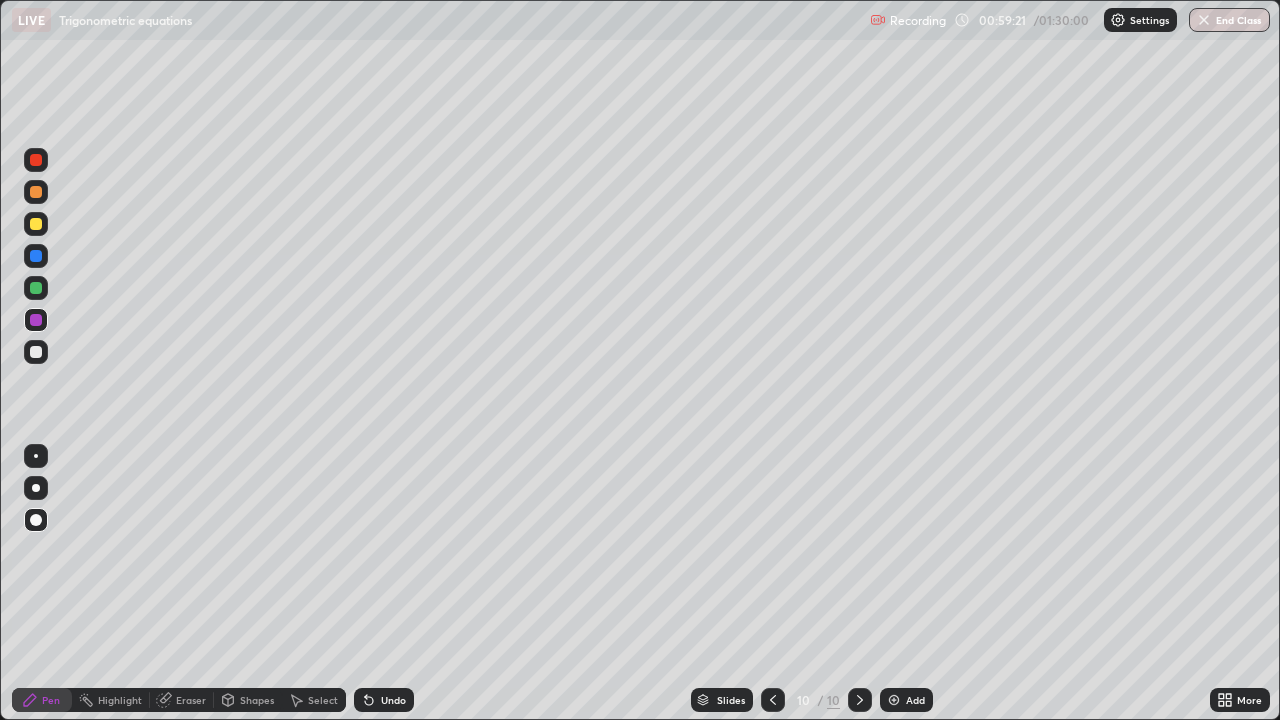 click at bounding box center (36, 352) 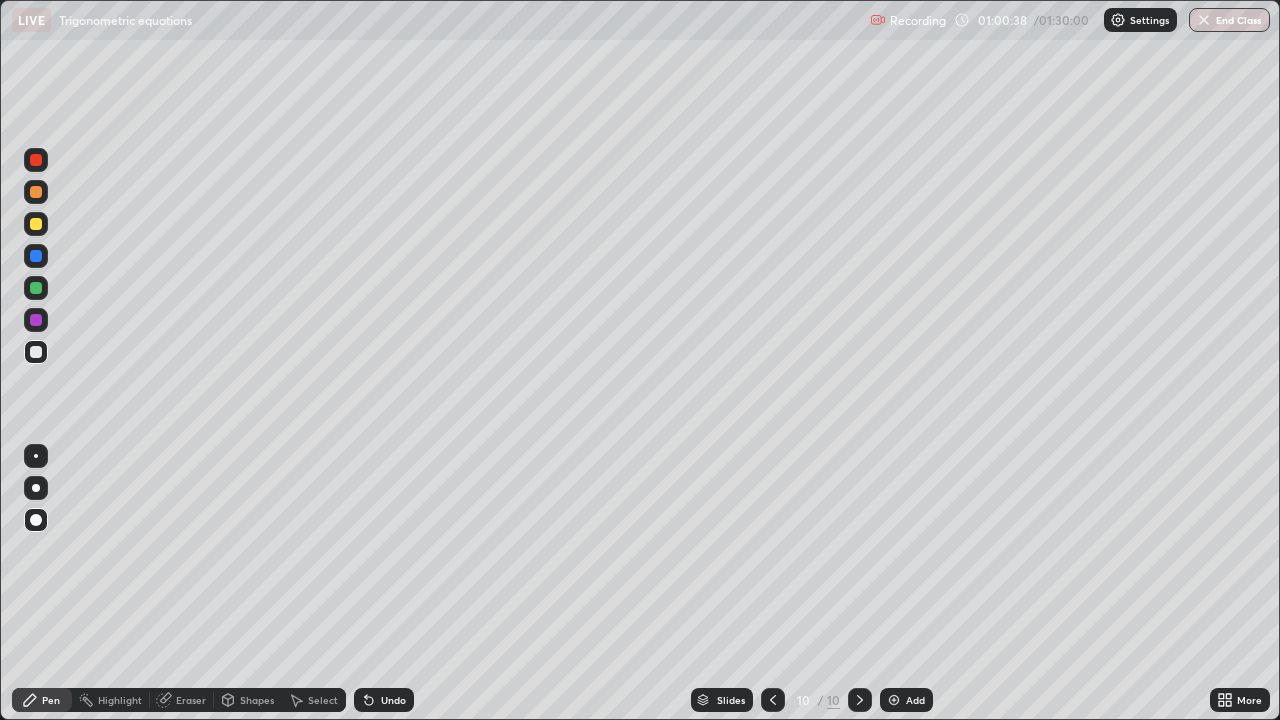 click at bounding box center (36, 256) 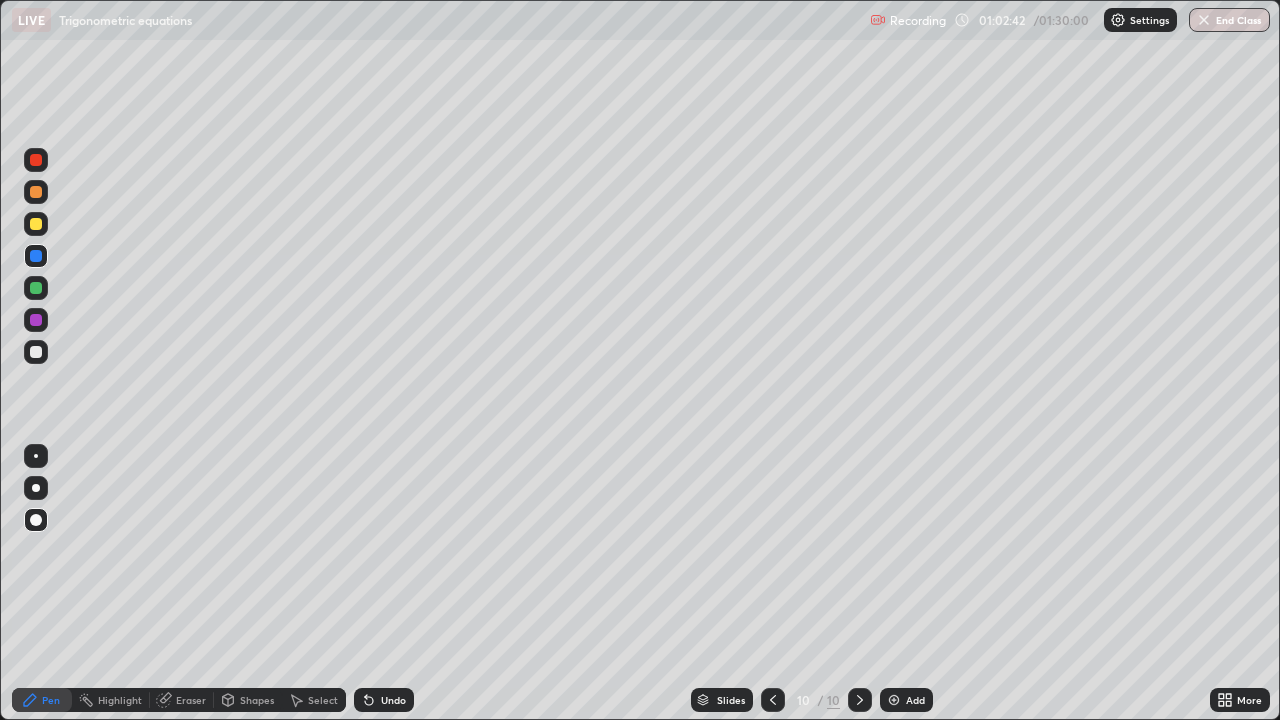 click at bounding box center (894, 700) 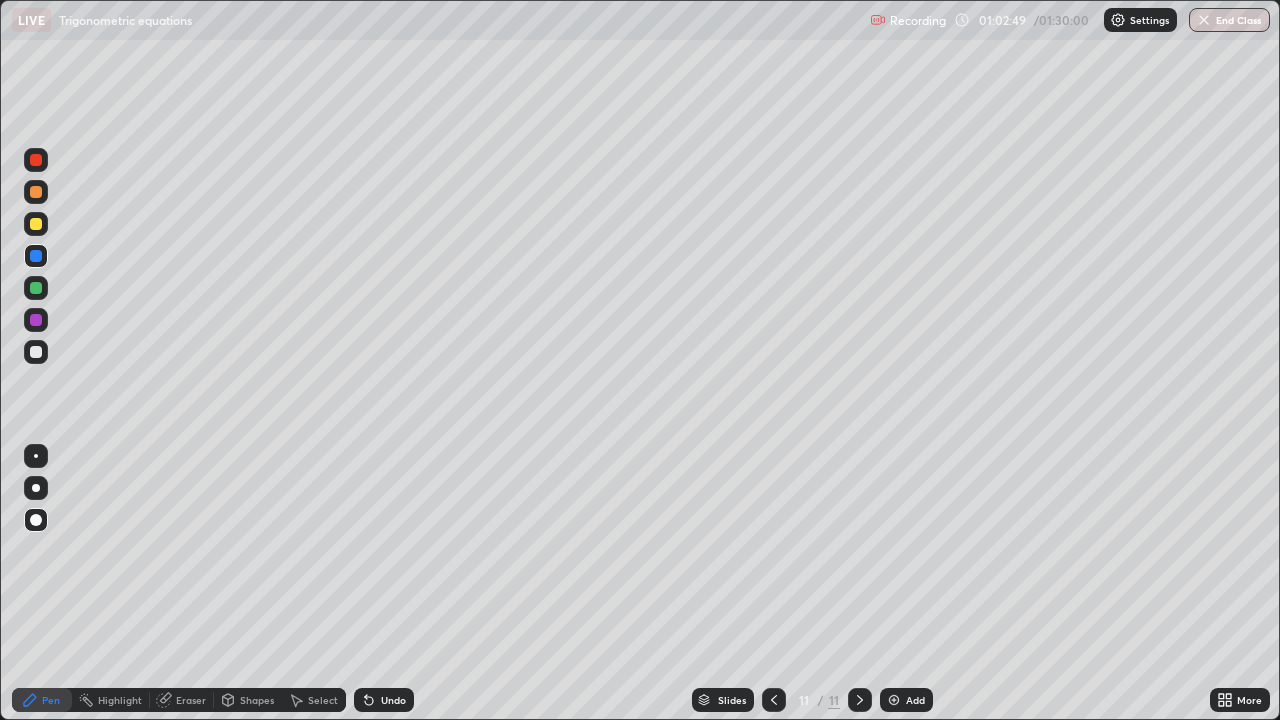 click at bounding box center [36, 192] 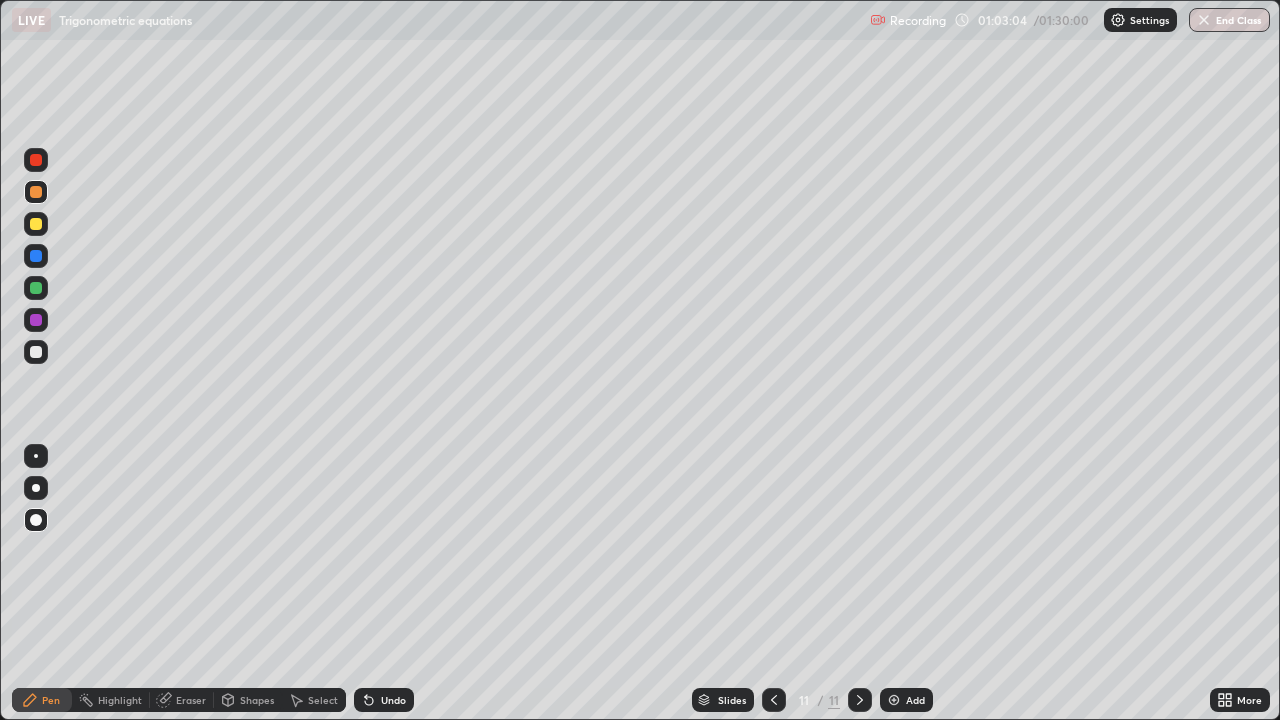 click at bounding box center (36, 320) 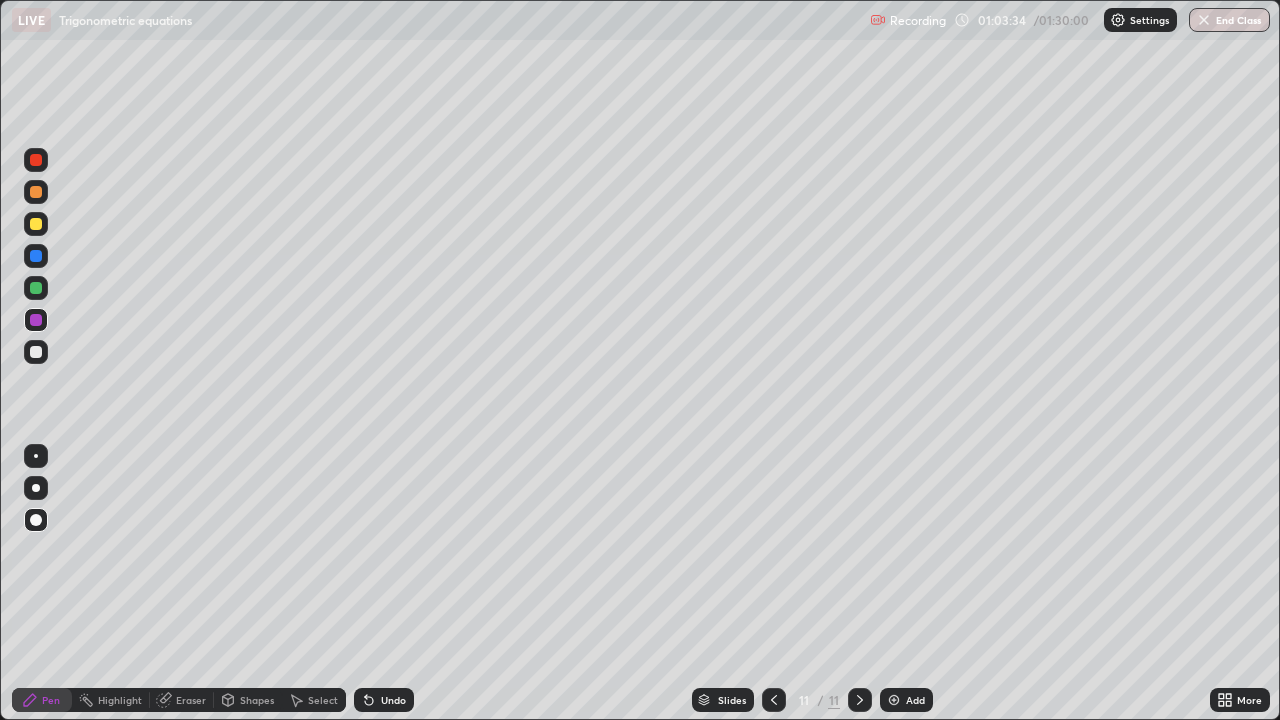 click at bounding box center [36, 288] 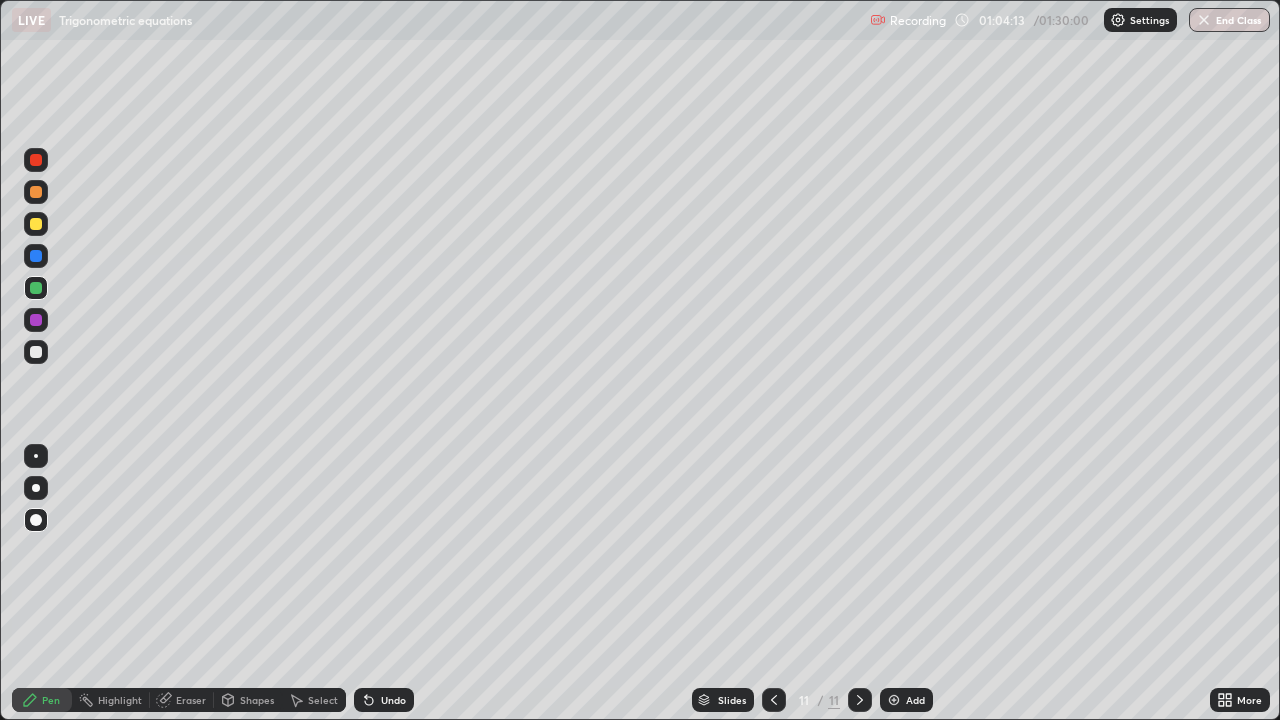 click at bounding box center (36, 256) 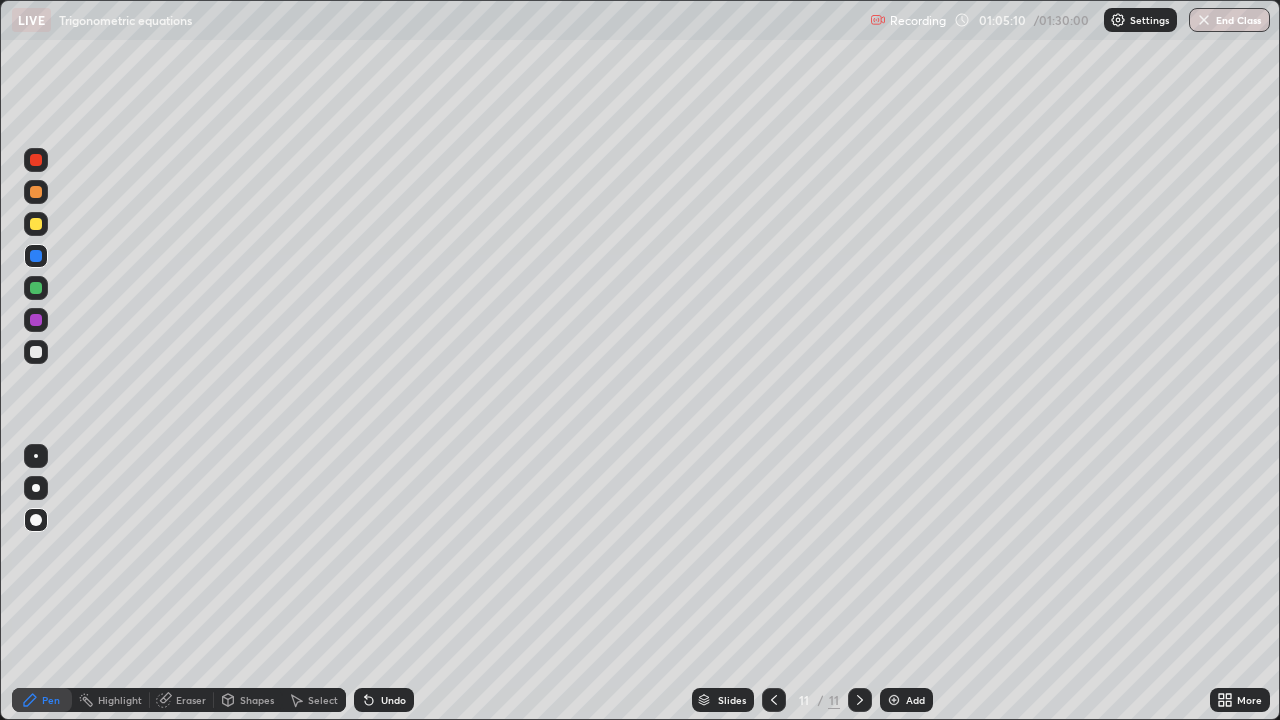 click at bounding box center (36, 352) 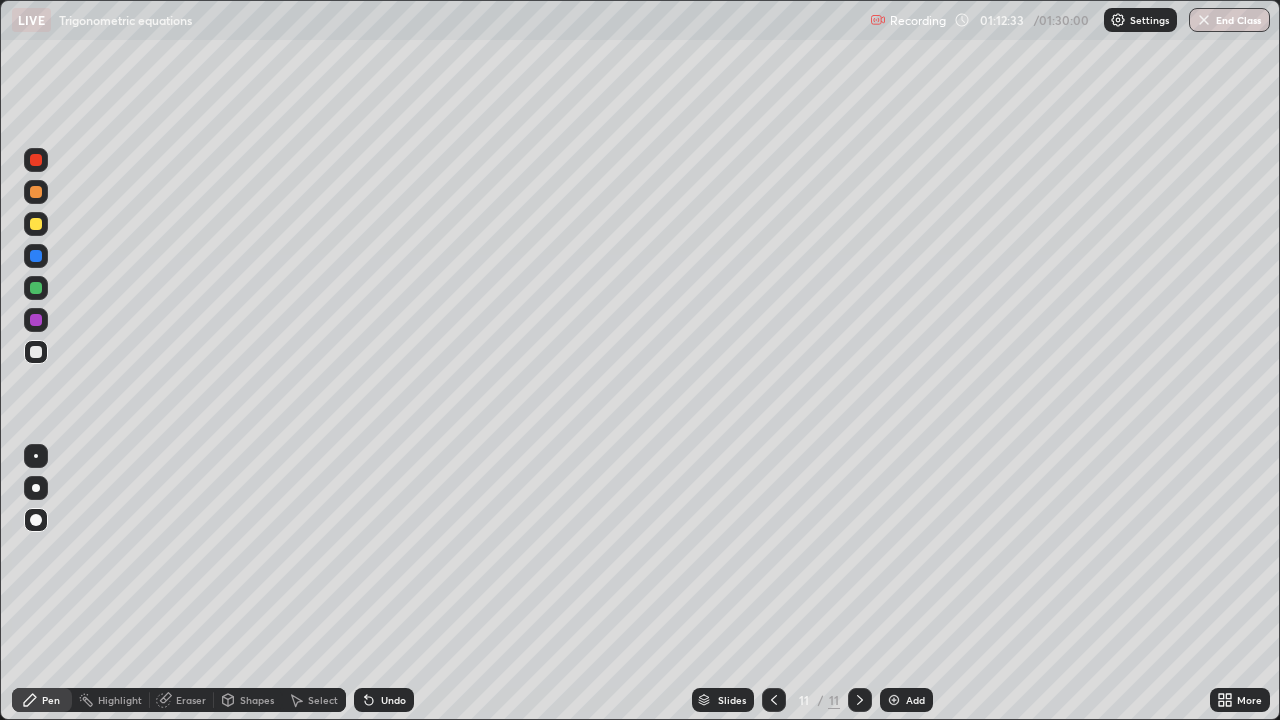 click at bounding box center (894, 700) 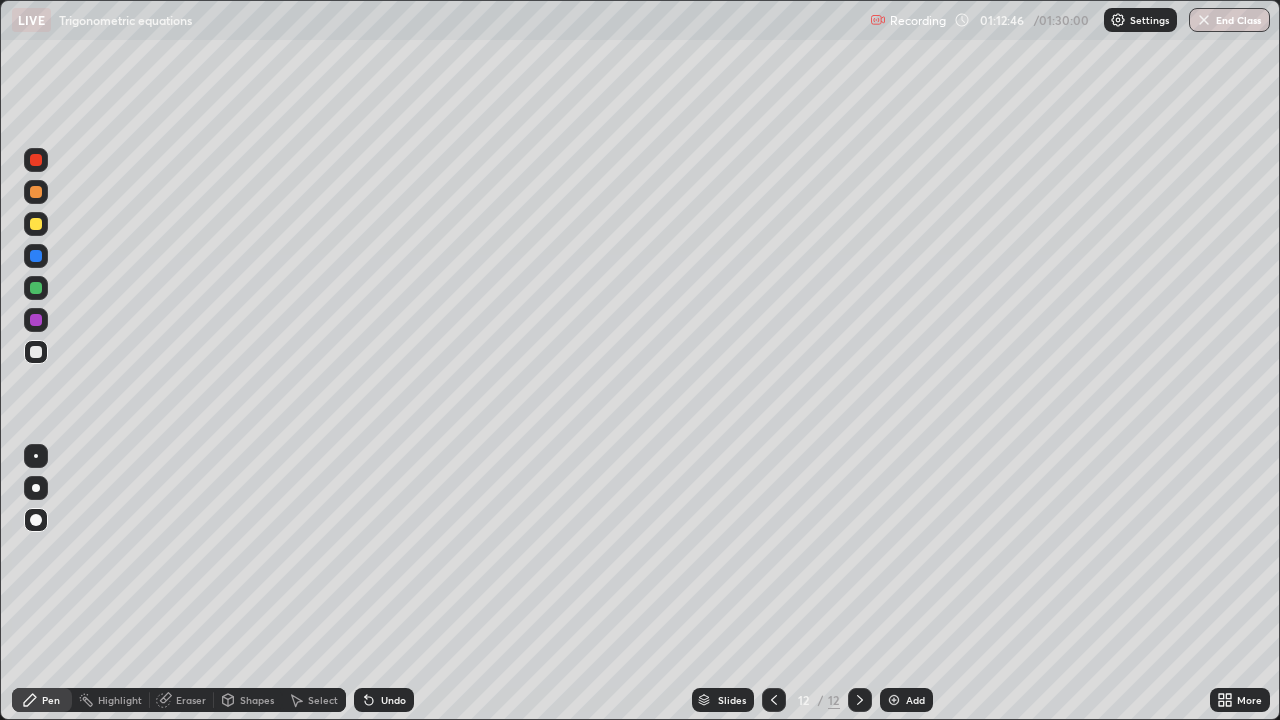 click at bounding box center (36, 224) 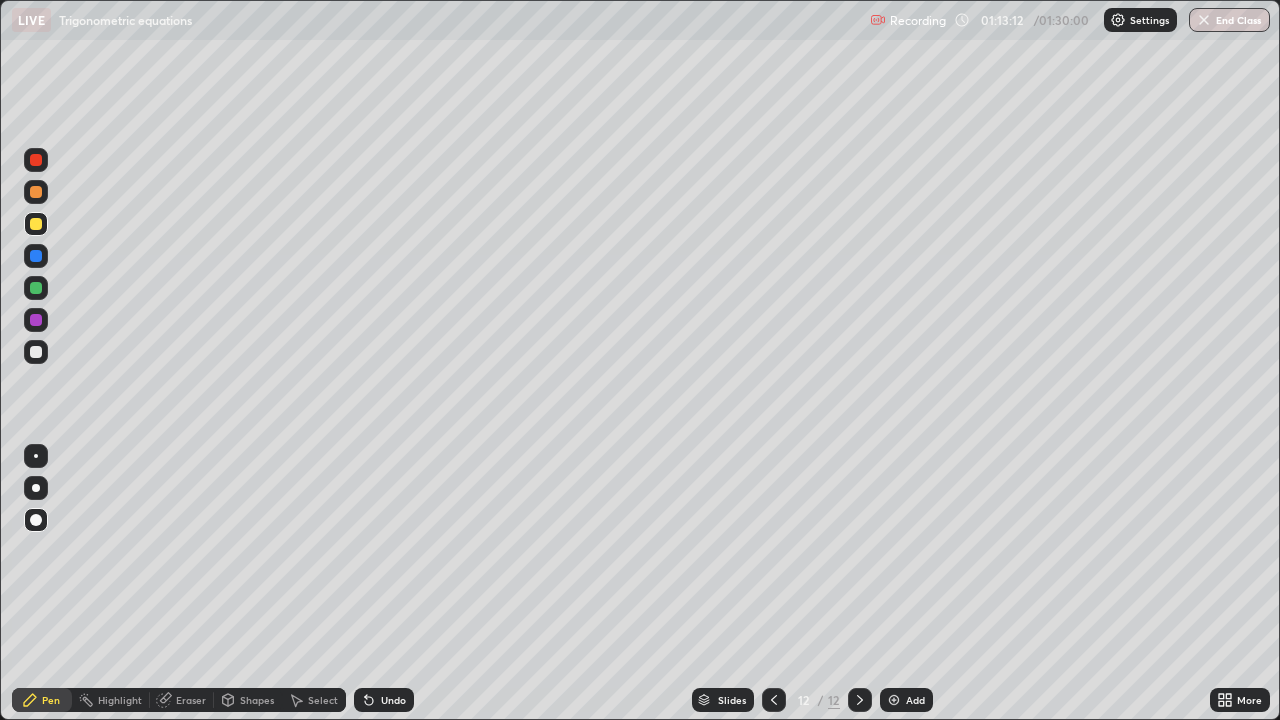 click at bounding box center [36, 320] 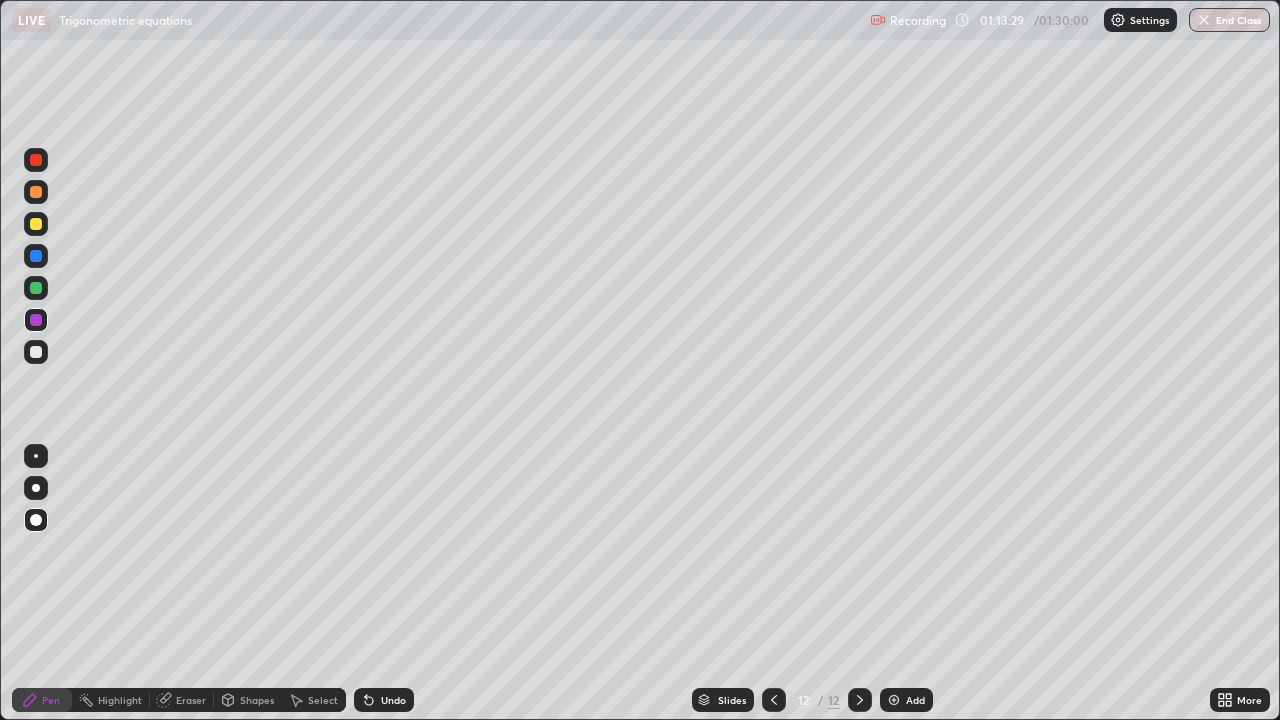 click on "Eraser" at bounding box center [191, 700] 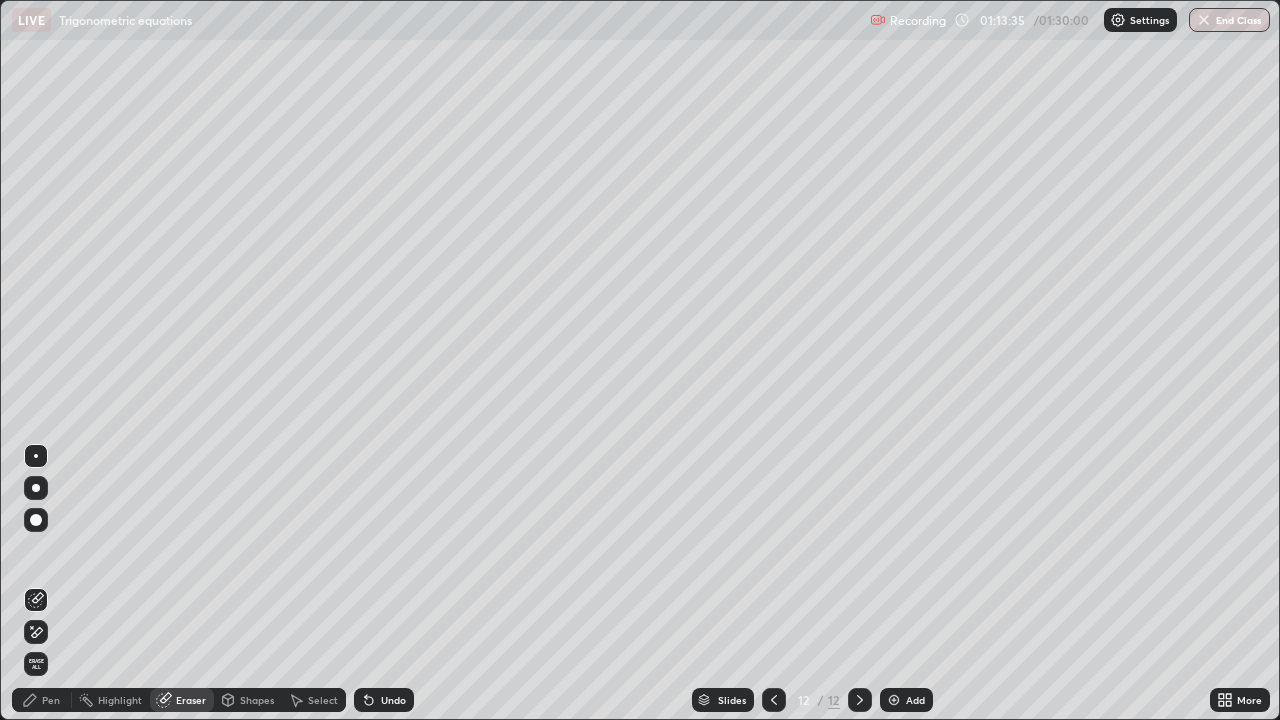 click on "Pen" at bounding box center [51, 700] 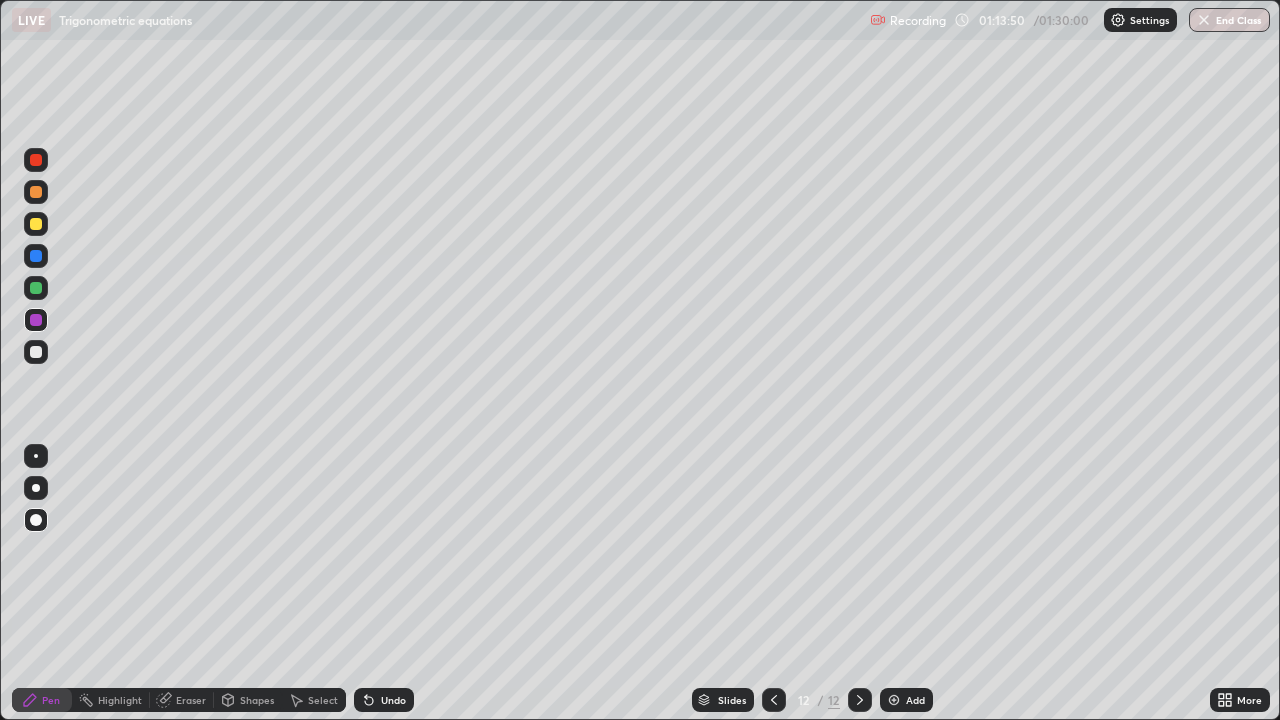 click at bounding box center (36, 352) 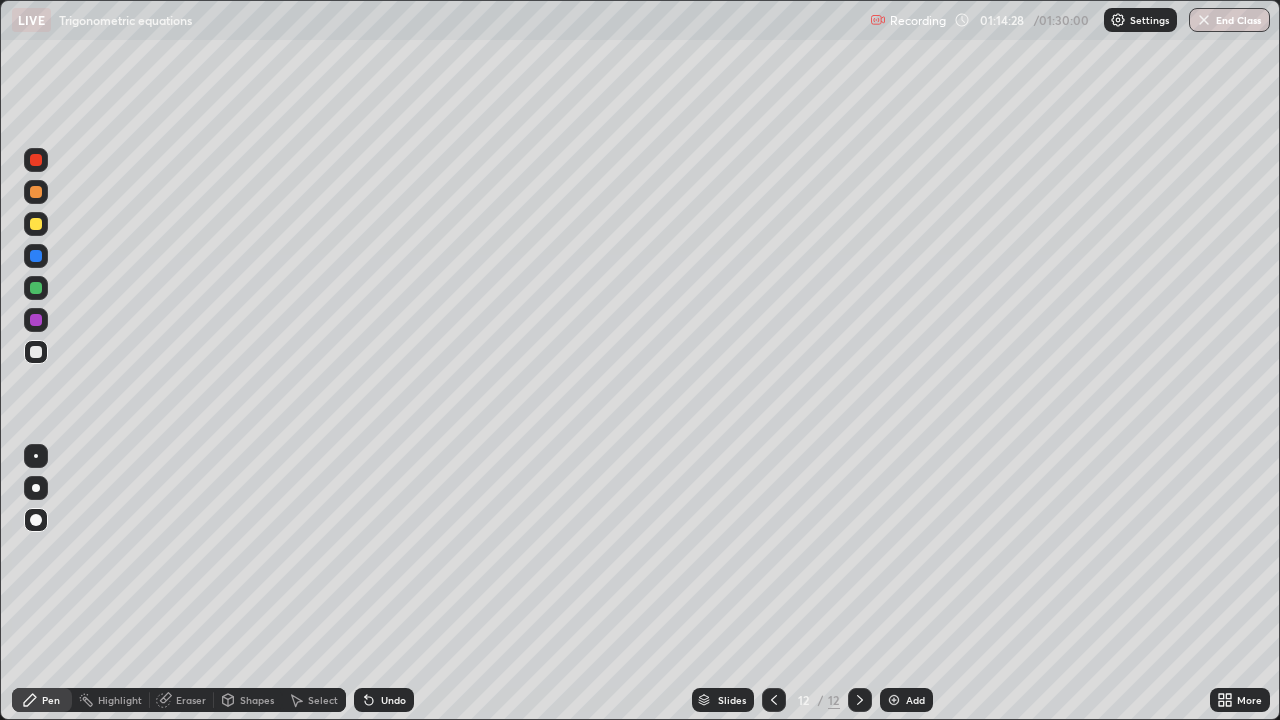 click at bounding box center [36, 288] 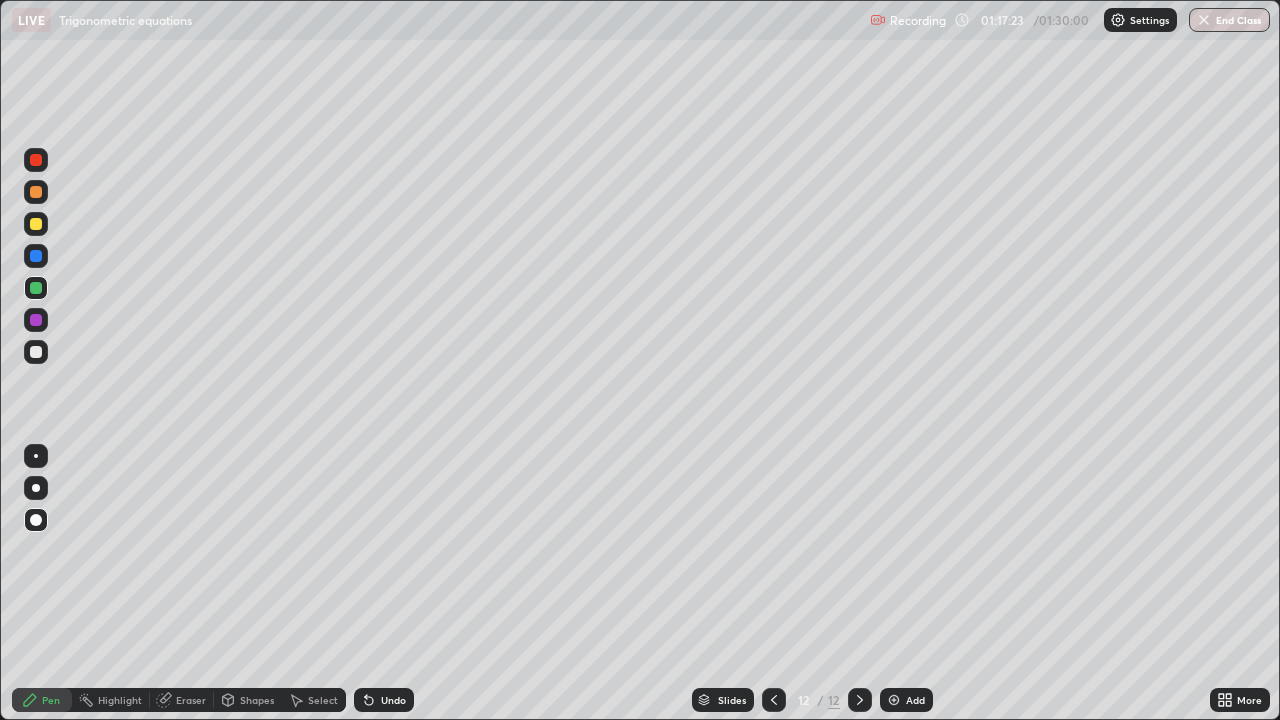 click at bounding box center [894, 700] 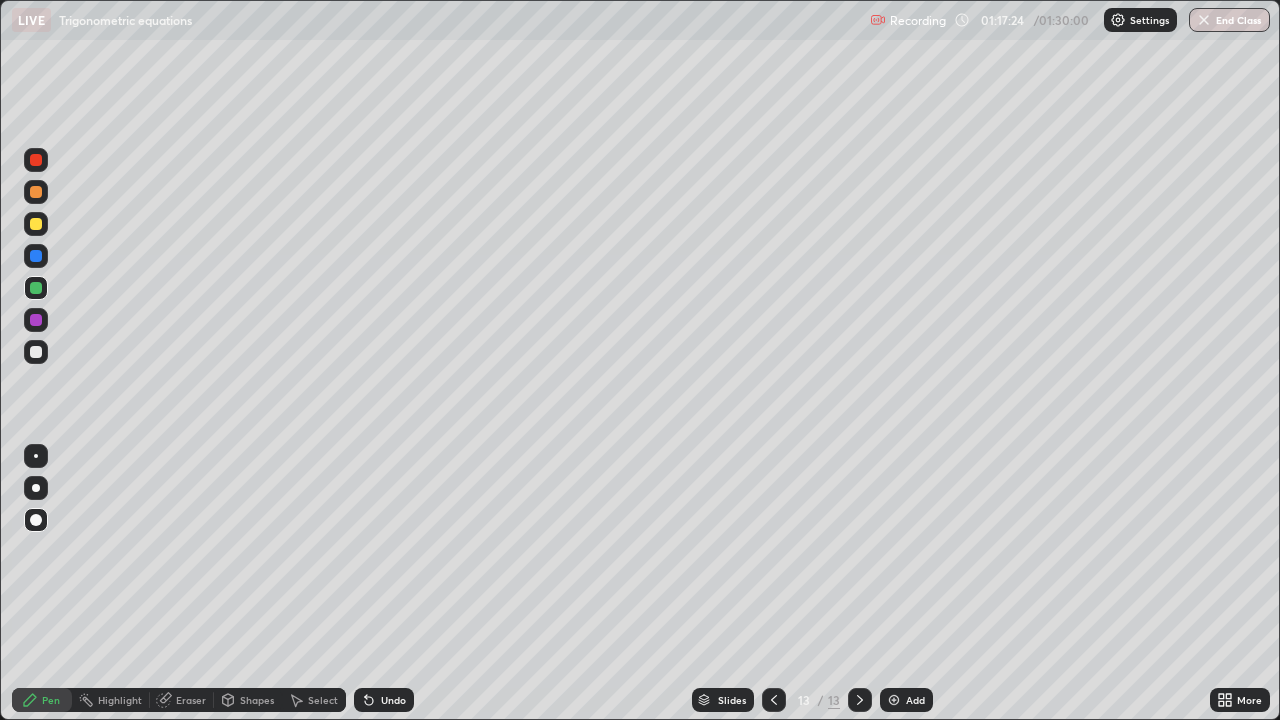 click at bounding box center (36, 160) 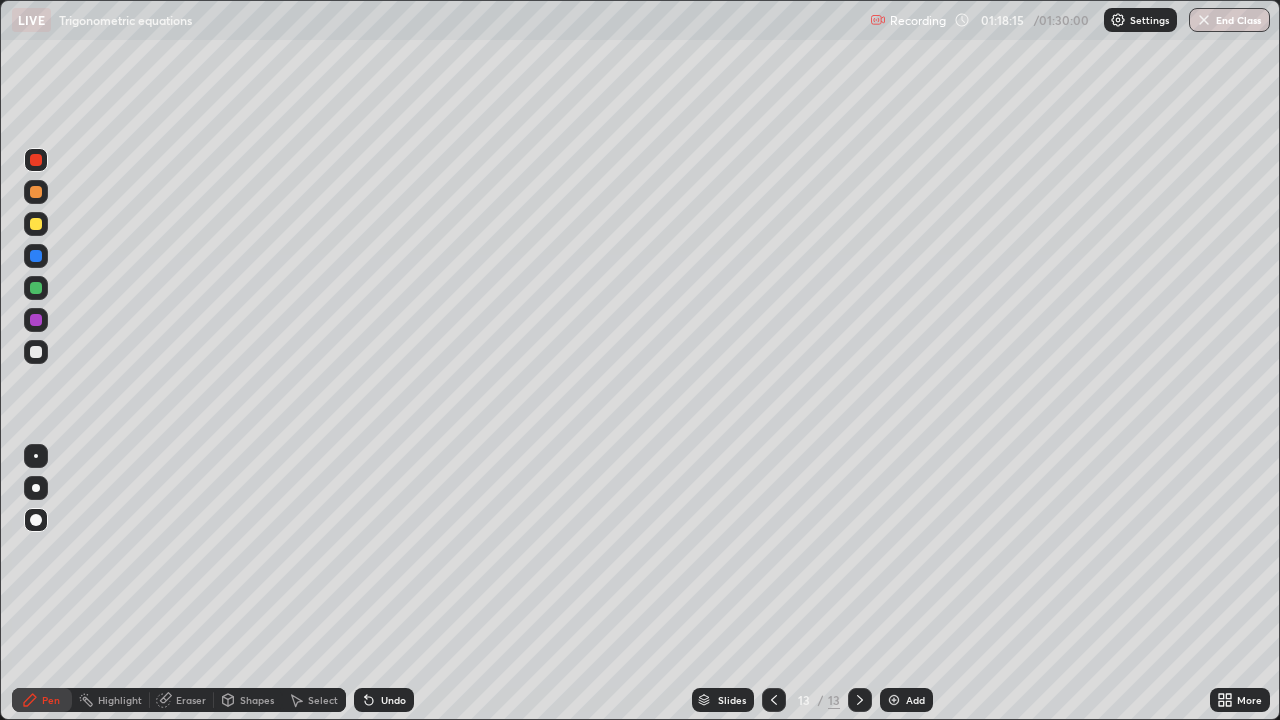 click at bounding box center [36, 256] 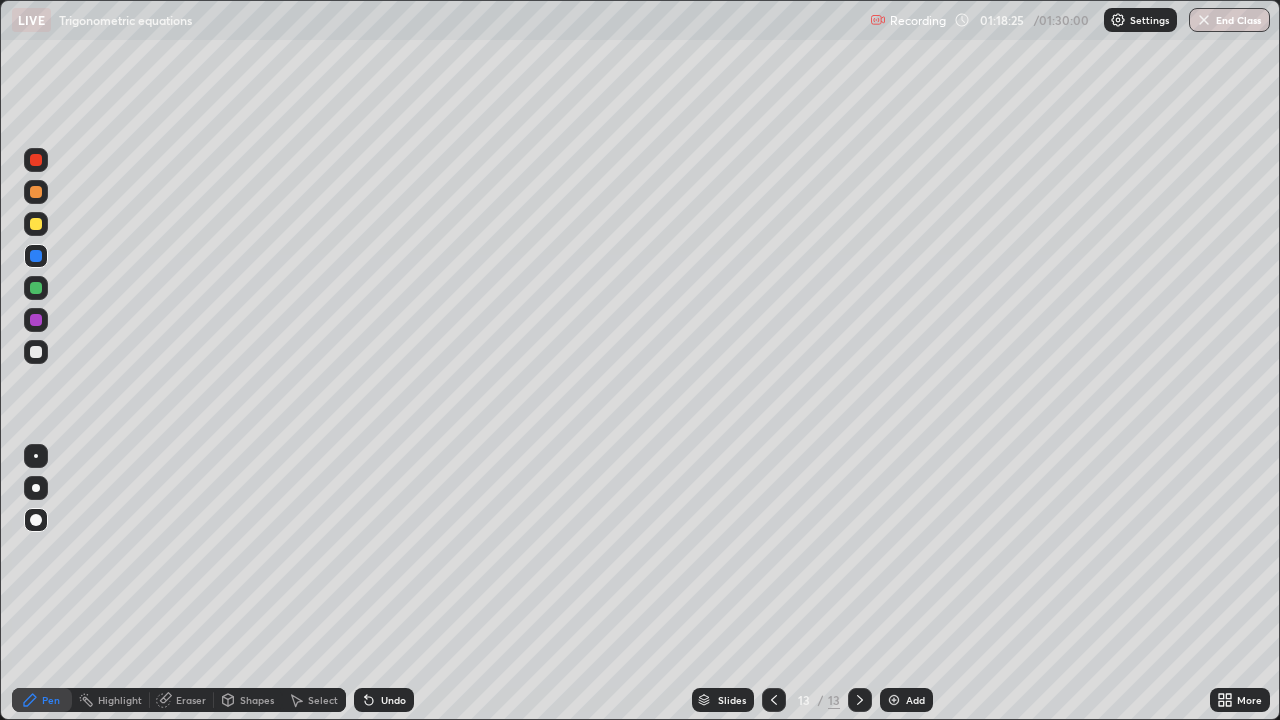 click at bounding box center (36, 288) 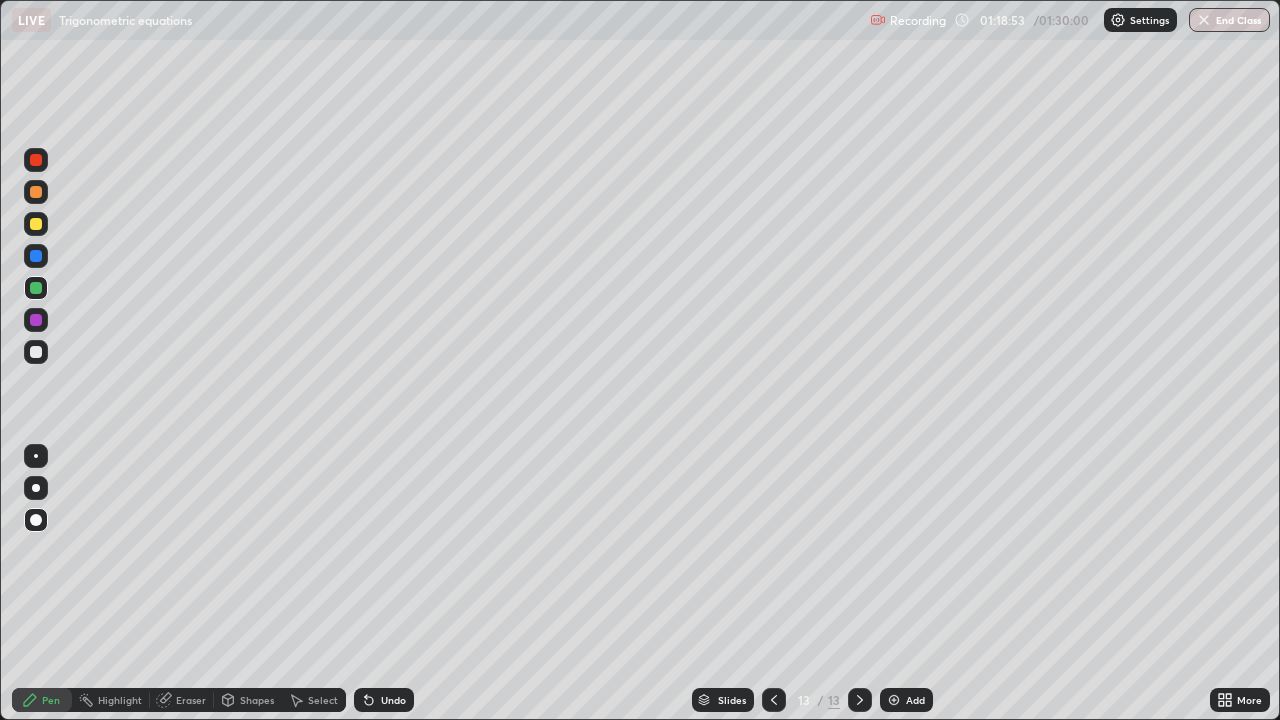 click at bounding box center [36, 352] 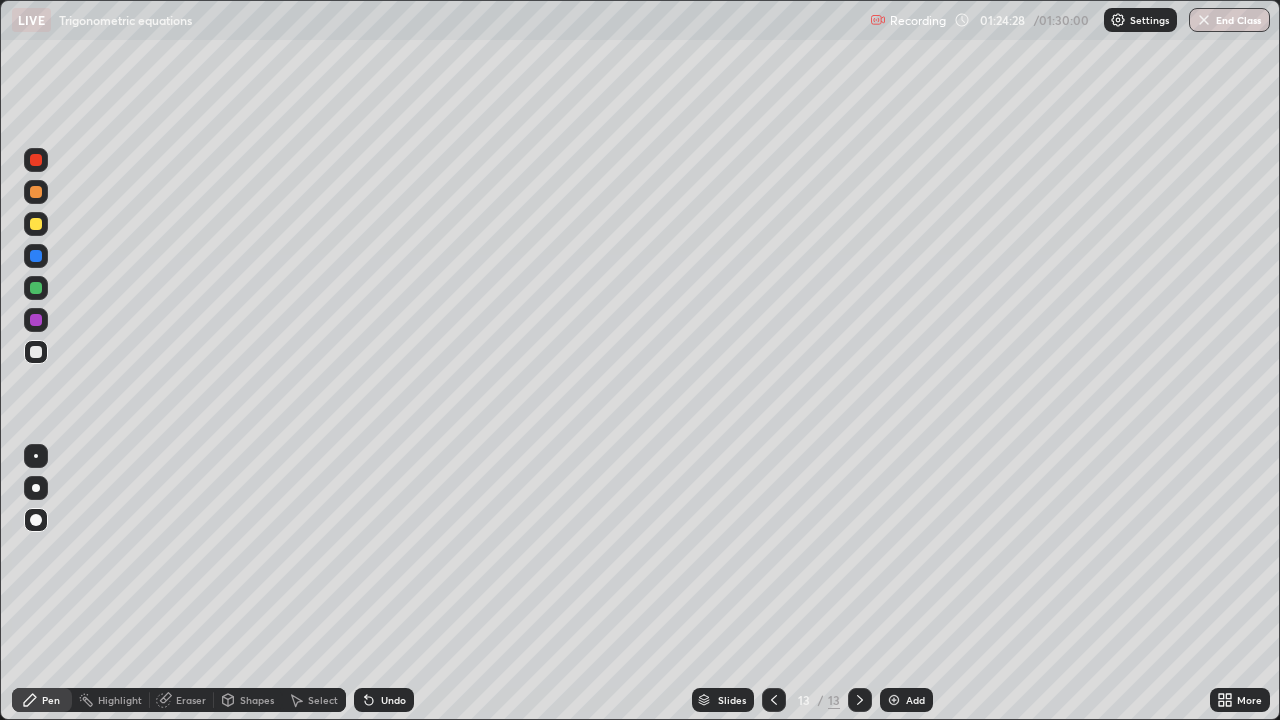 click at bounding box center (894, 700) 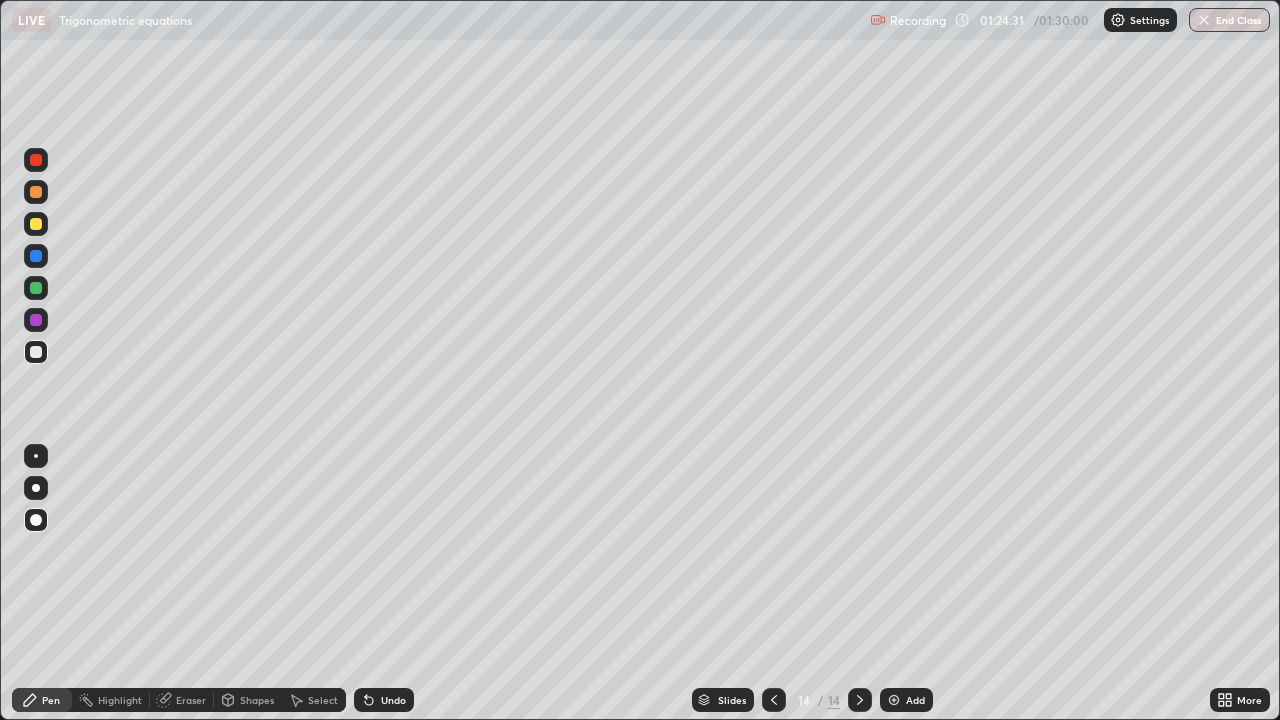 click at bounding box center (36, 160) 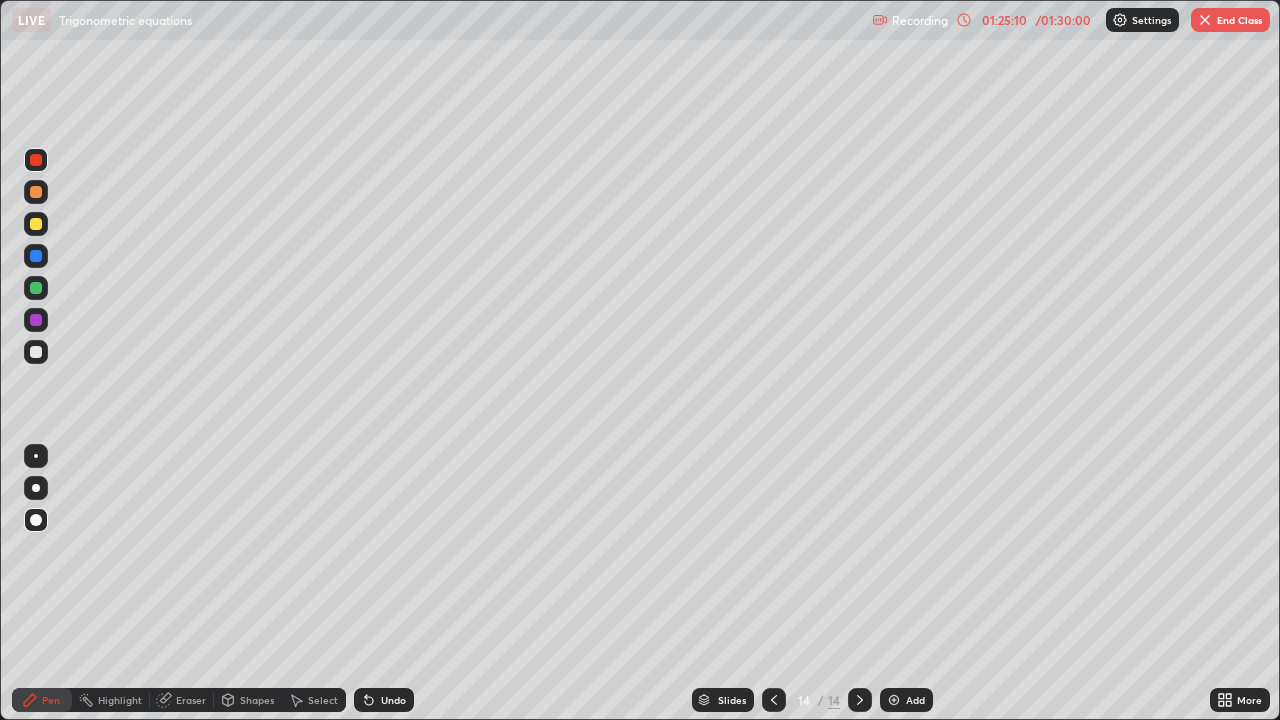 click at bounding box center (36, 320) 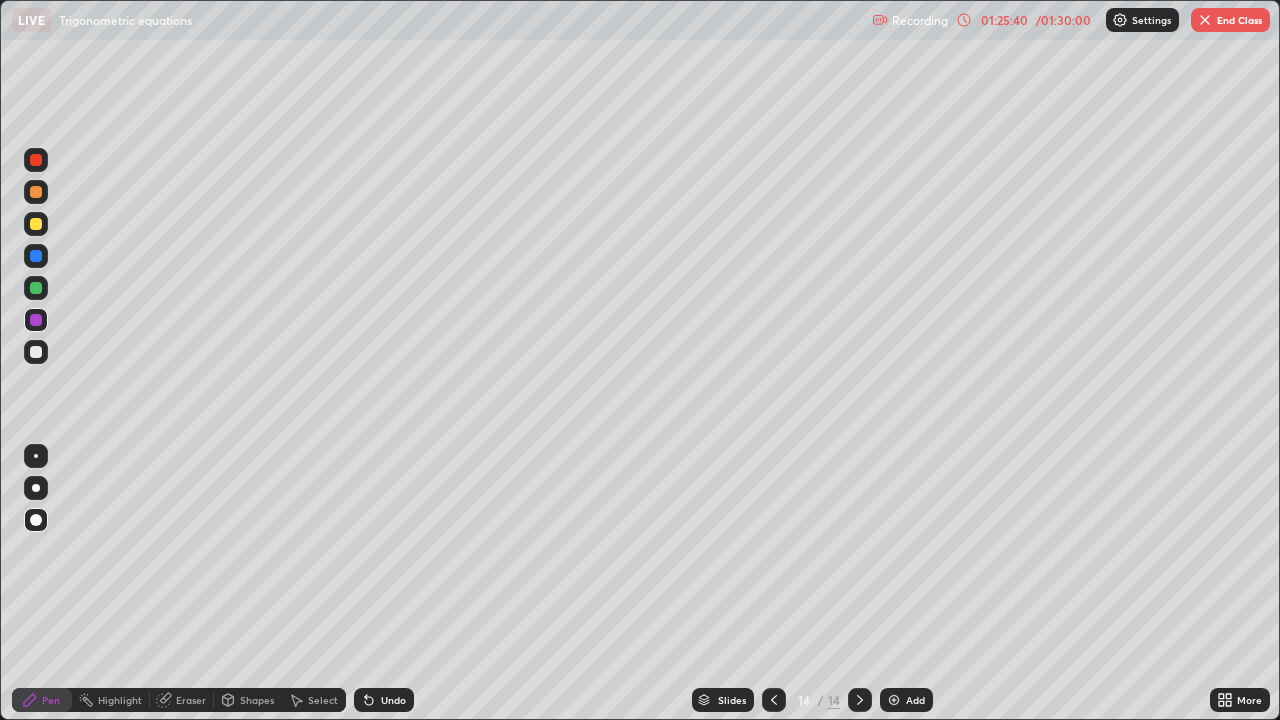 click at bounding box center [36, 288] 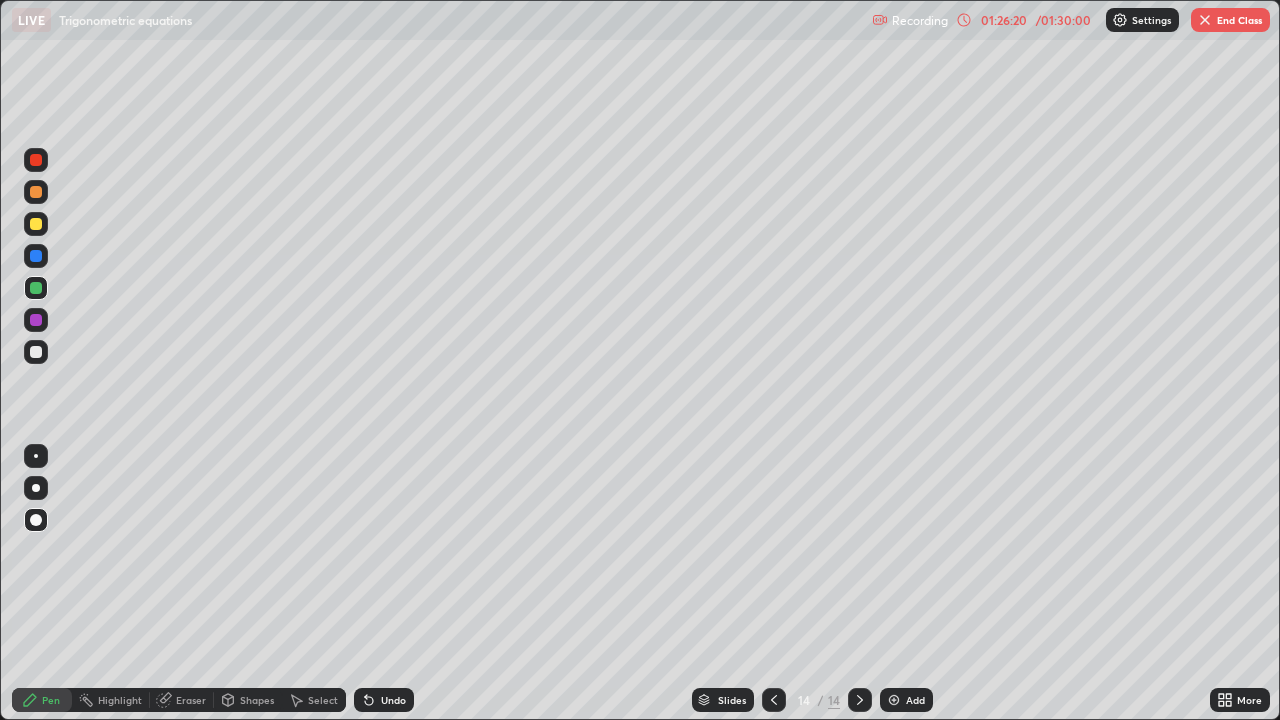 click at bounding box center (36, 352) 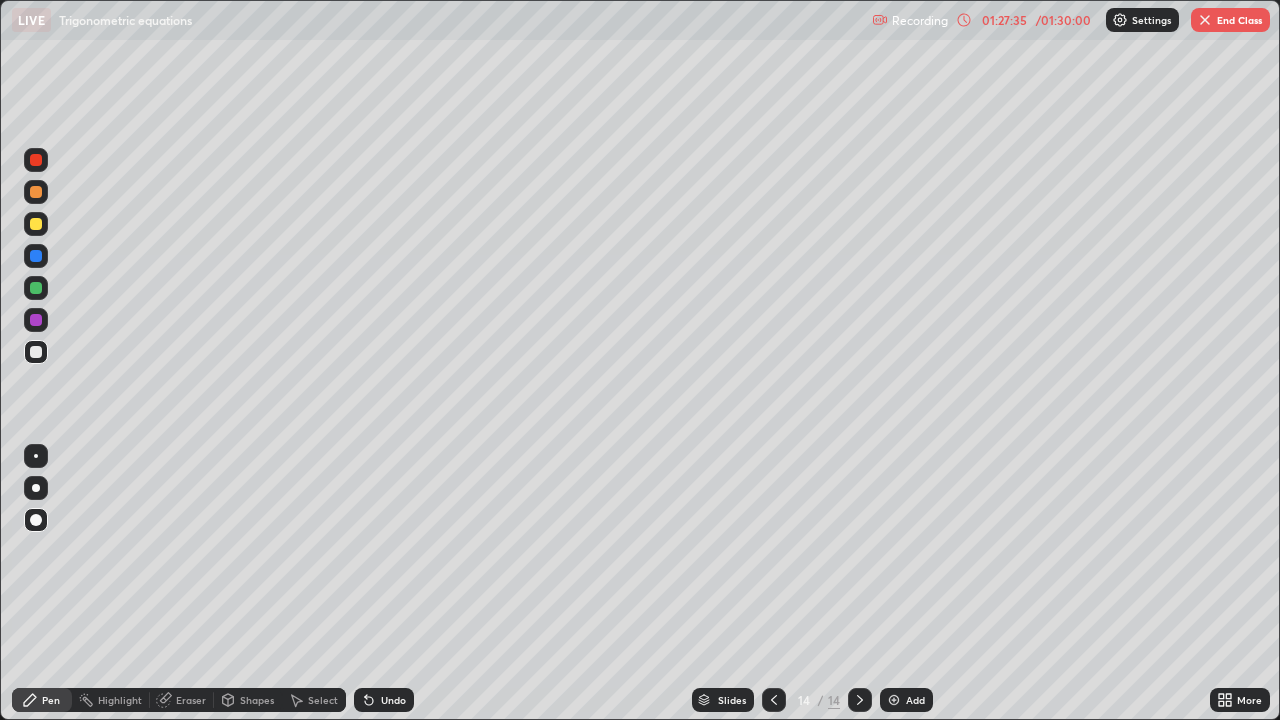 click at bounding box center (36, 256) 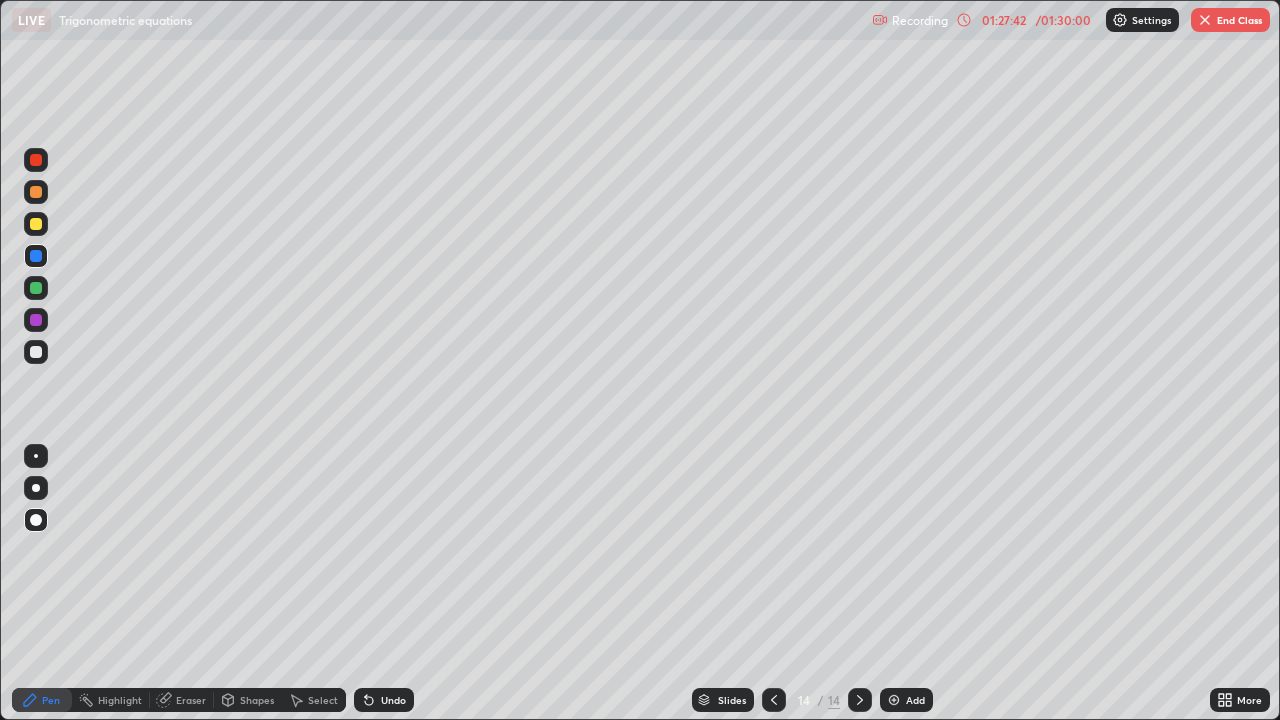 click at bounding box center [894, 700] 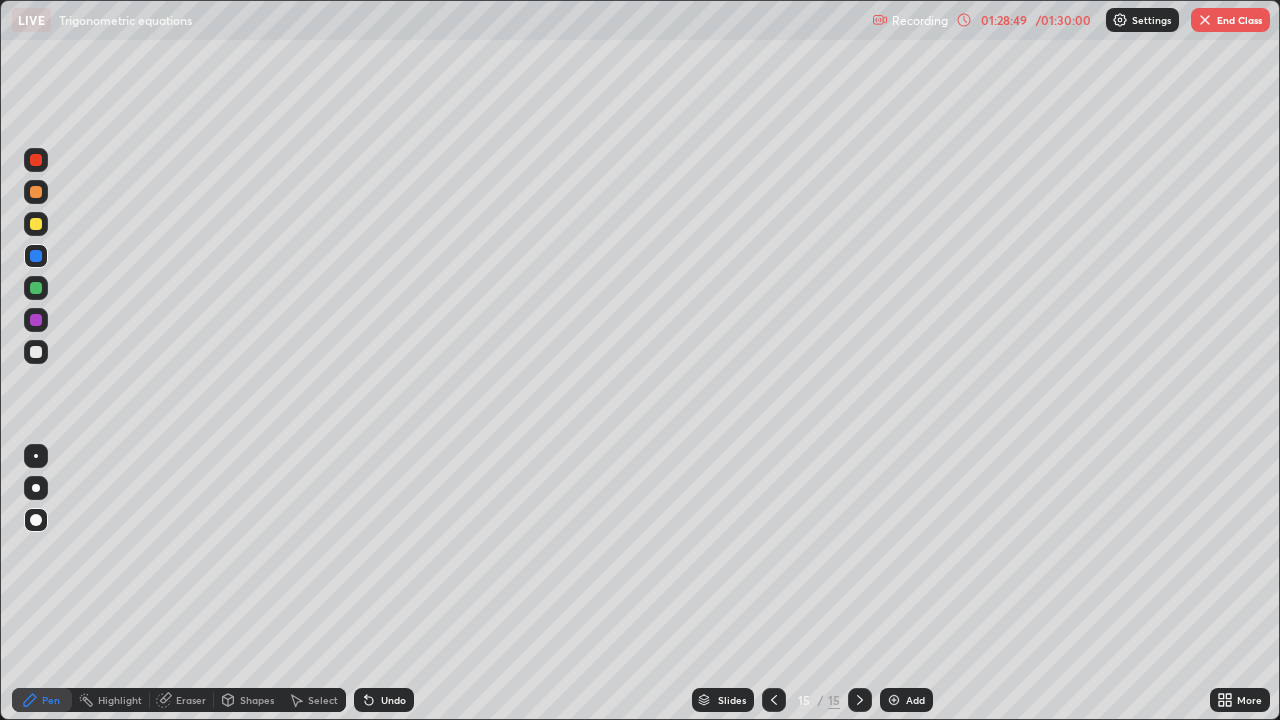 click at bounding box center [36, 288] 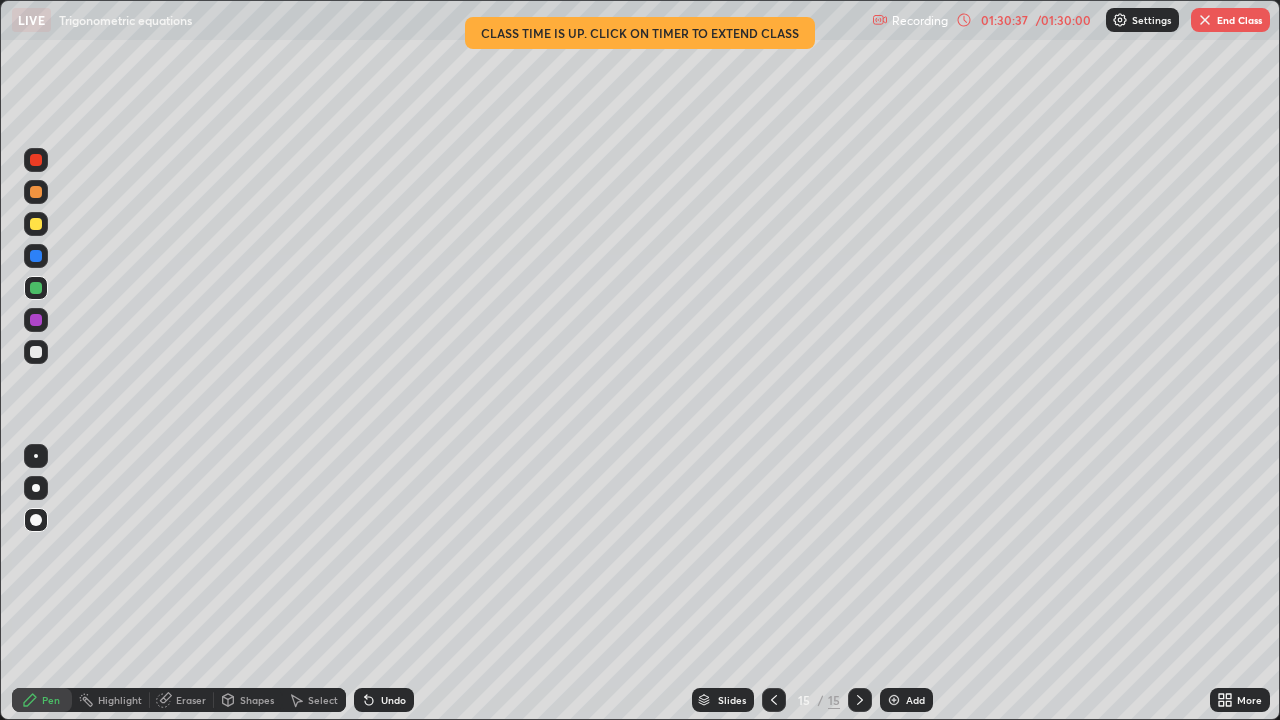 click at bounding box center [36, 320] 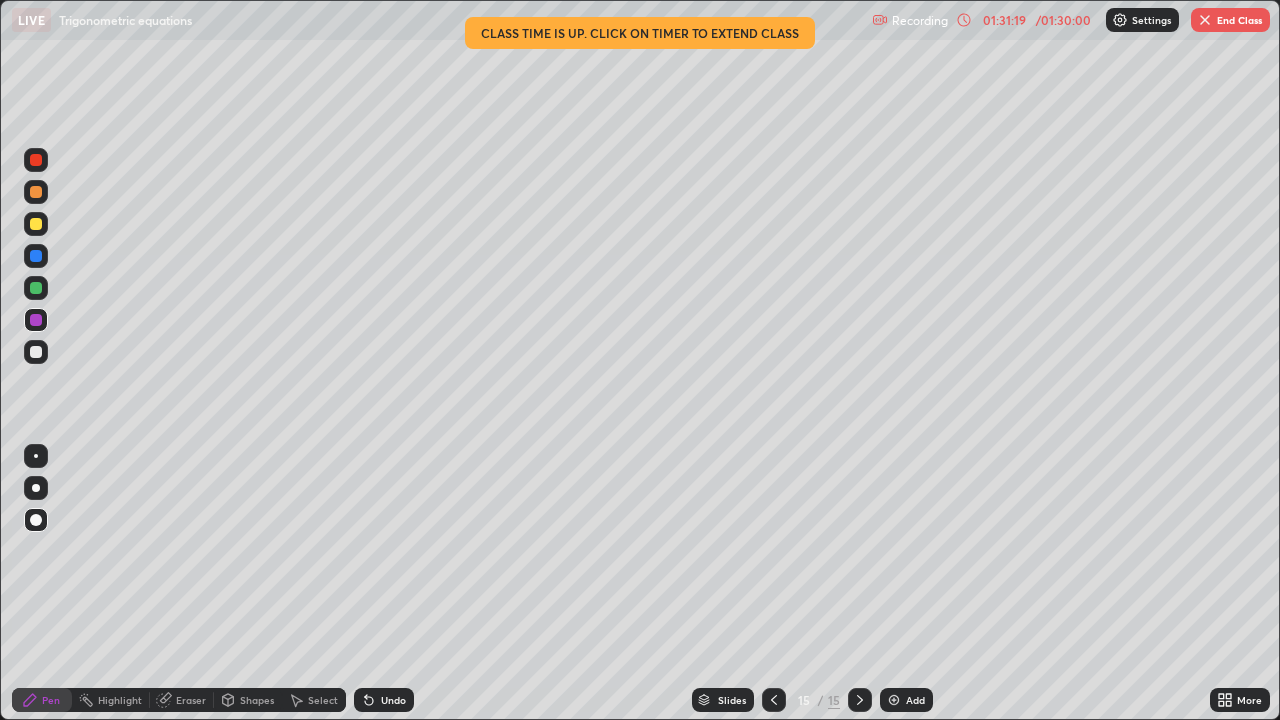 click at bounding box center (36, 256) 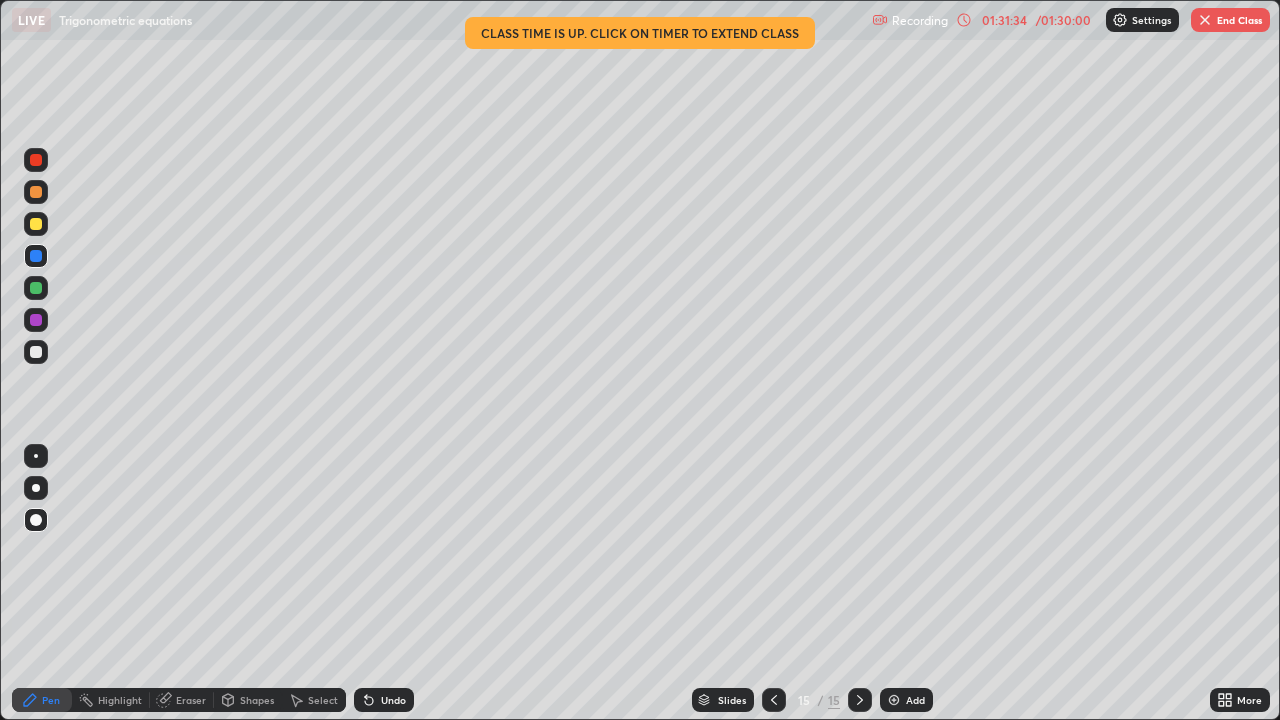 click at bounding box center [36, 224] 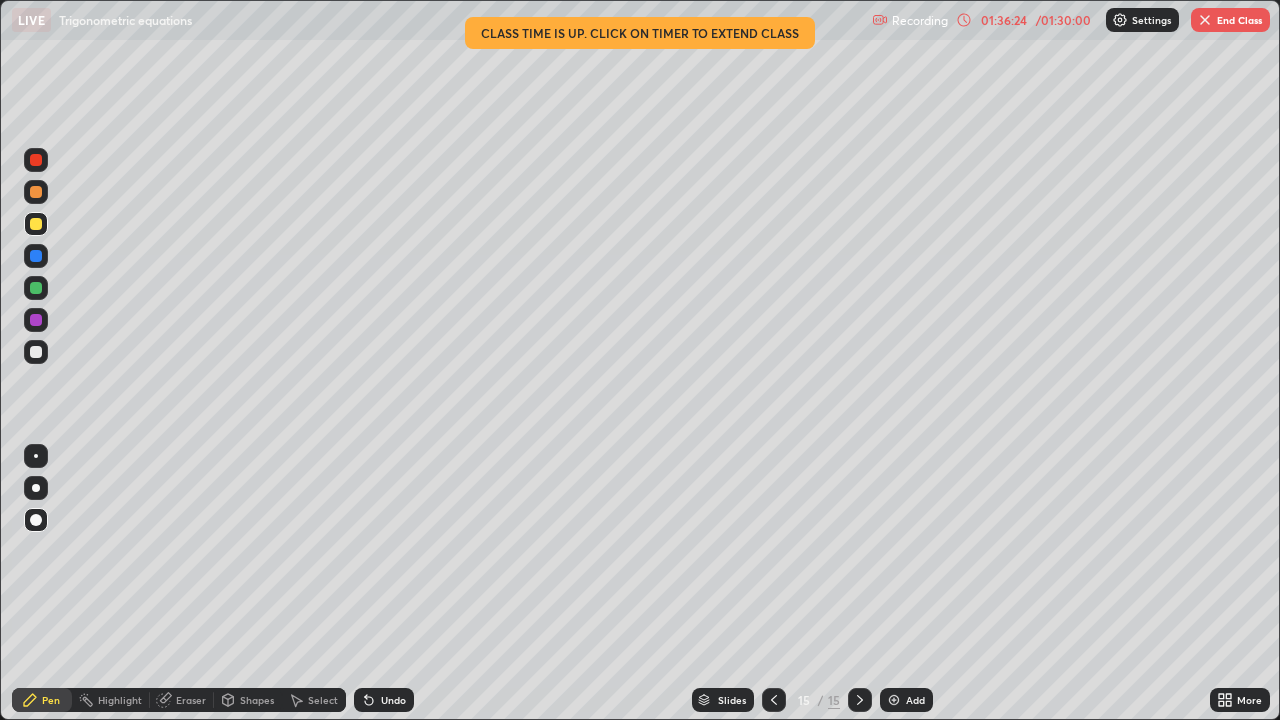 click 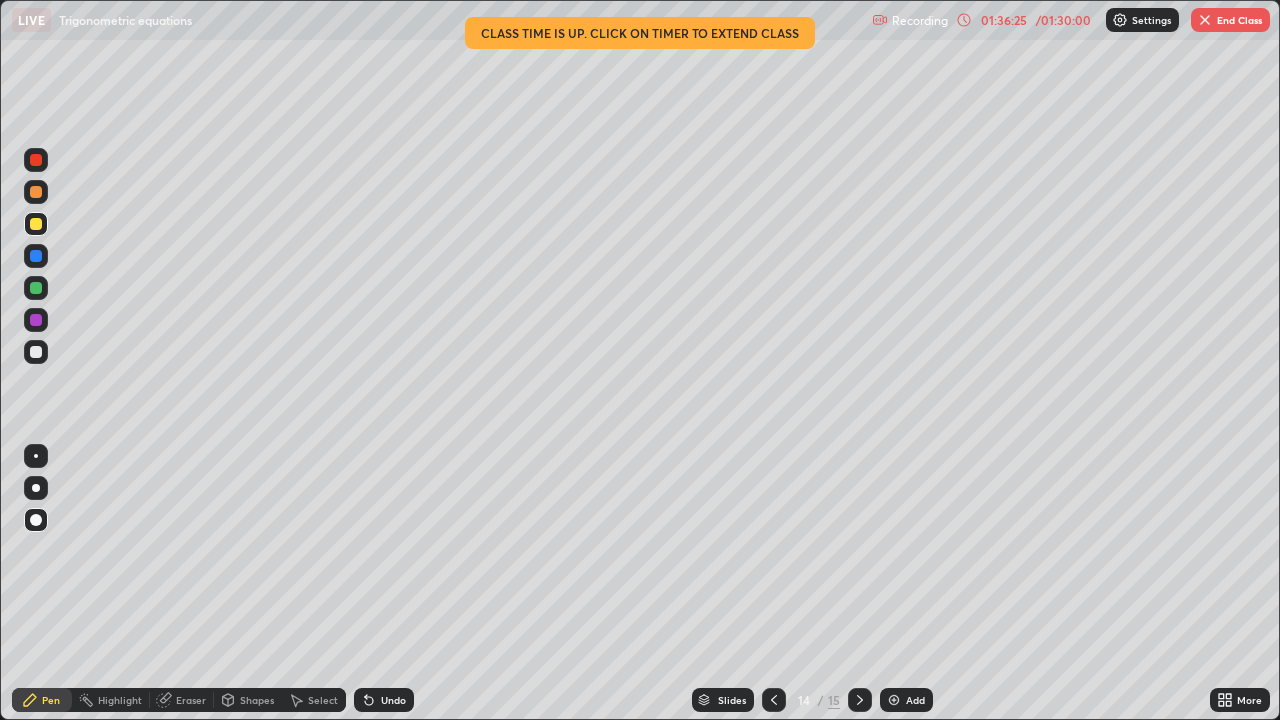 click 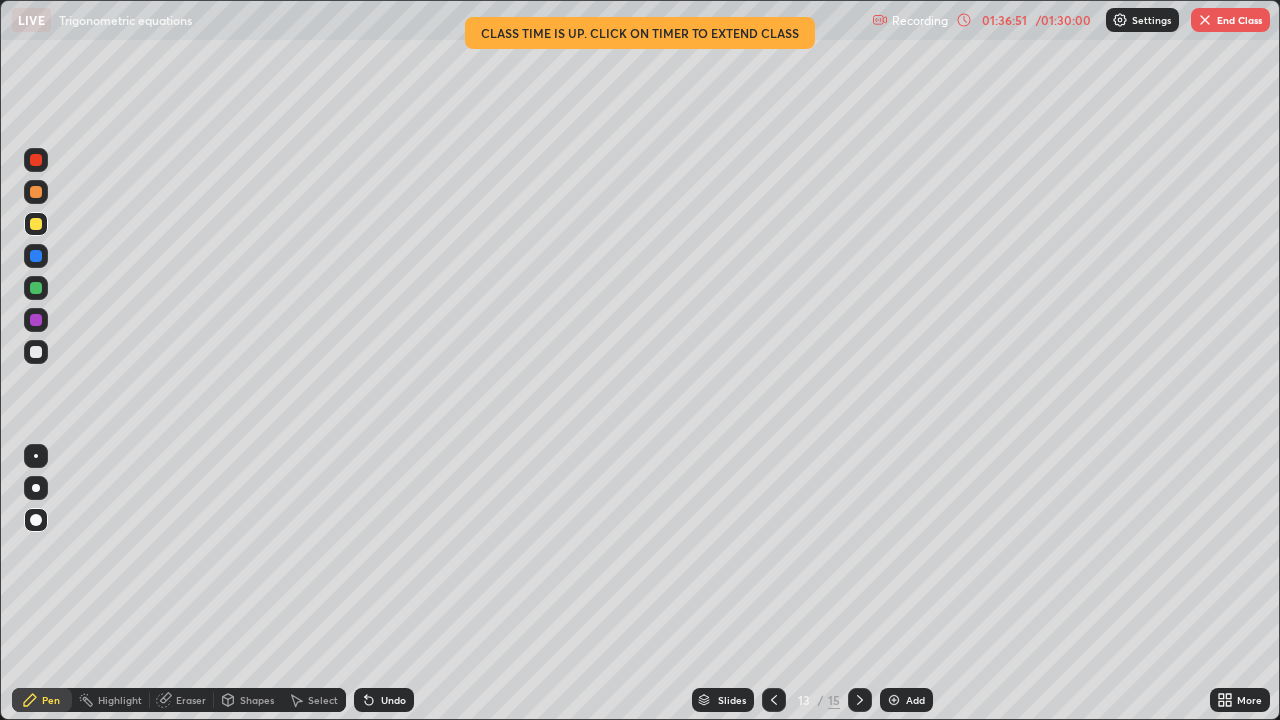 click on "End Class" at bounding box center [1230, 20] 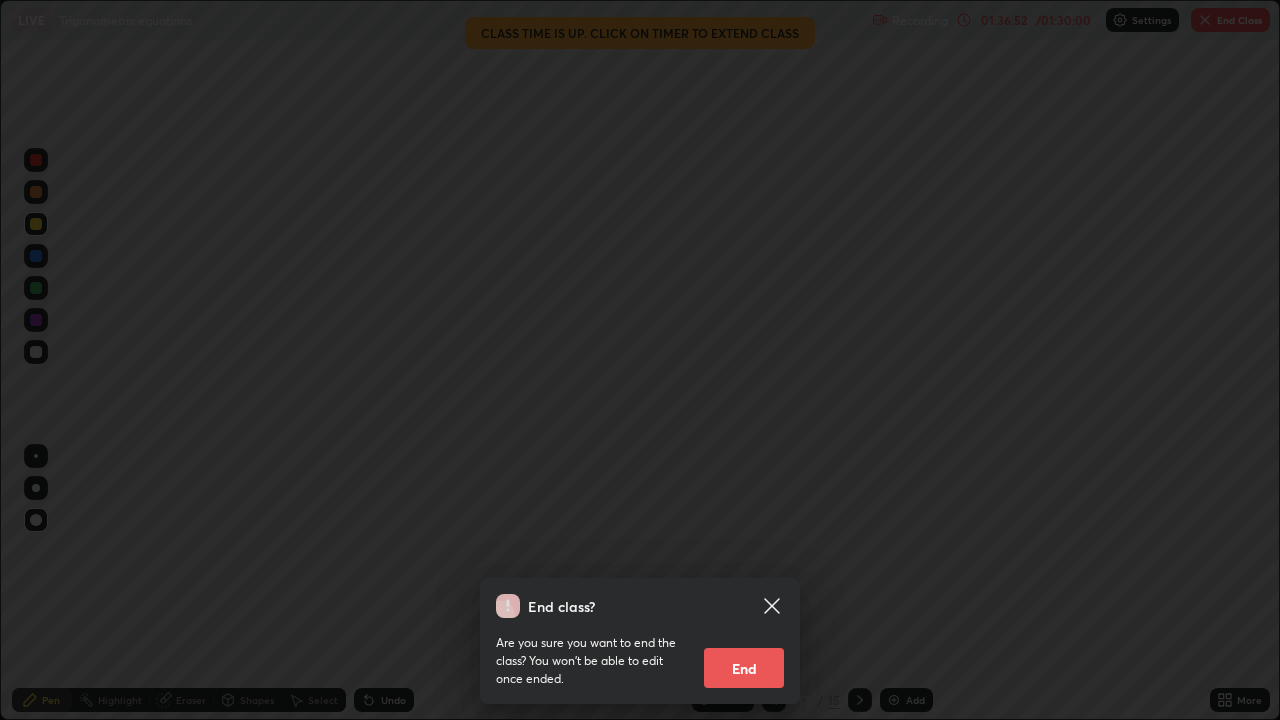 click on "End" at bounding box center (744, 668) 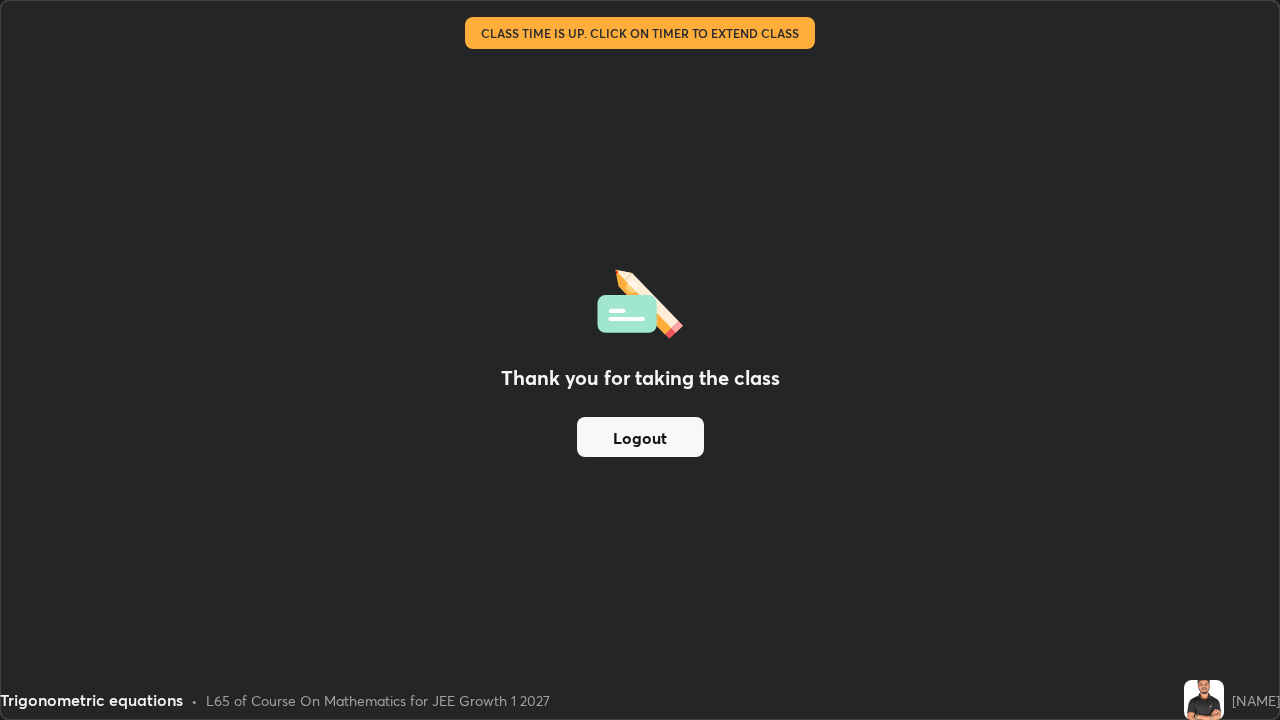 click on "Logout" at bounding box center (640, 437) 